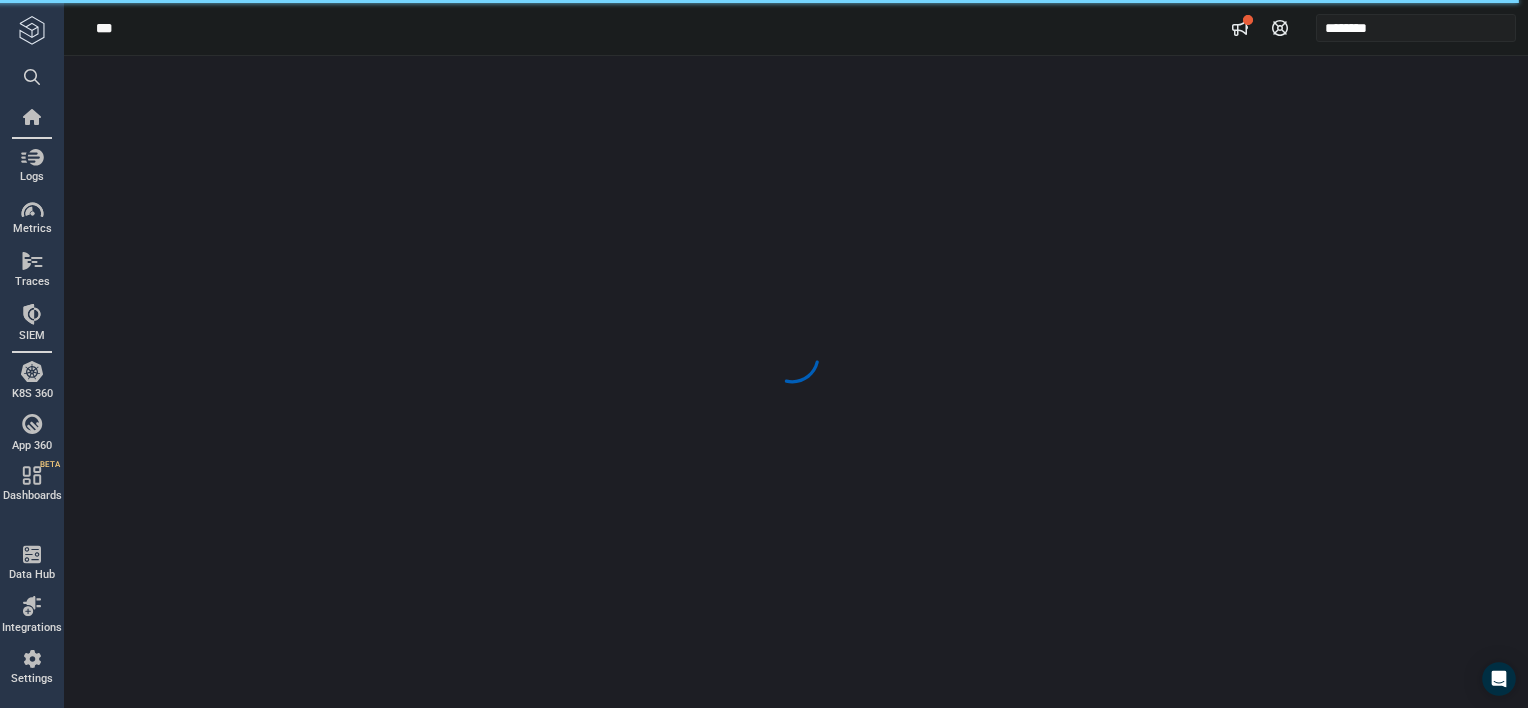 scroll, scrollTop: 0, scrollLeft: 0, axis: both 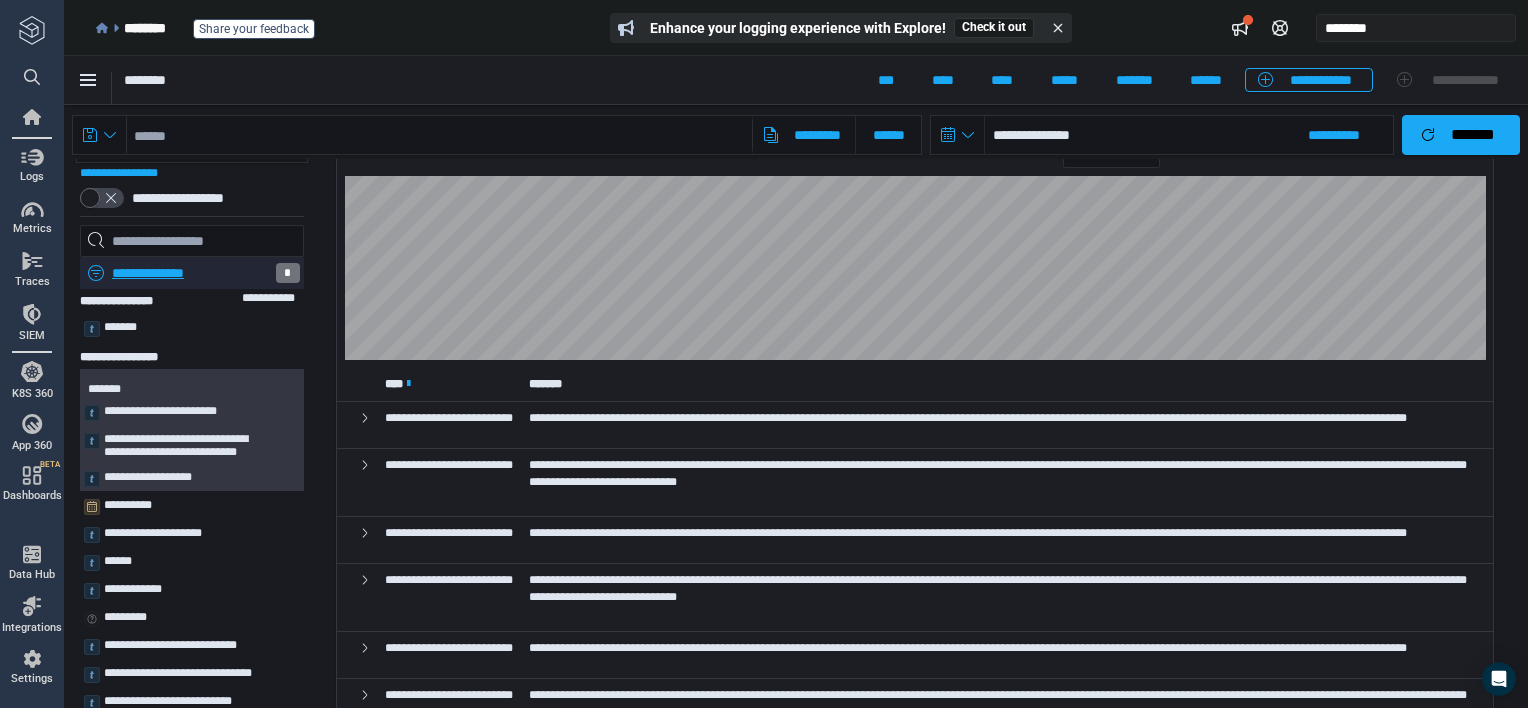click on "**********" at bounding box center (190, 273) 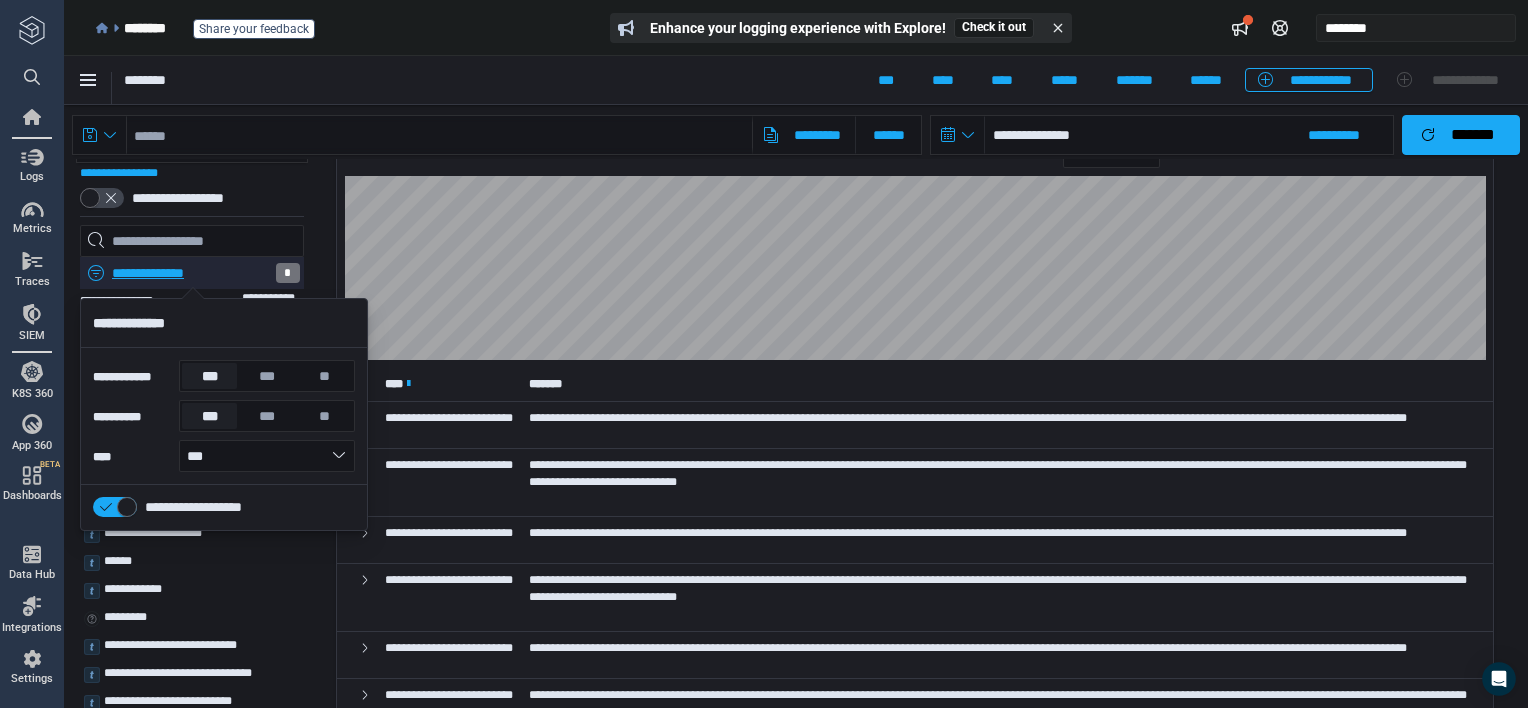 click on "**********" at bounding box center [190, 273] 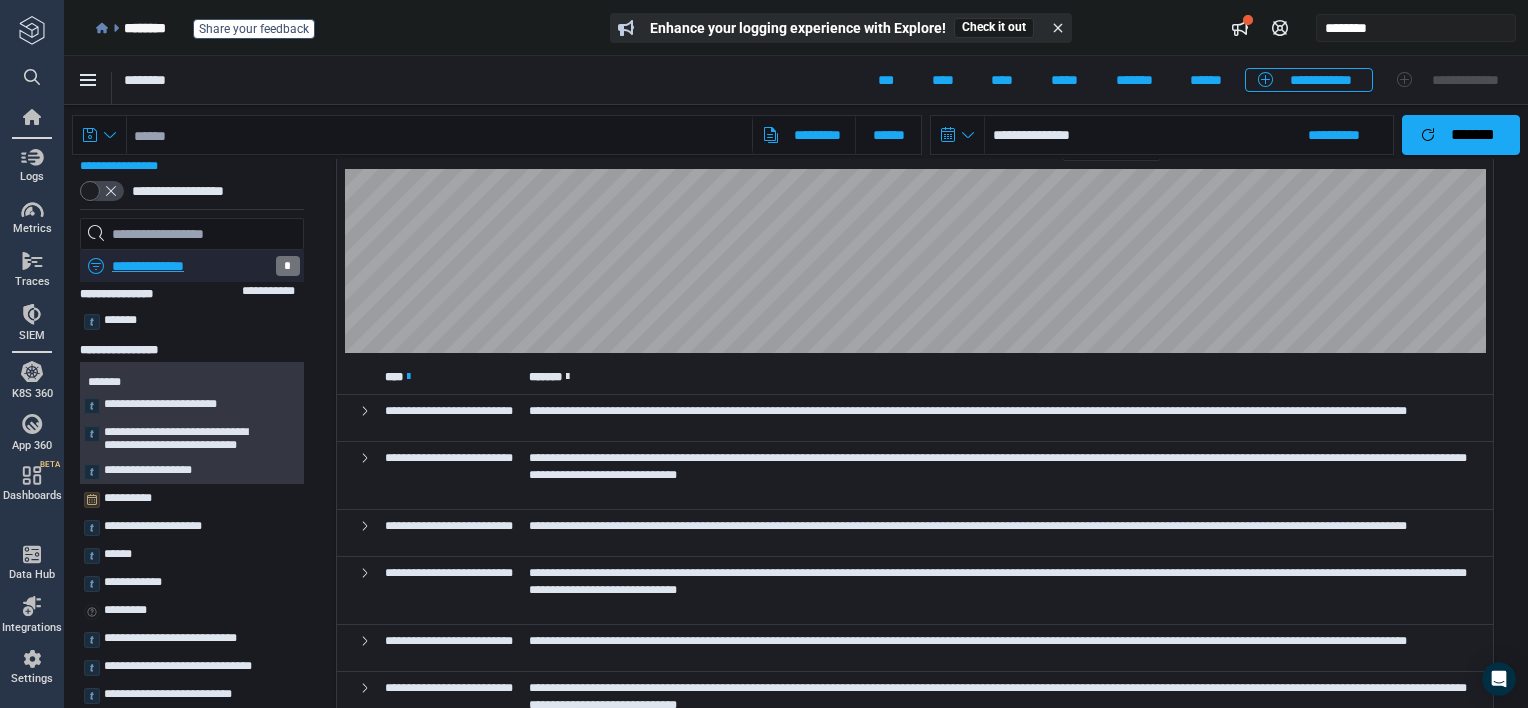 scroll, scrollTop: 0, scrollLeft: 0, axis: both 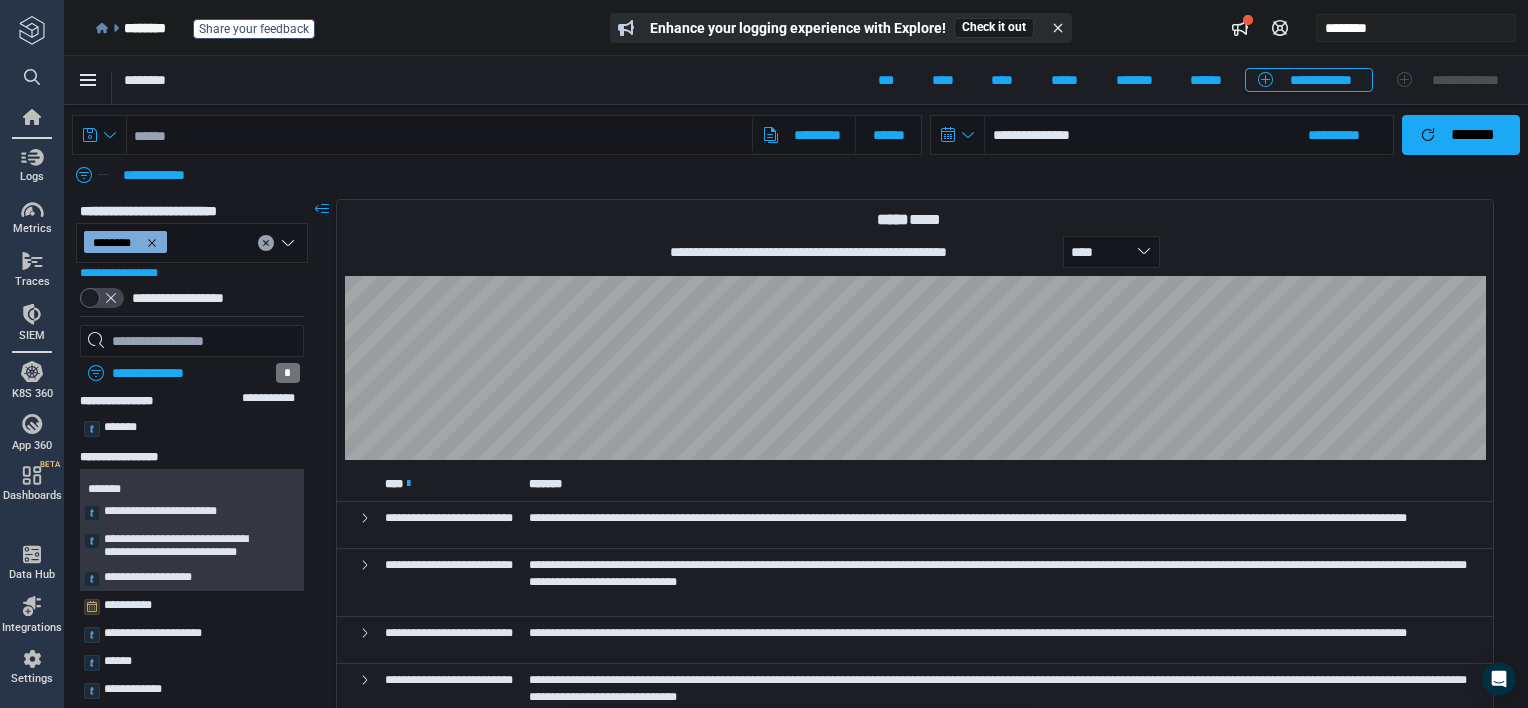 click on "********" at bounding box center [192, 243] 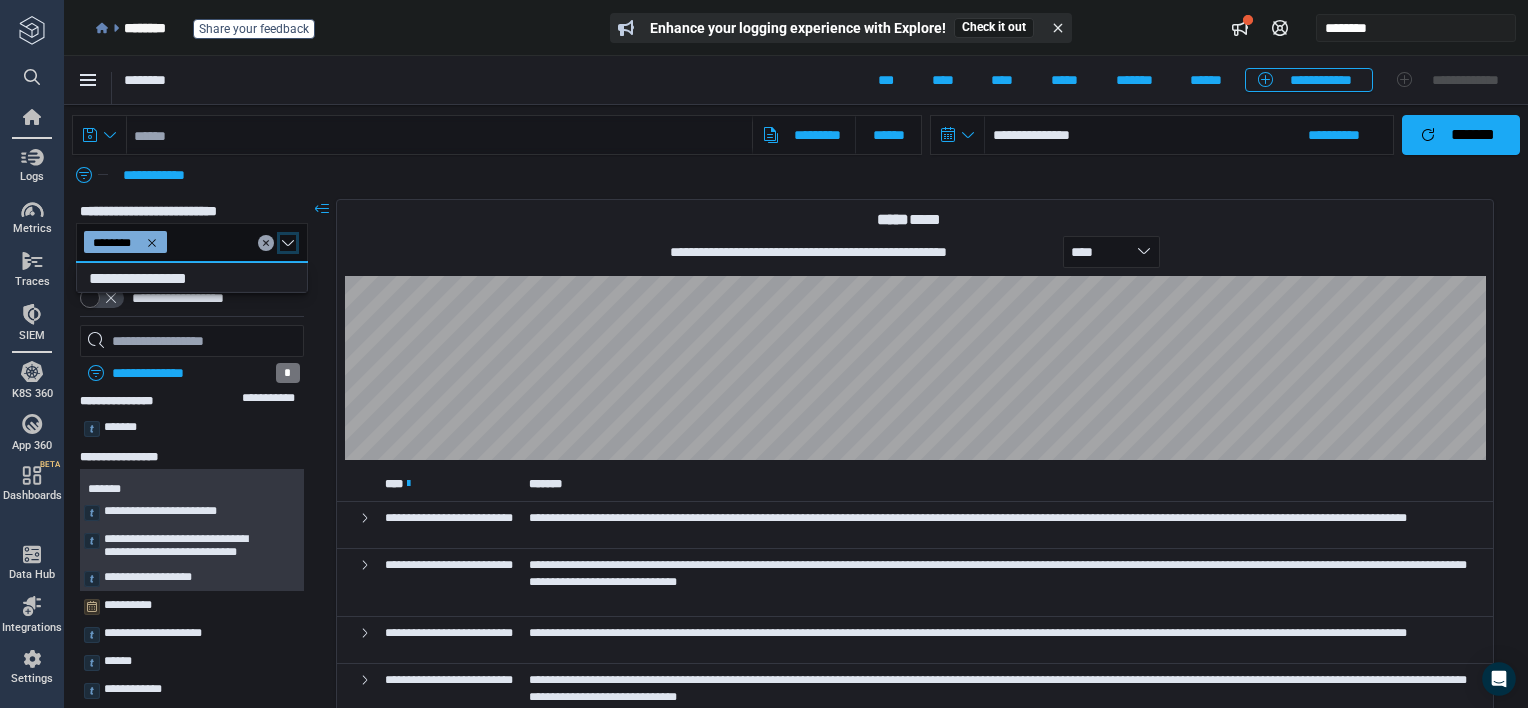 click 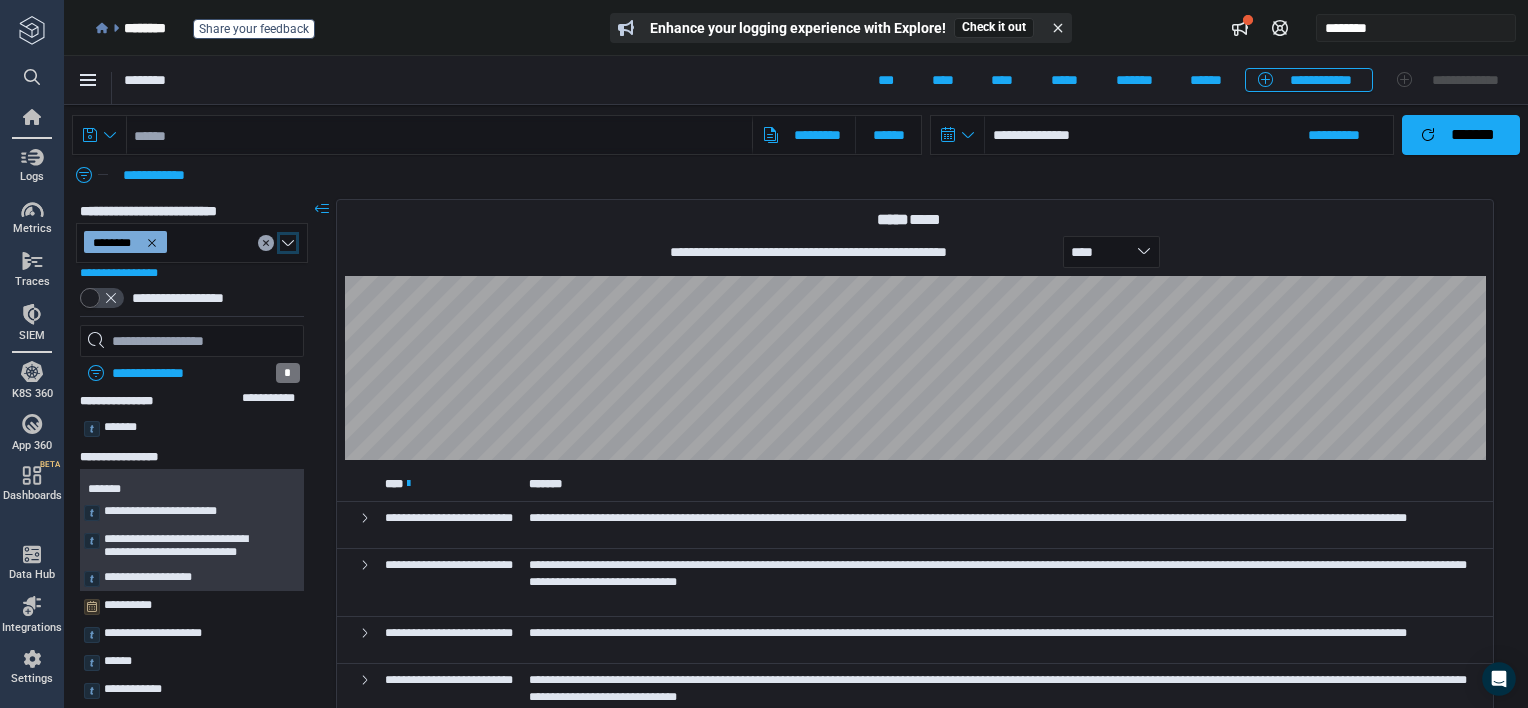 click 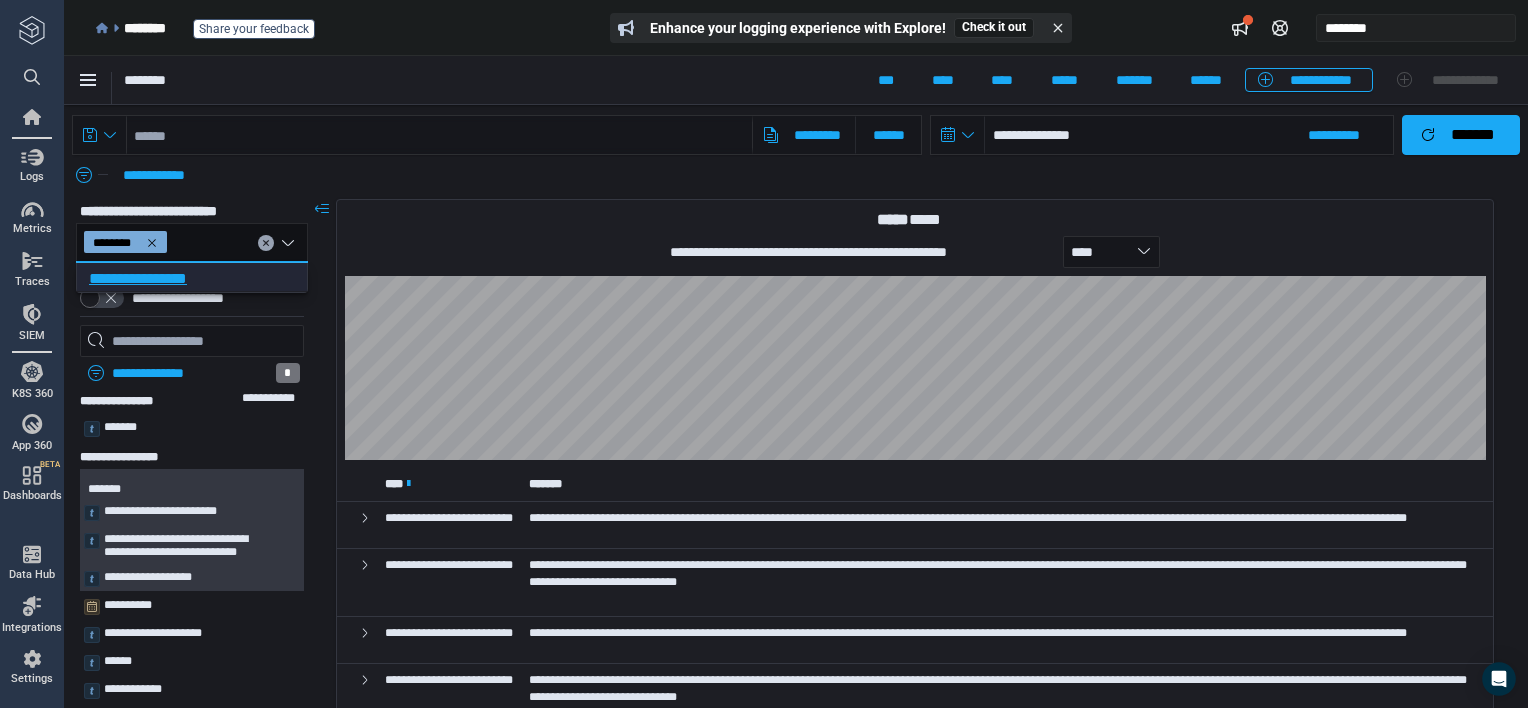 click on "**********" at bounding box center [185, 279] 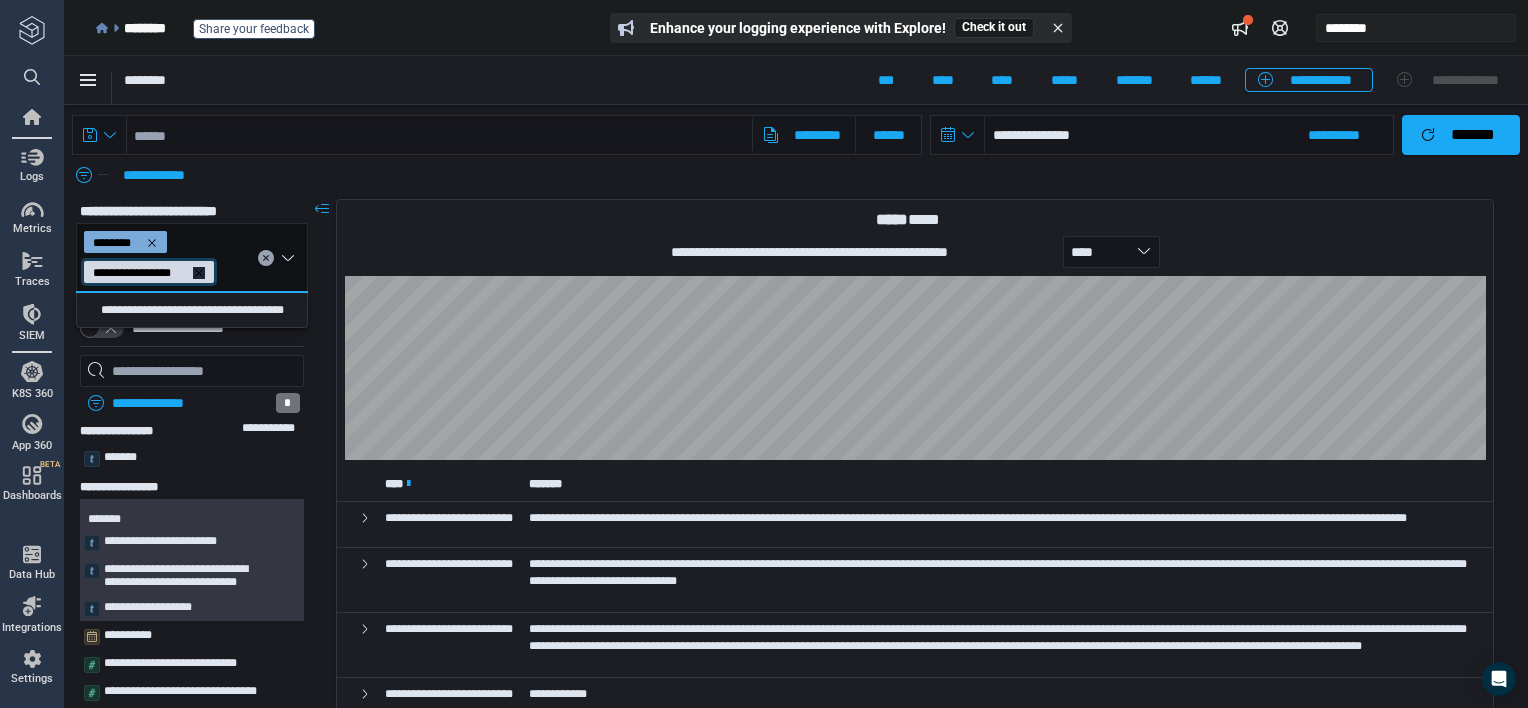 click on "**********" at bounding box center (149, 273) 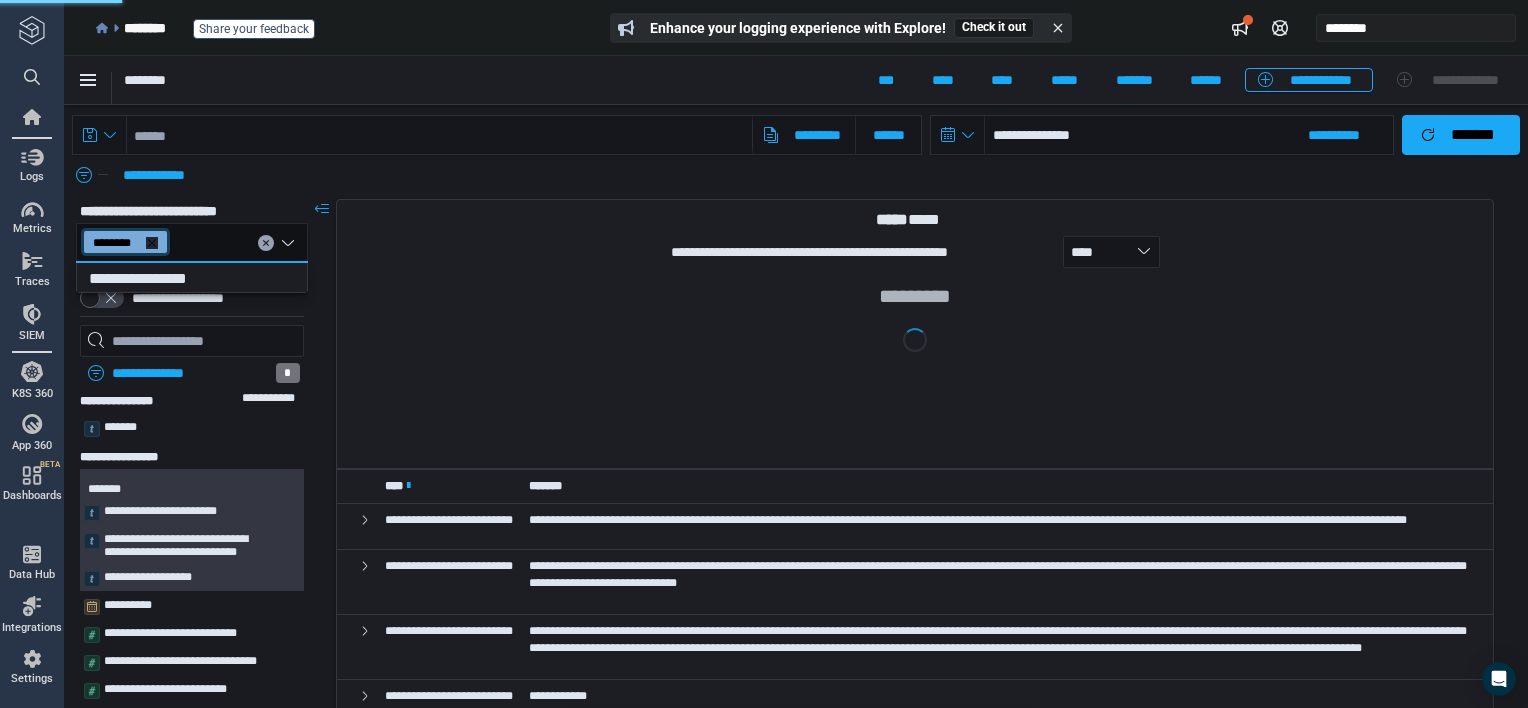 click 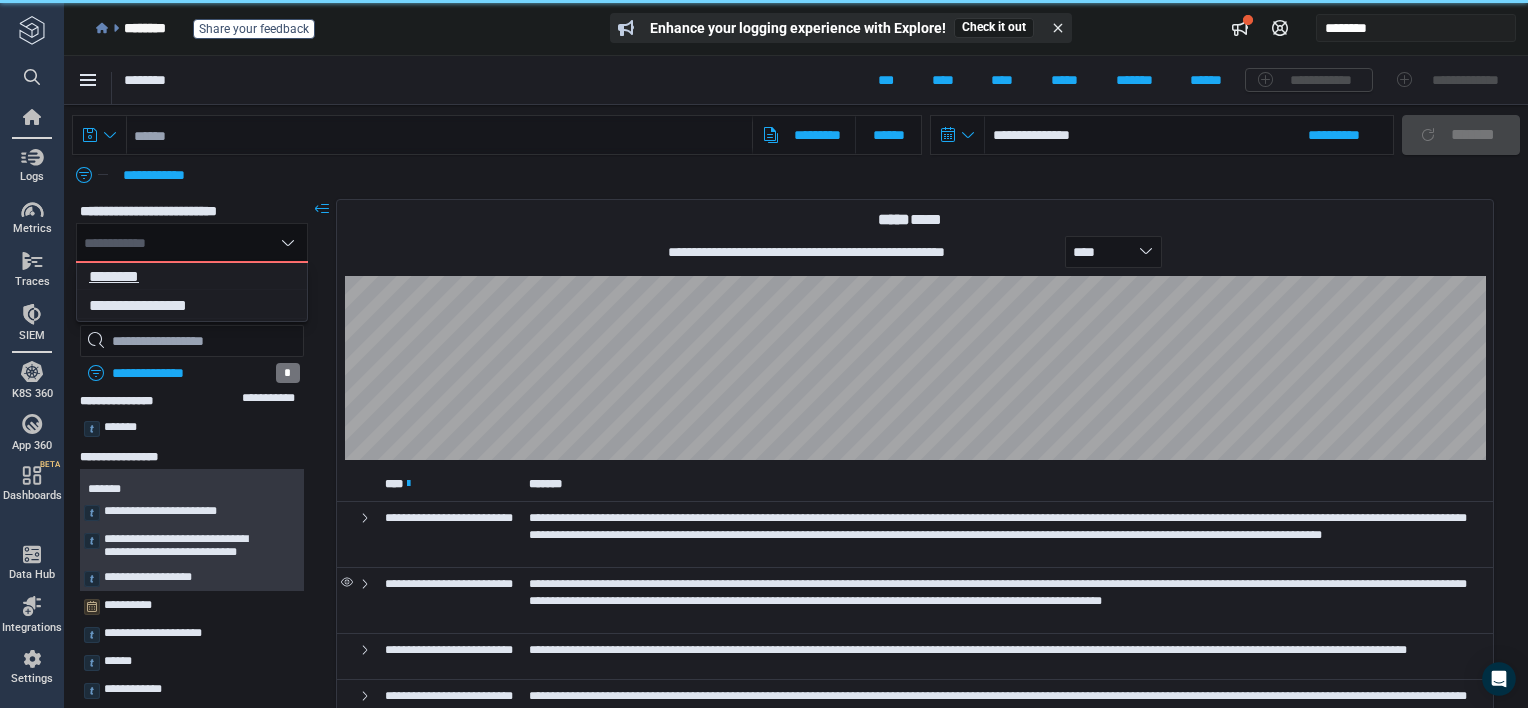 scroll, scrollTop: 0, scrollLeft: 0, axis: both 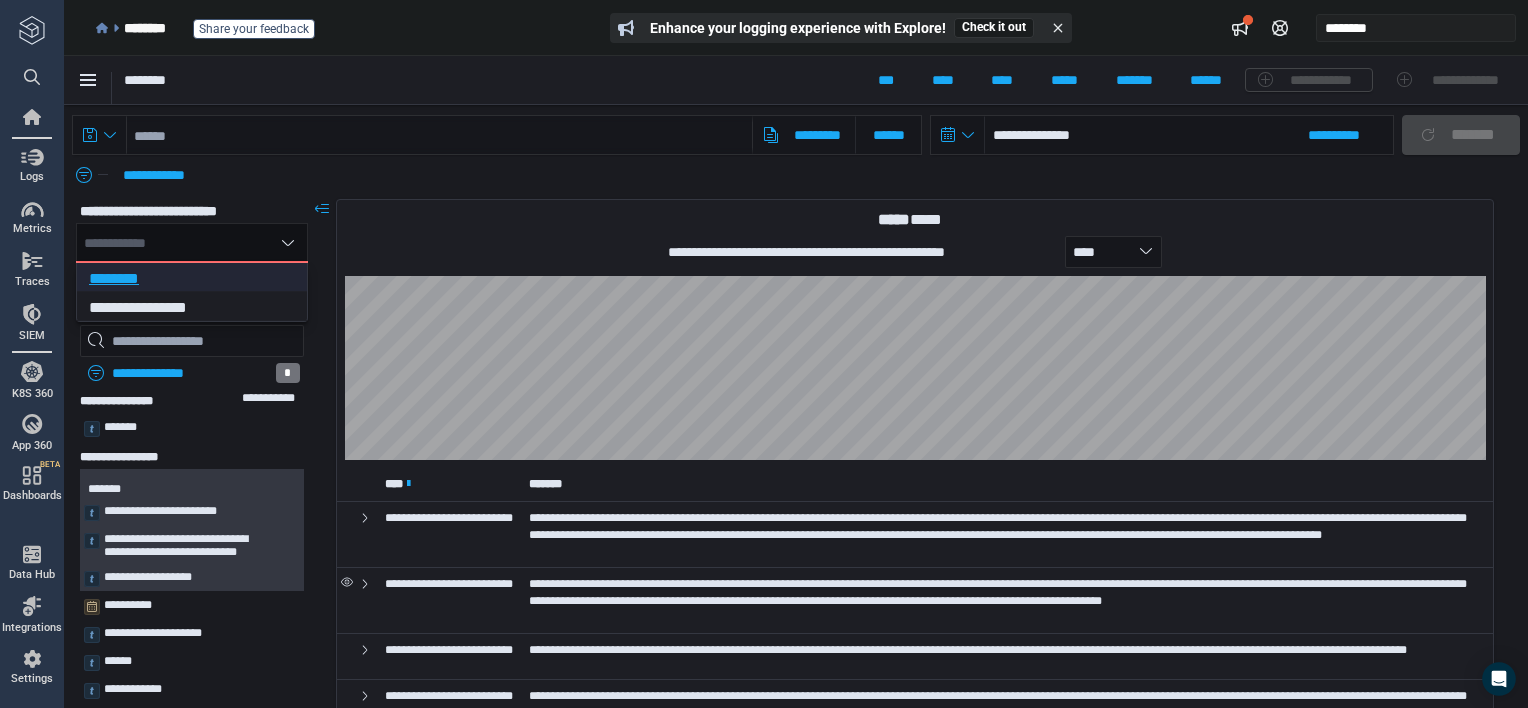 click on "********" at bounding box center [185, 279] 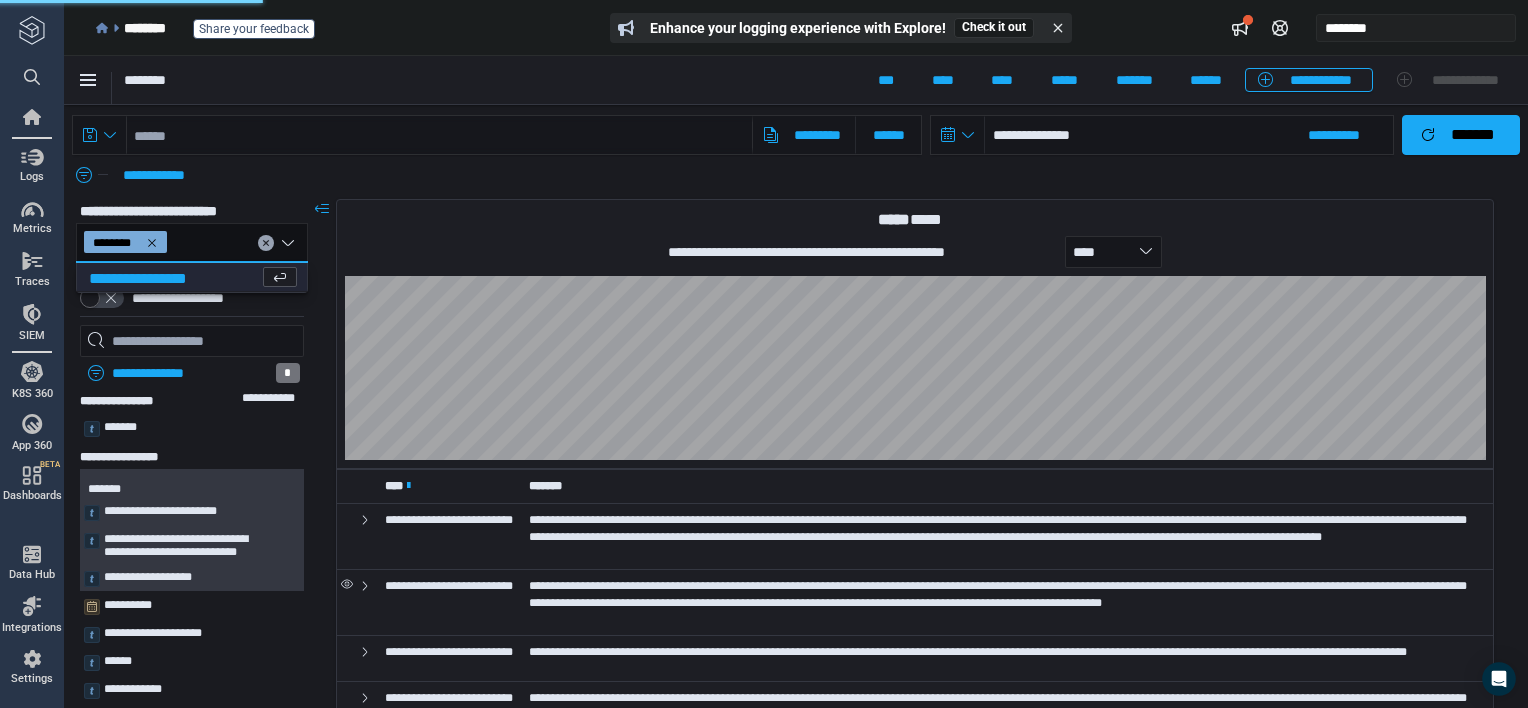 click 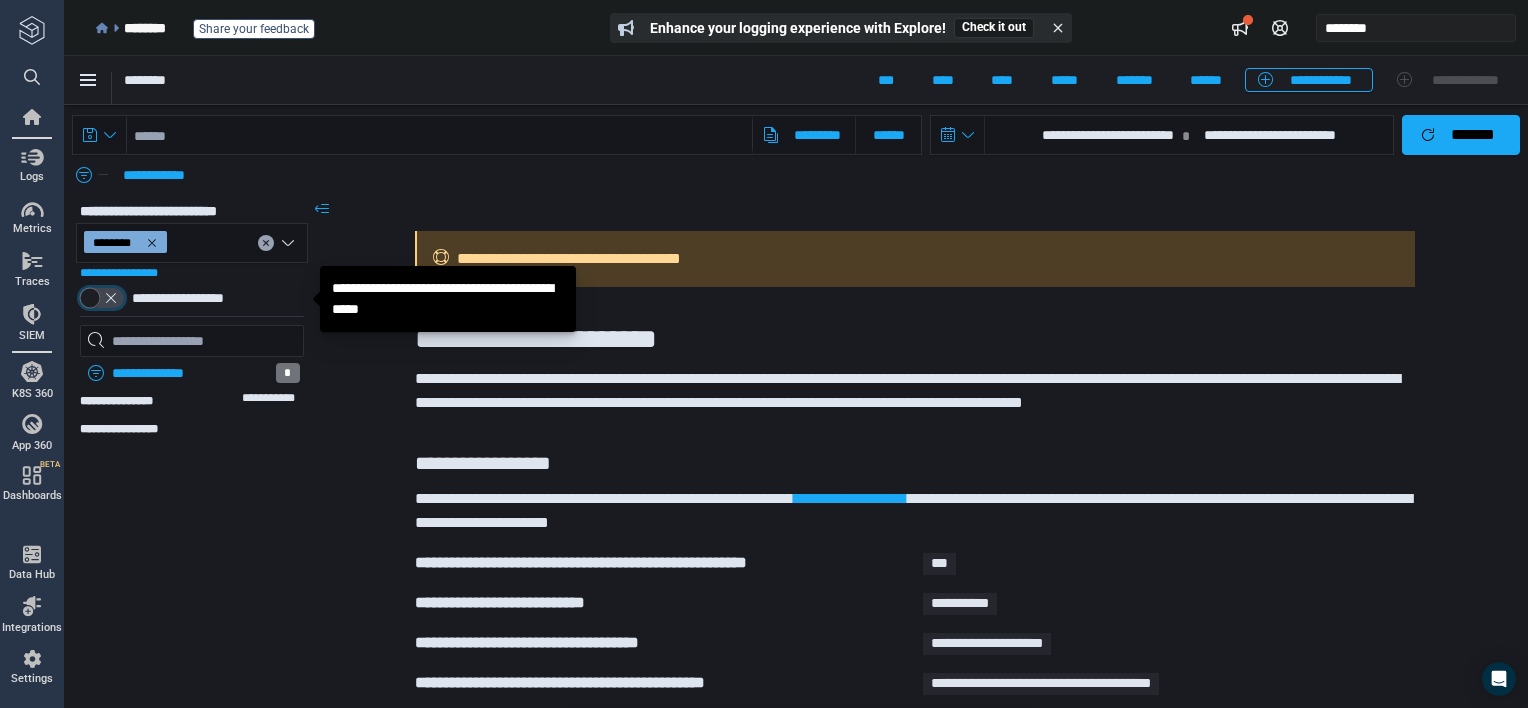 click at bounding box center (102, 298) 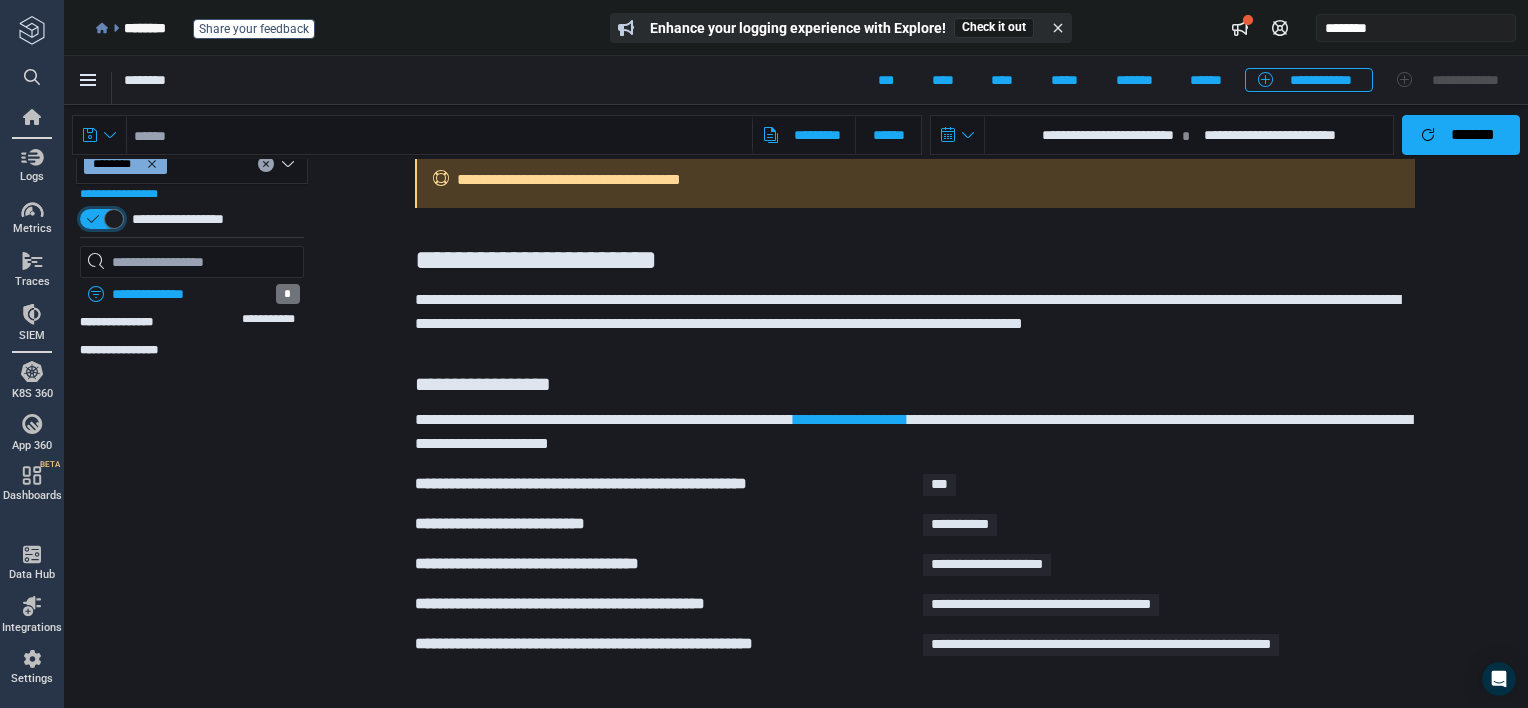 scroll, scrollTop: 0, scrollLeft: 0, axis: both 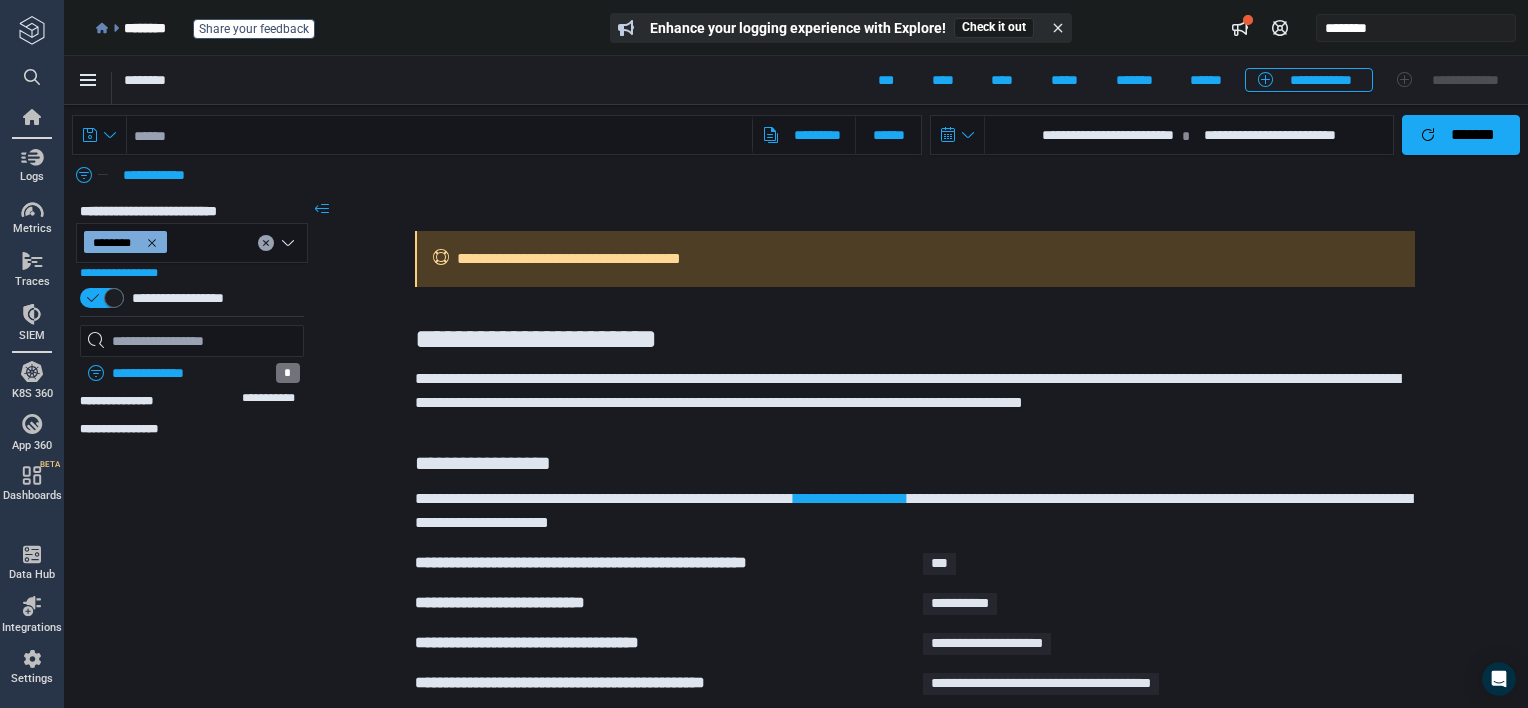 click on "********" at bounding box center [192, 243] 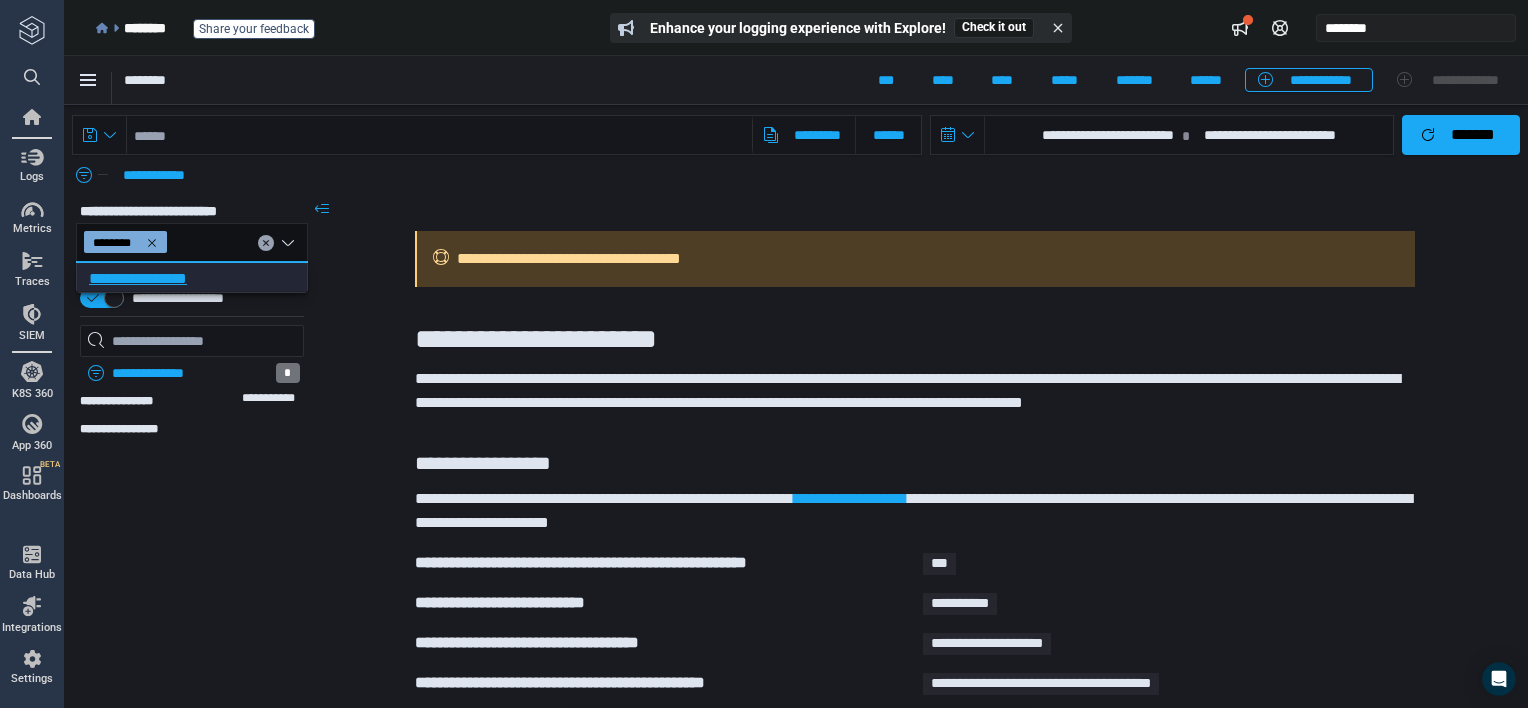 click on "**********" at bounding box center [185, 279] 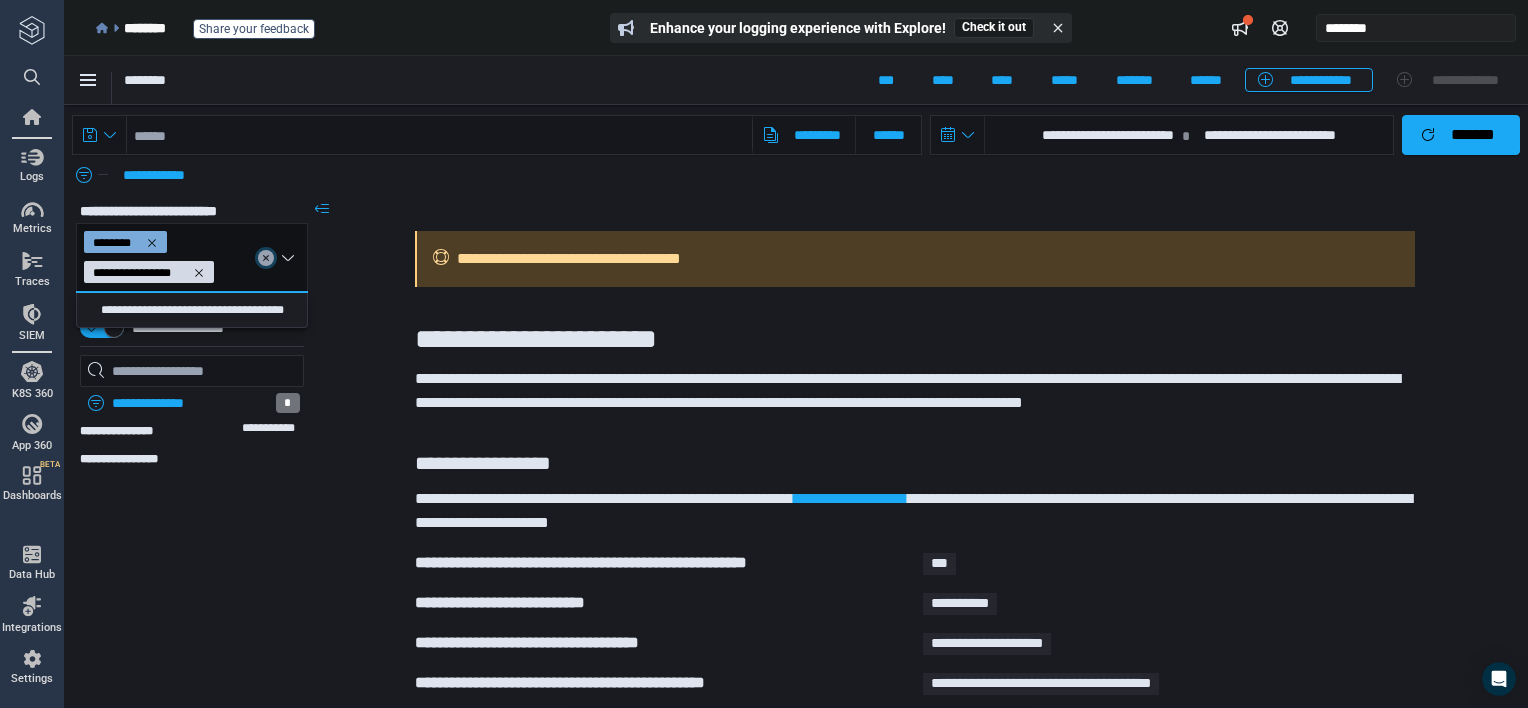 click at bounding box center (266, 258) 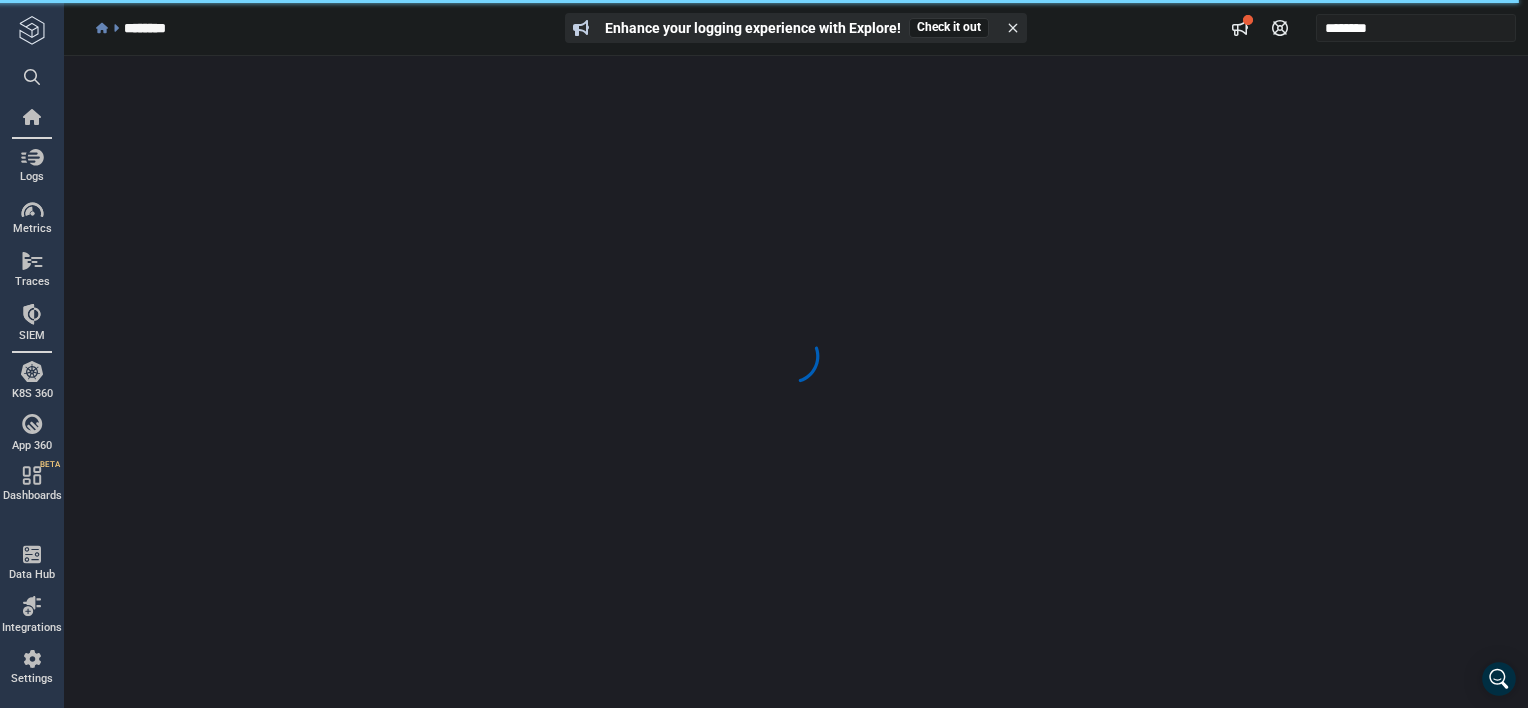 scroll, scrollTop: 0, scrollLeft: 0, axis: both 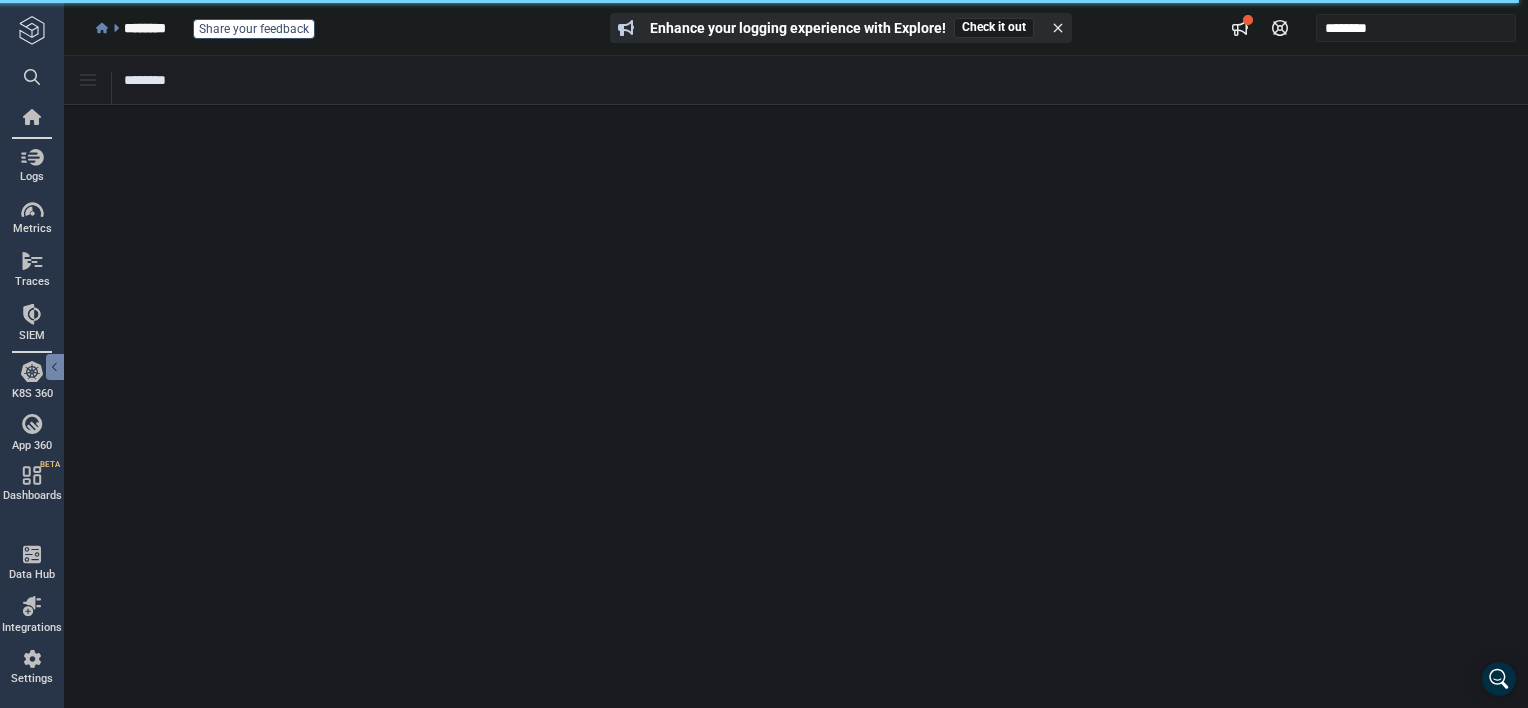 click at bounding box center (32, 30) 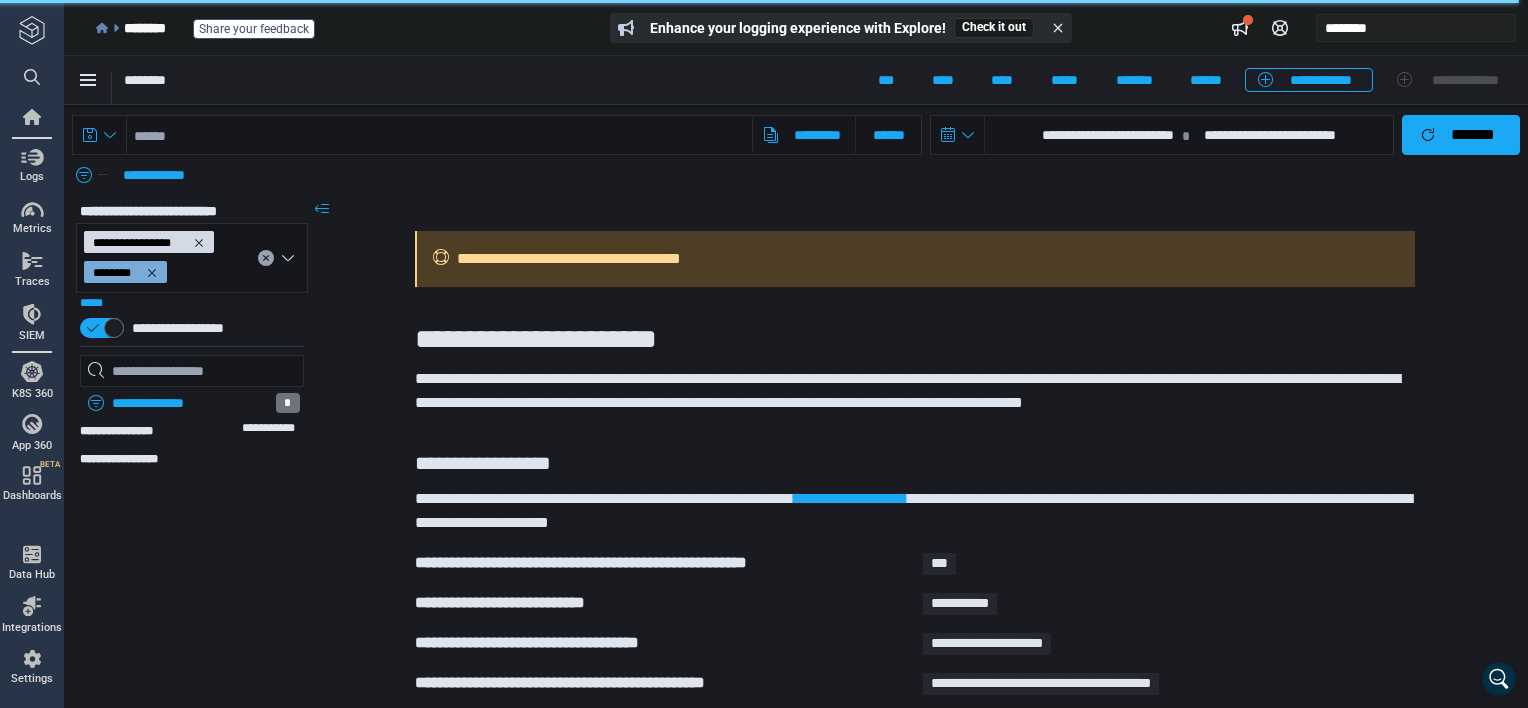 scroll, scrollTop: 79, scrollLeft: 0, axis: vertical 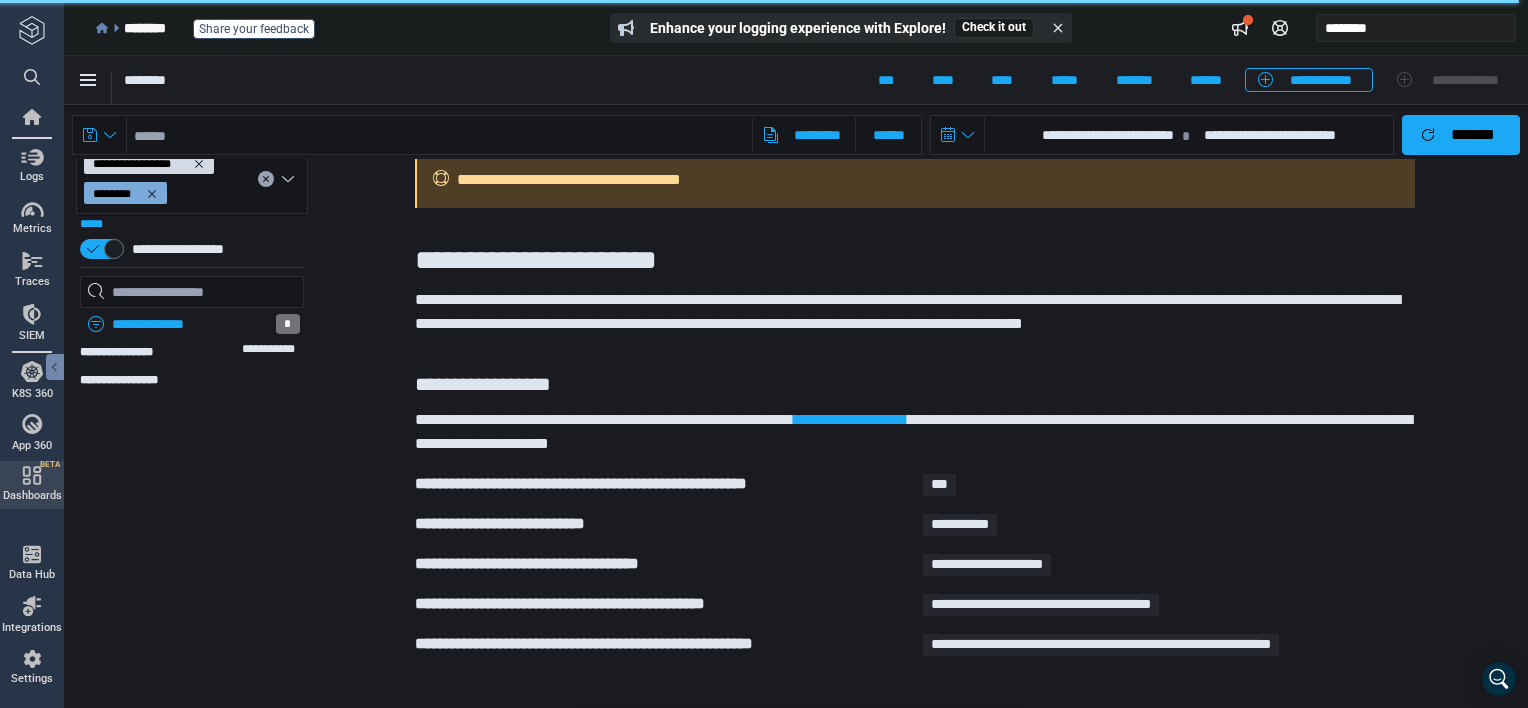 click on "Dashboards" at bounding box center (32, 496) 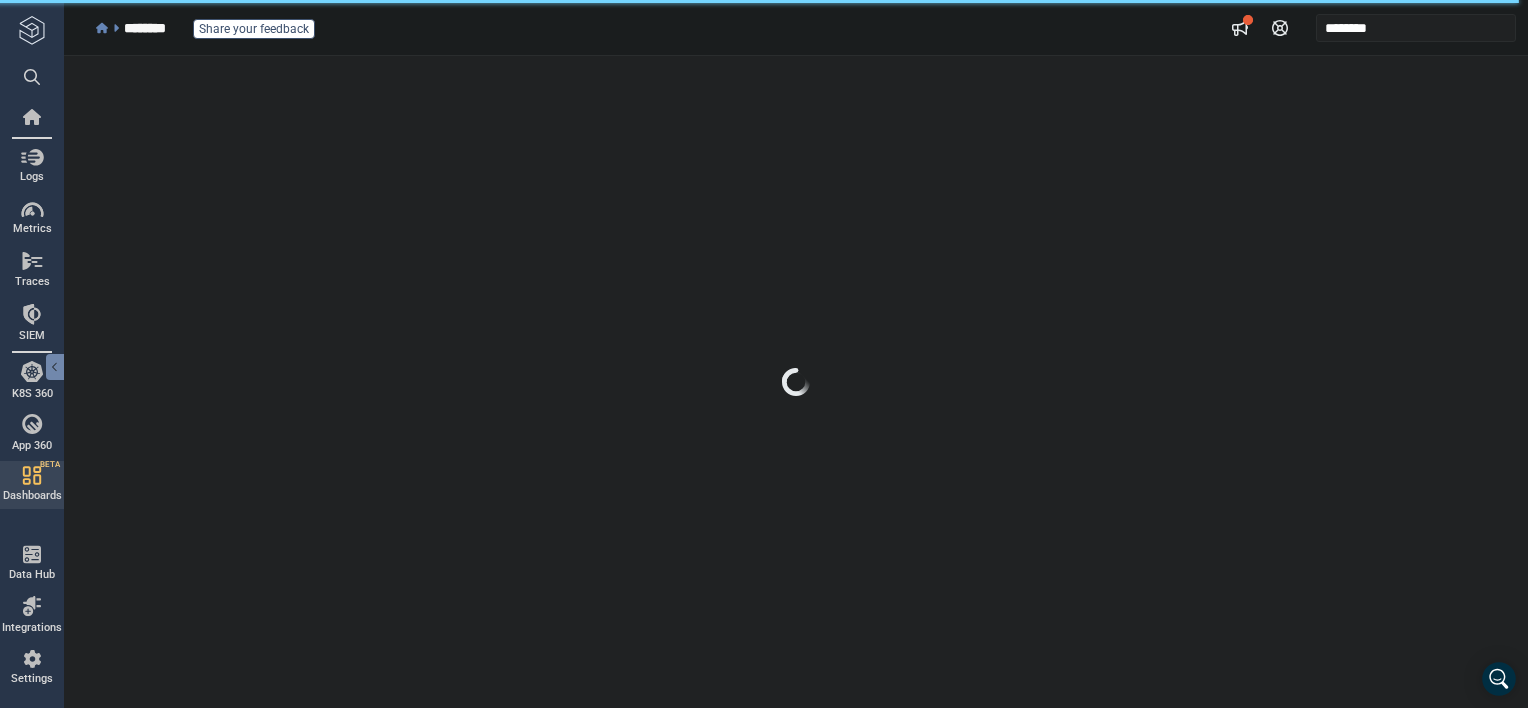 scroll, scrollTop: 0, scrollLeft: 0, axis: both 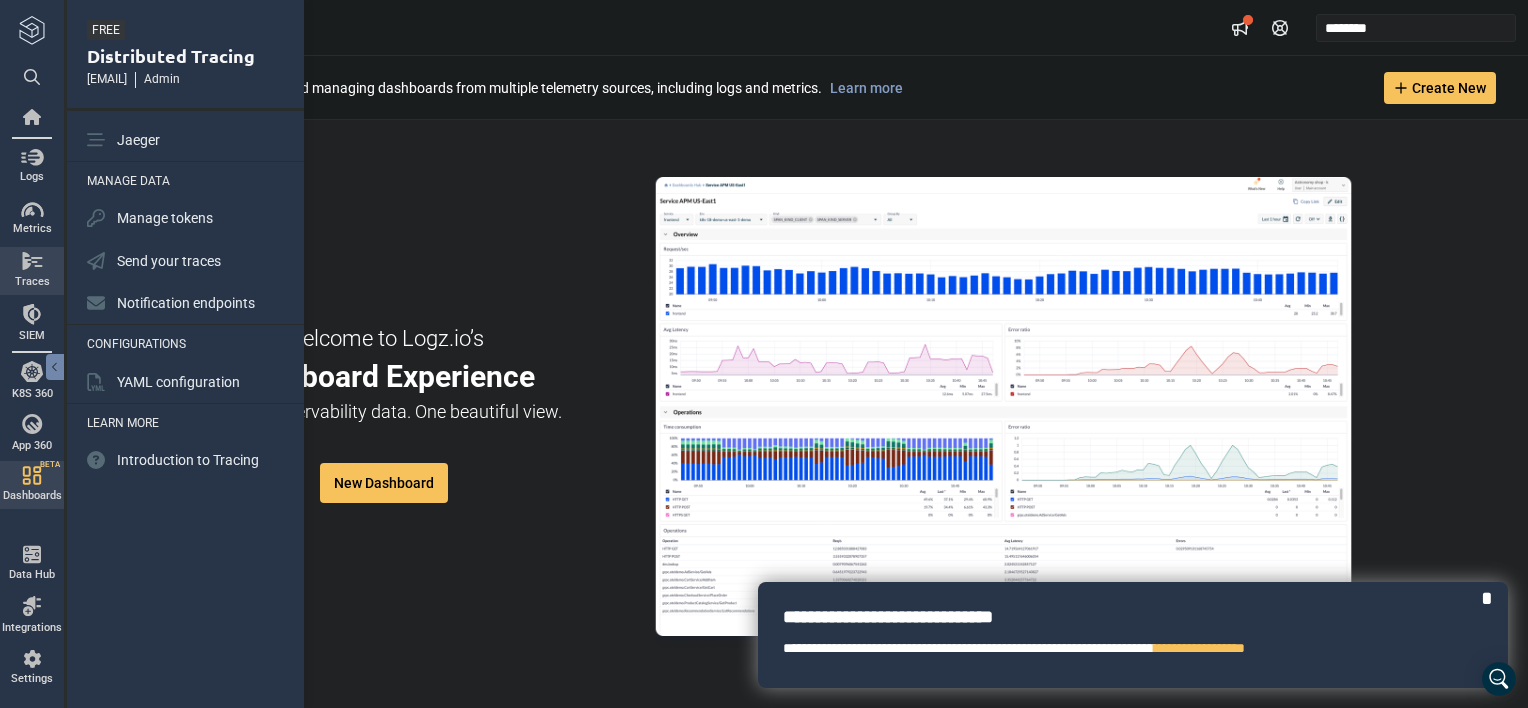 click on "Traces" at bounding box center [32, 282] 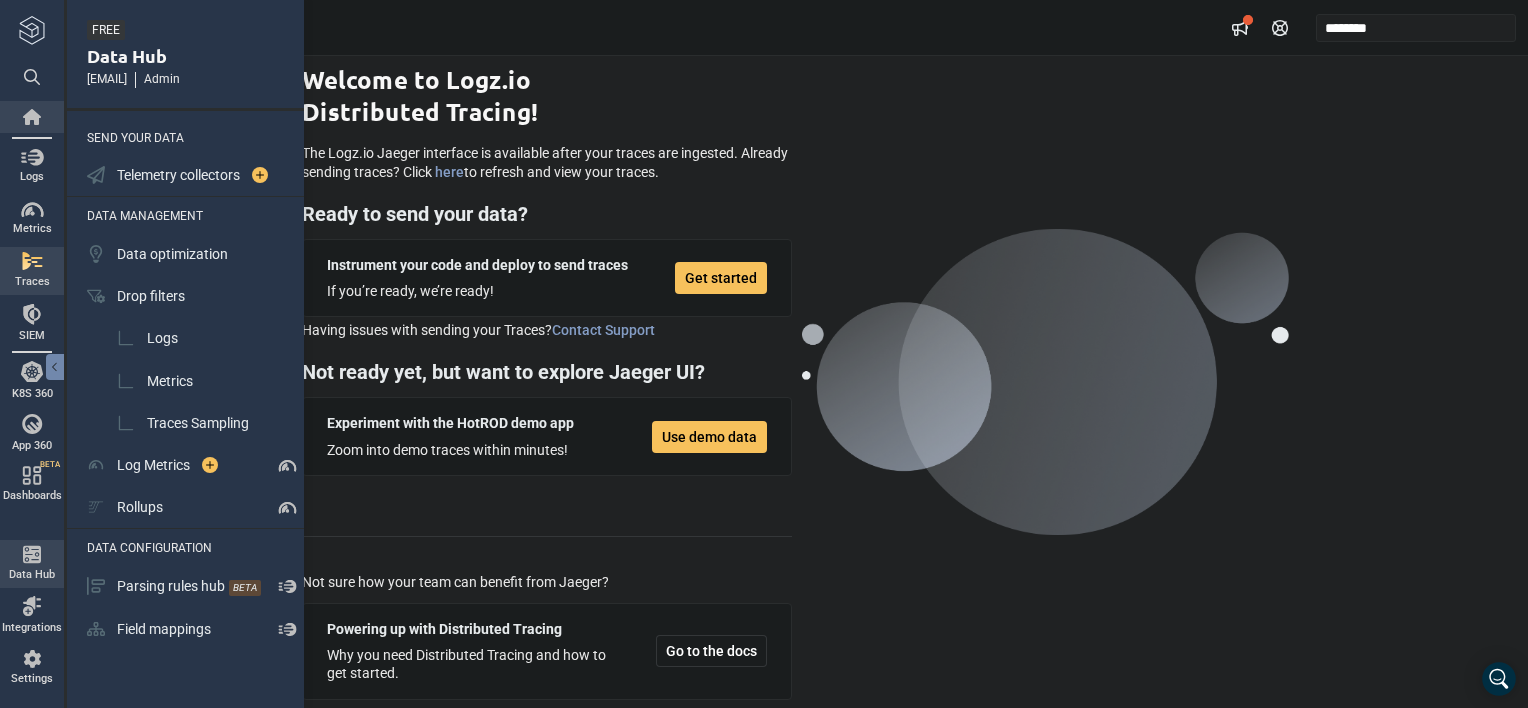 click at bounding box center (32, 117) 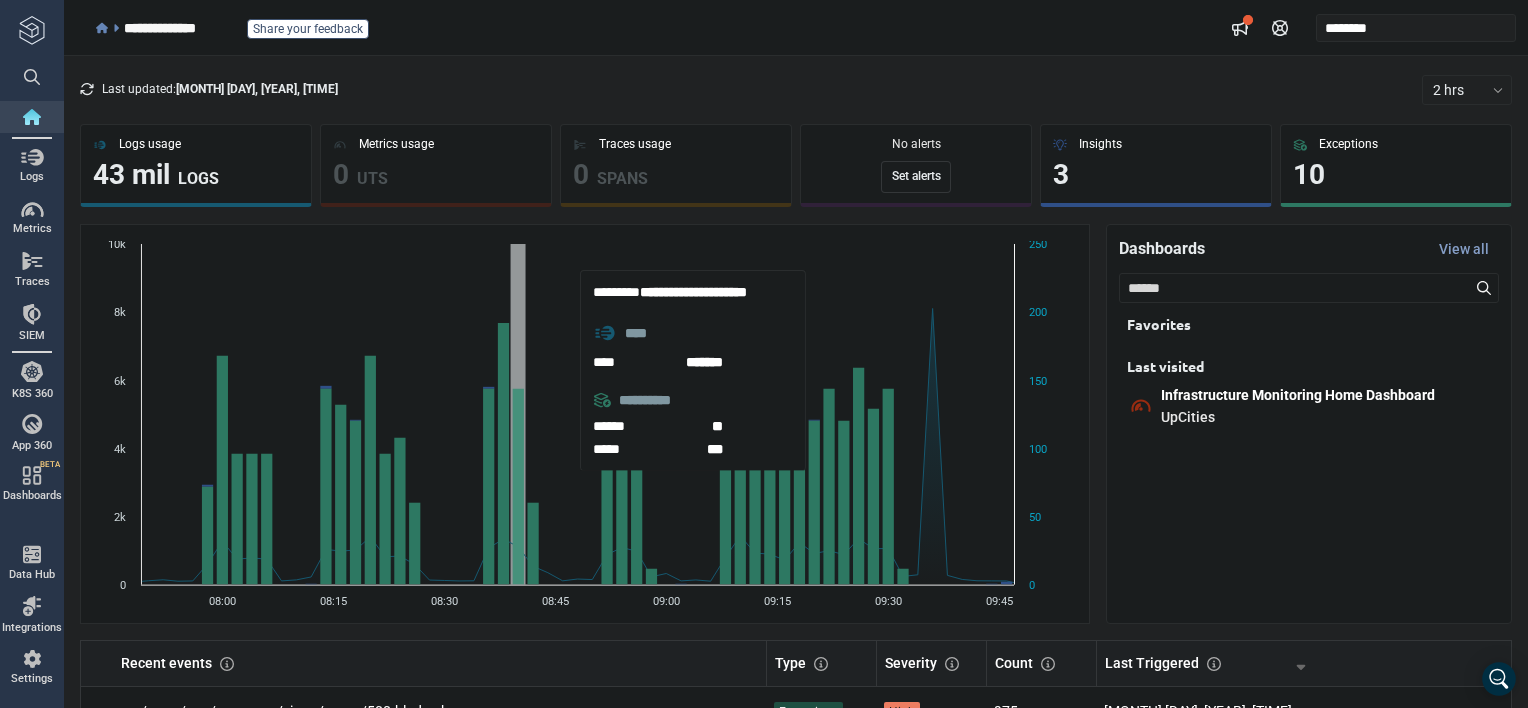 scroll, scrollTop: 4, scrollLeft: 0, axis: vertical 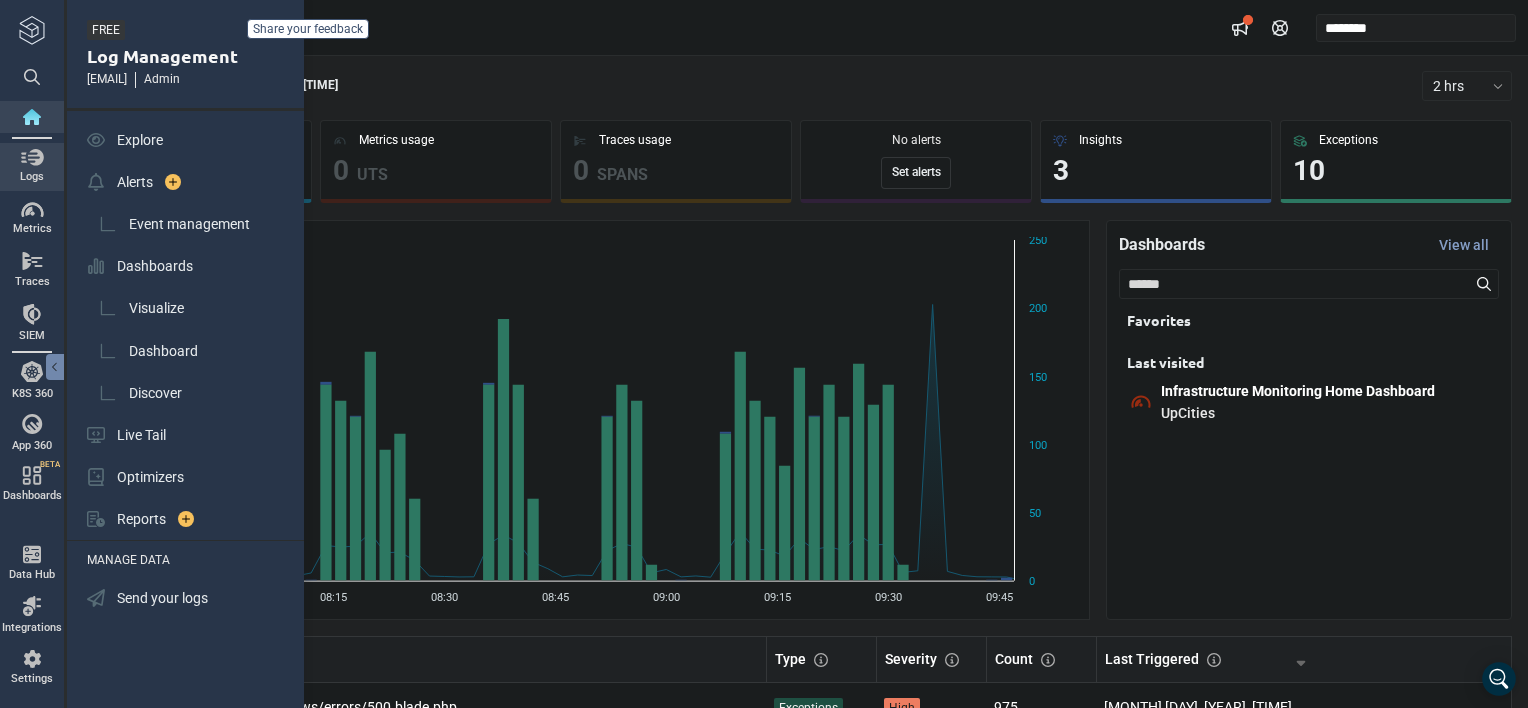 click on "Logs" at bounding box center (32, 177) 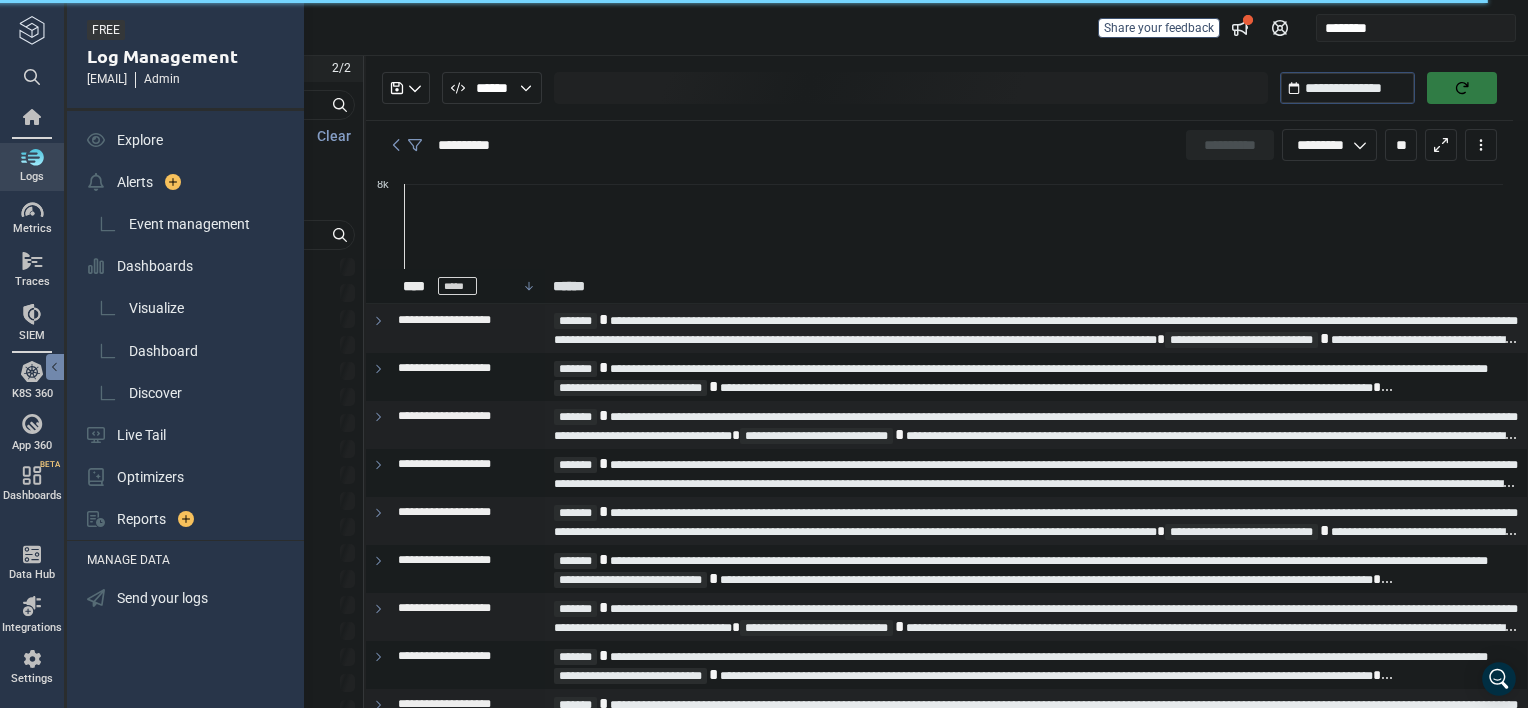 type on "*" 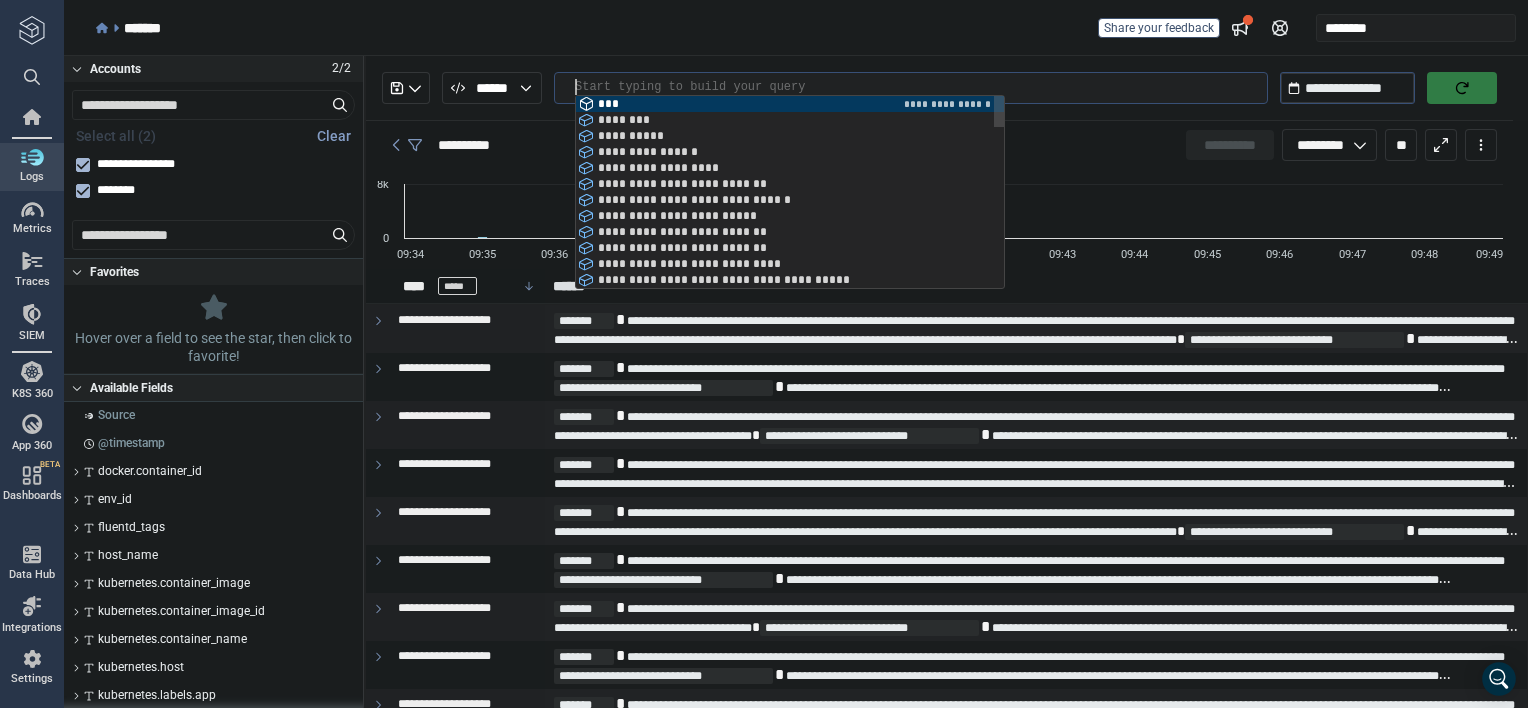click at bounding box center (921, 87) 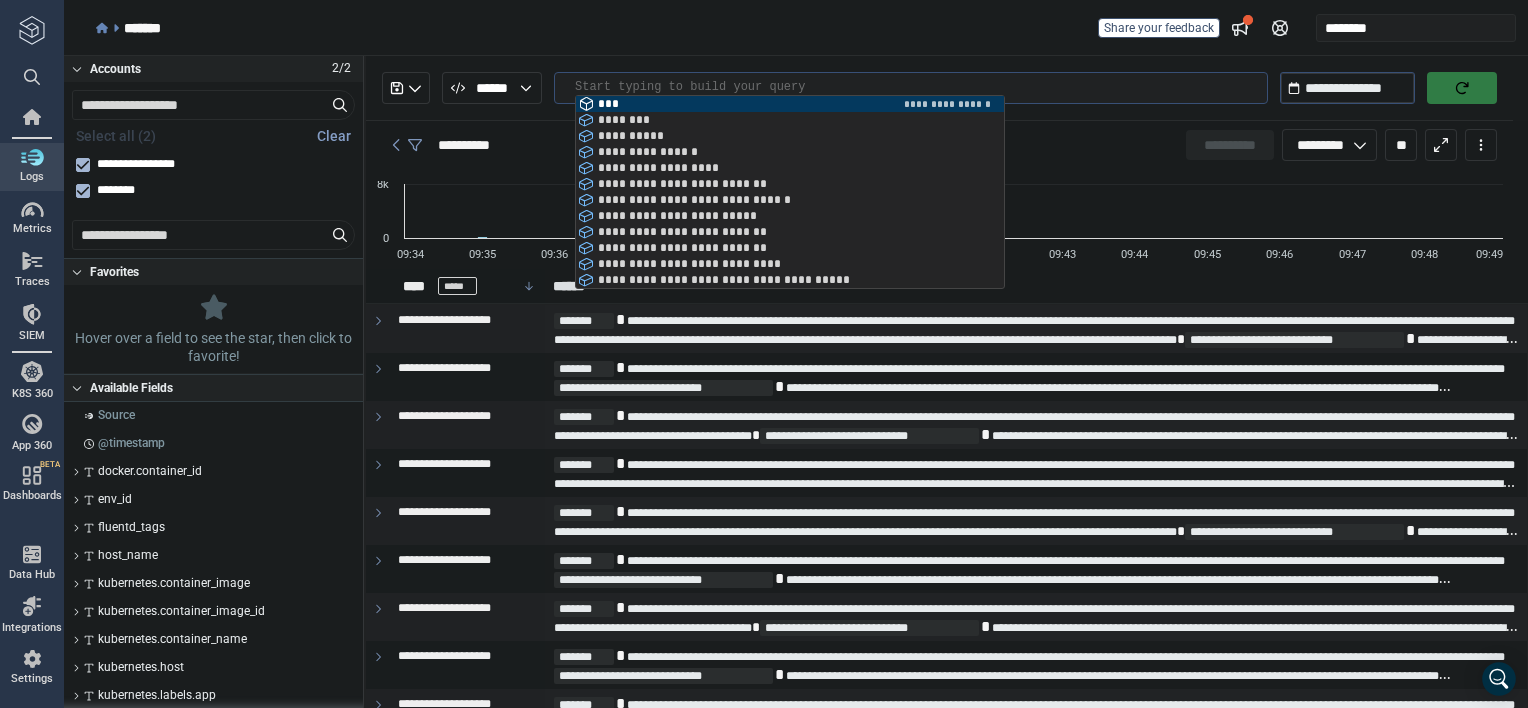 scroll, scrollTop: 0, scrollLeft: 0, axis: both 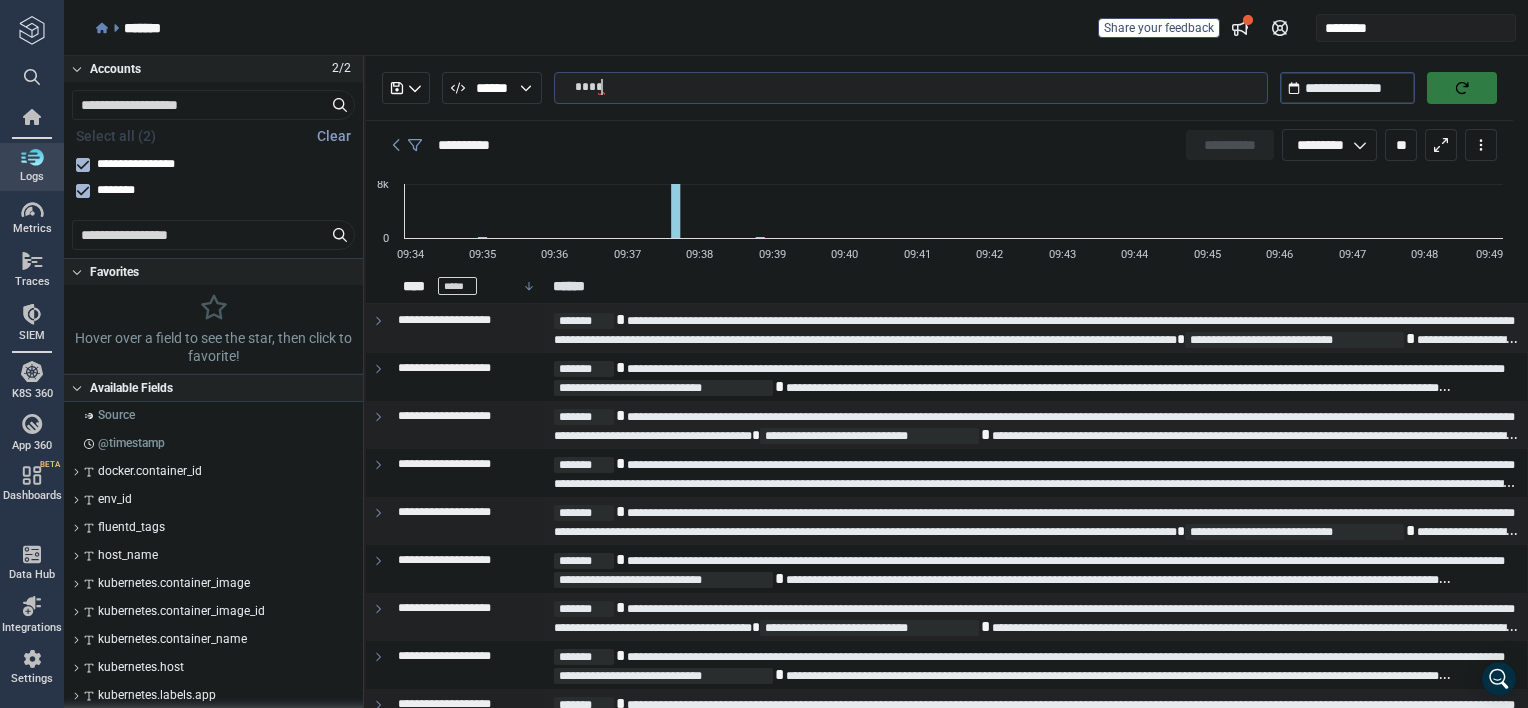 type on "****" 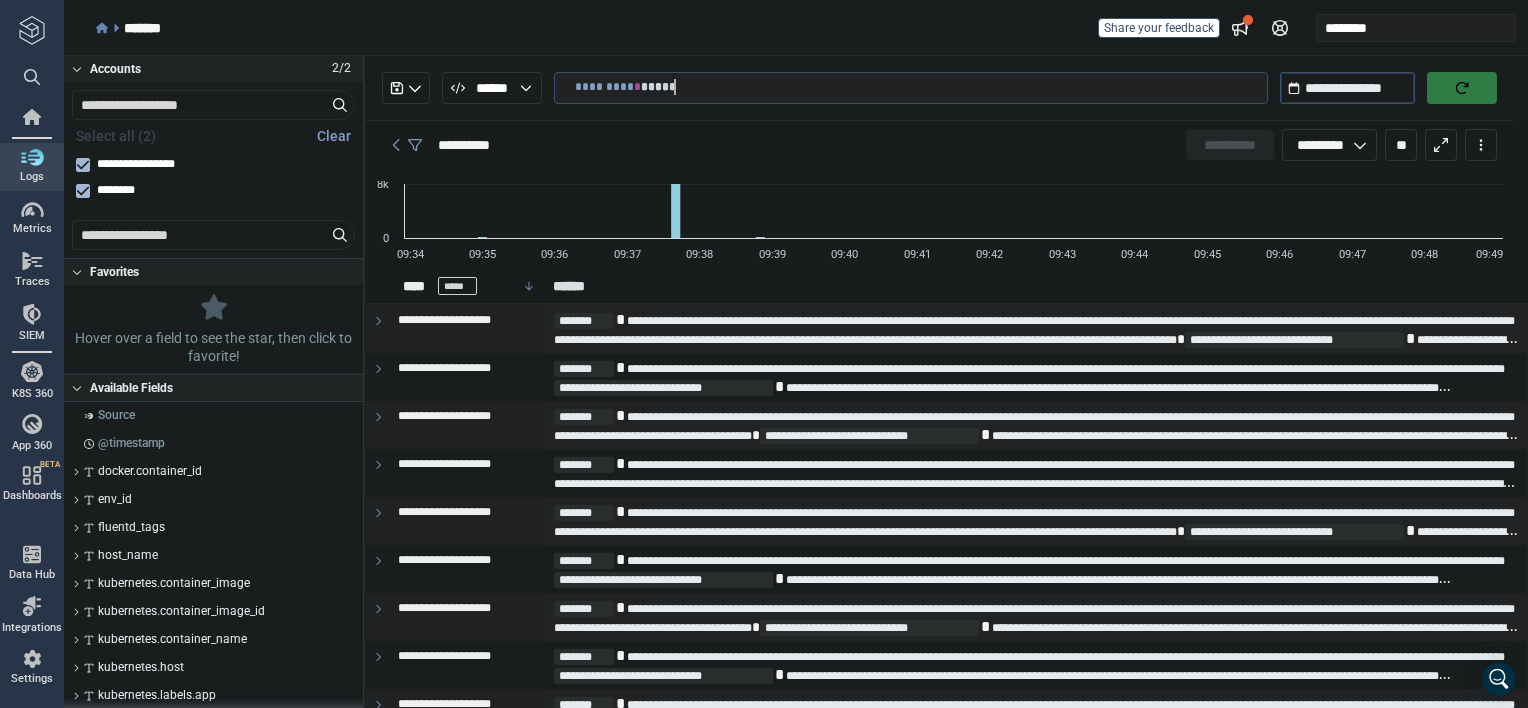 type on "**********" 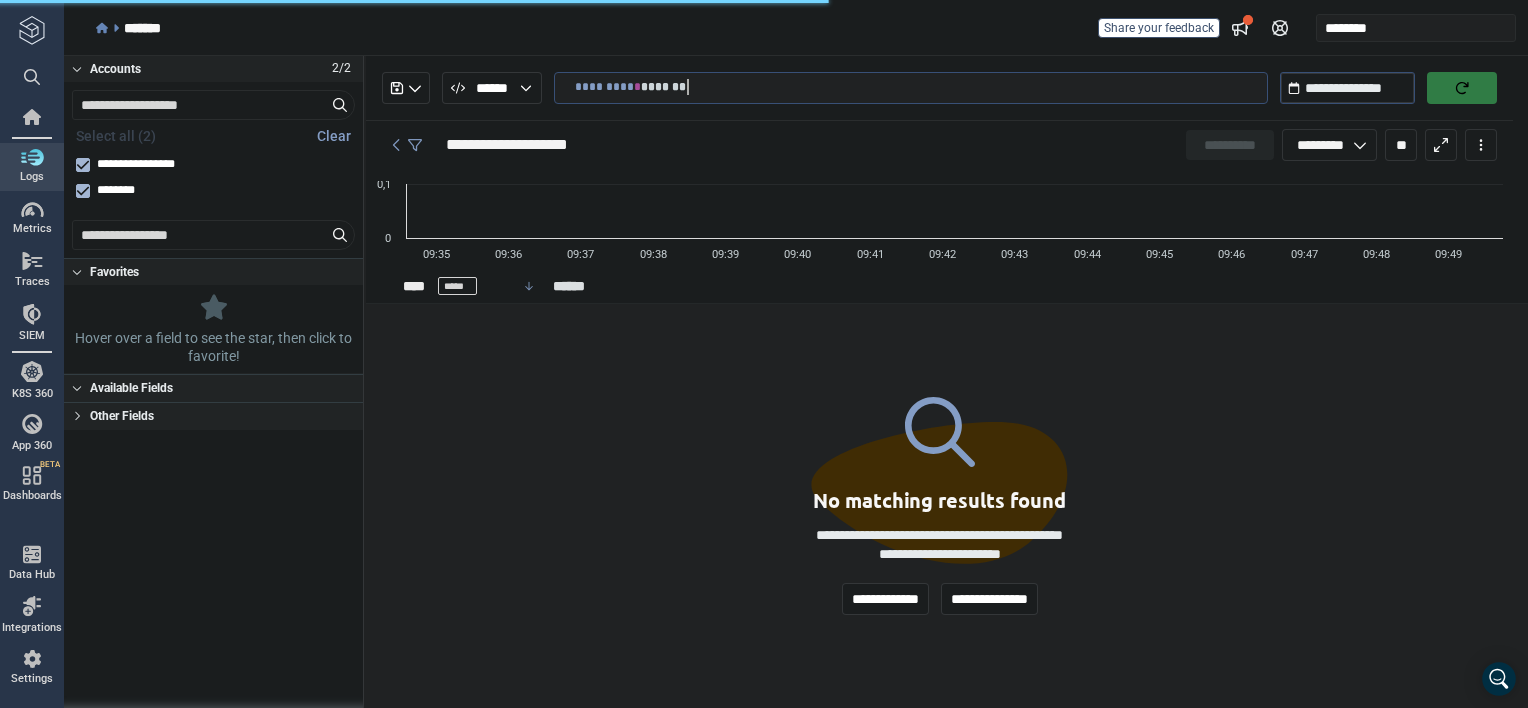 type on "*" 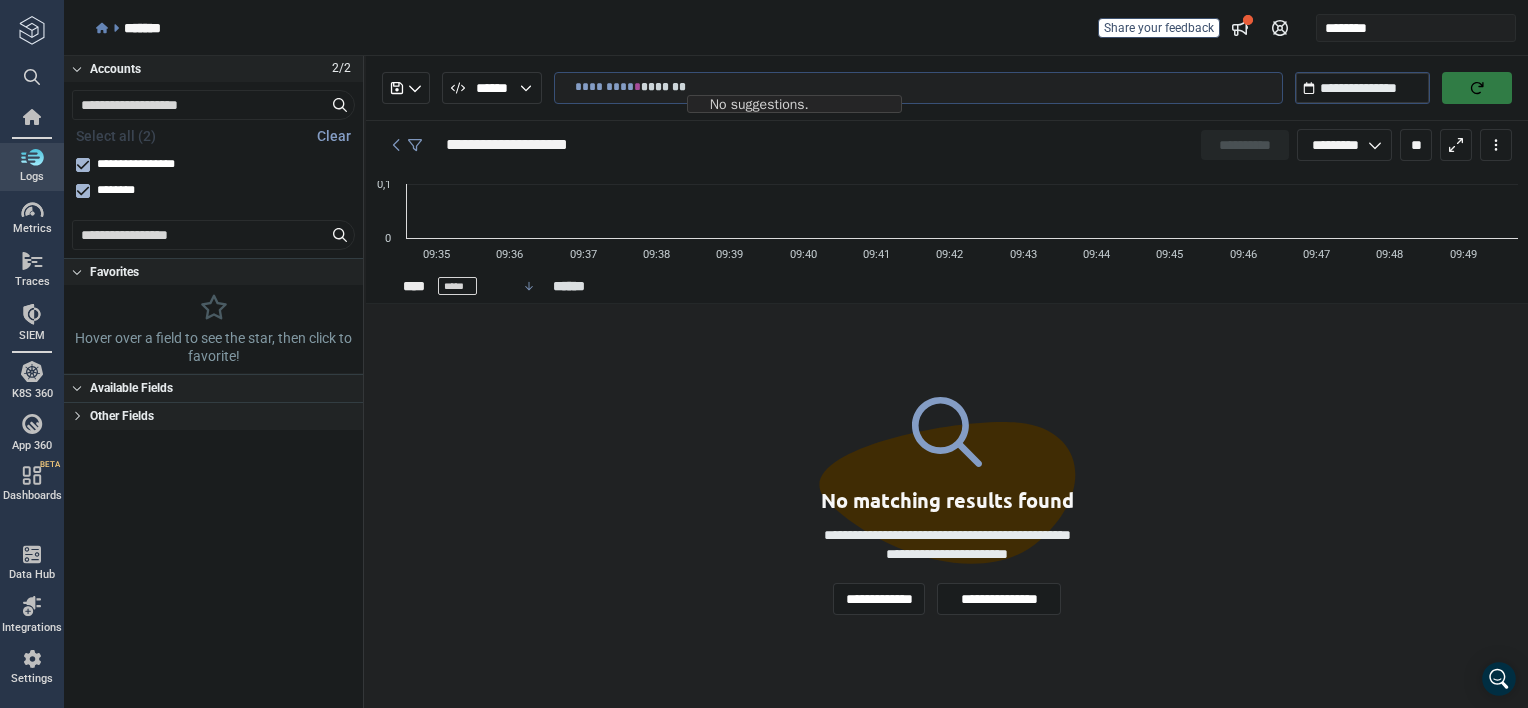 click on "********* * *******" at bounding box center [928, 87] 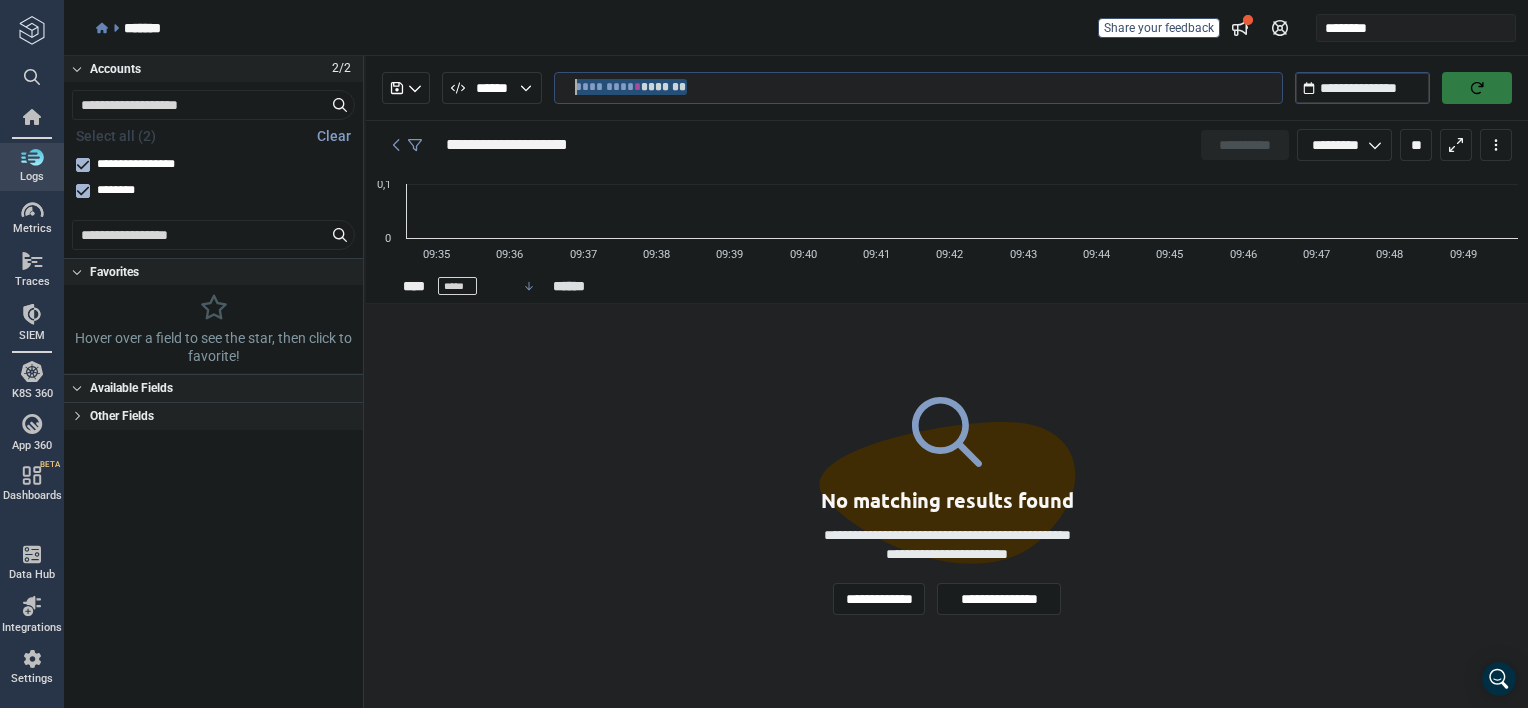 type 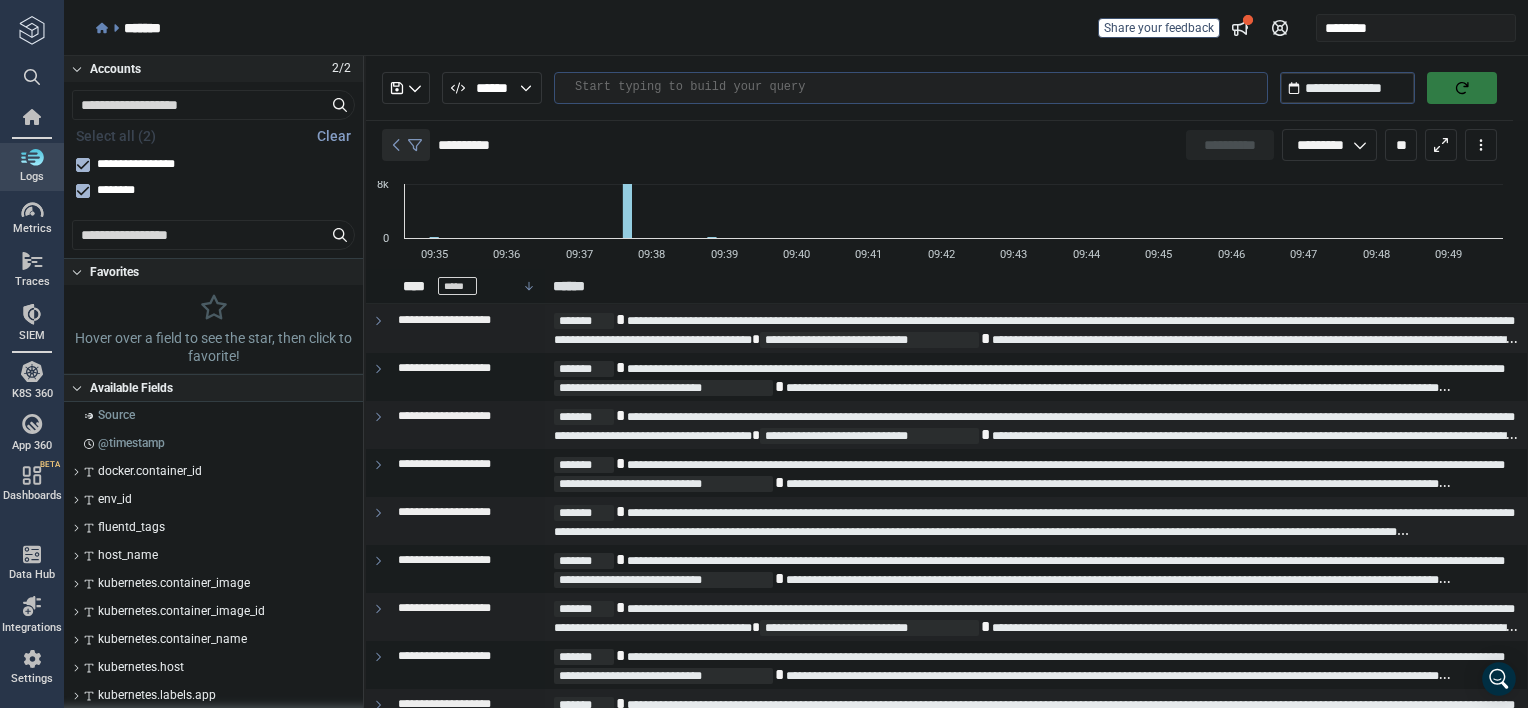 click 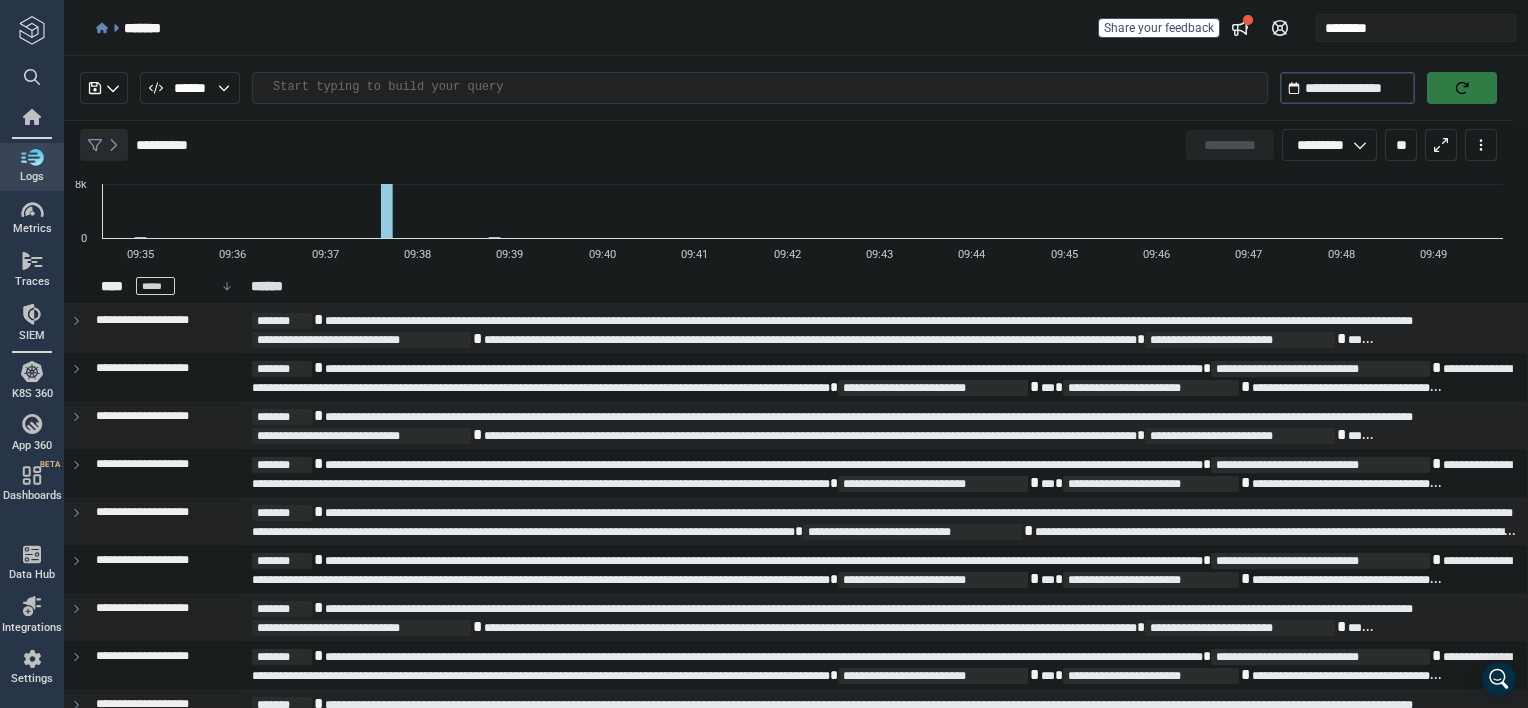 click 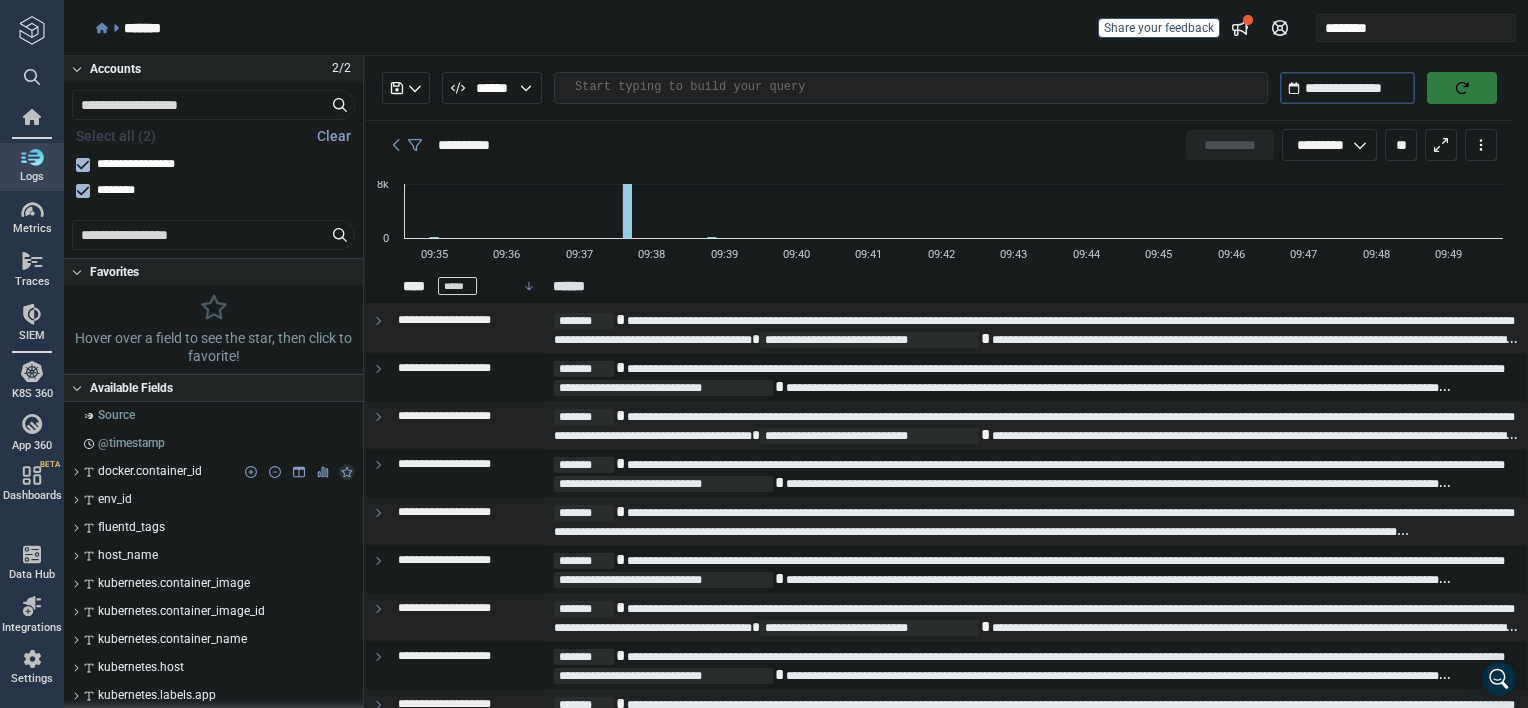 scroll, scrollTop: 300, scrollLeft: 0, axis: vertical 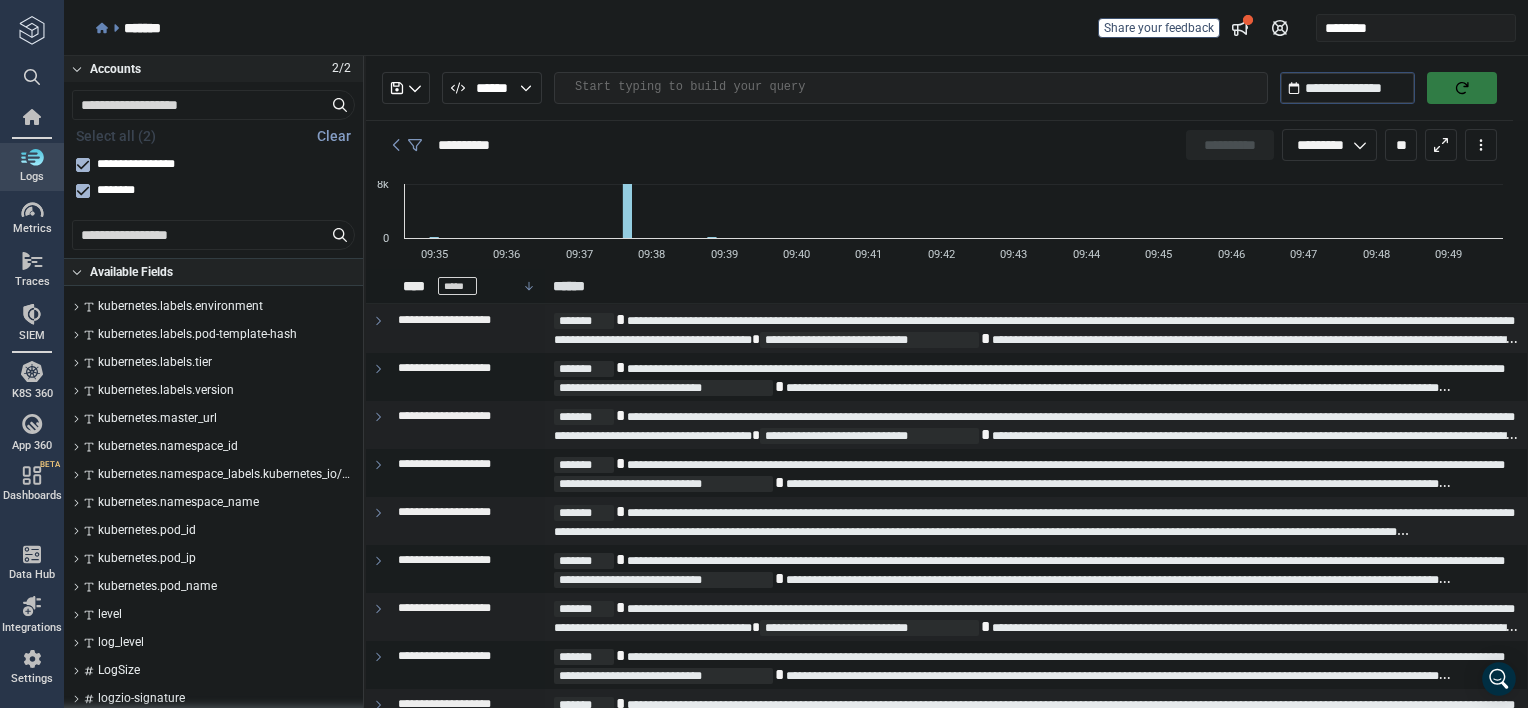 click on "kubernetes.namespace_name" at bounding box center (213, 503) 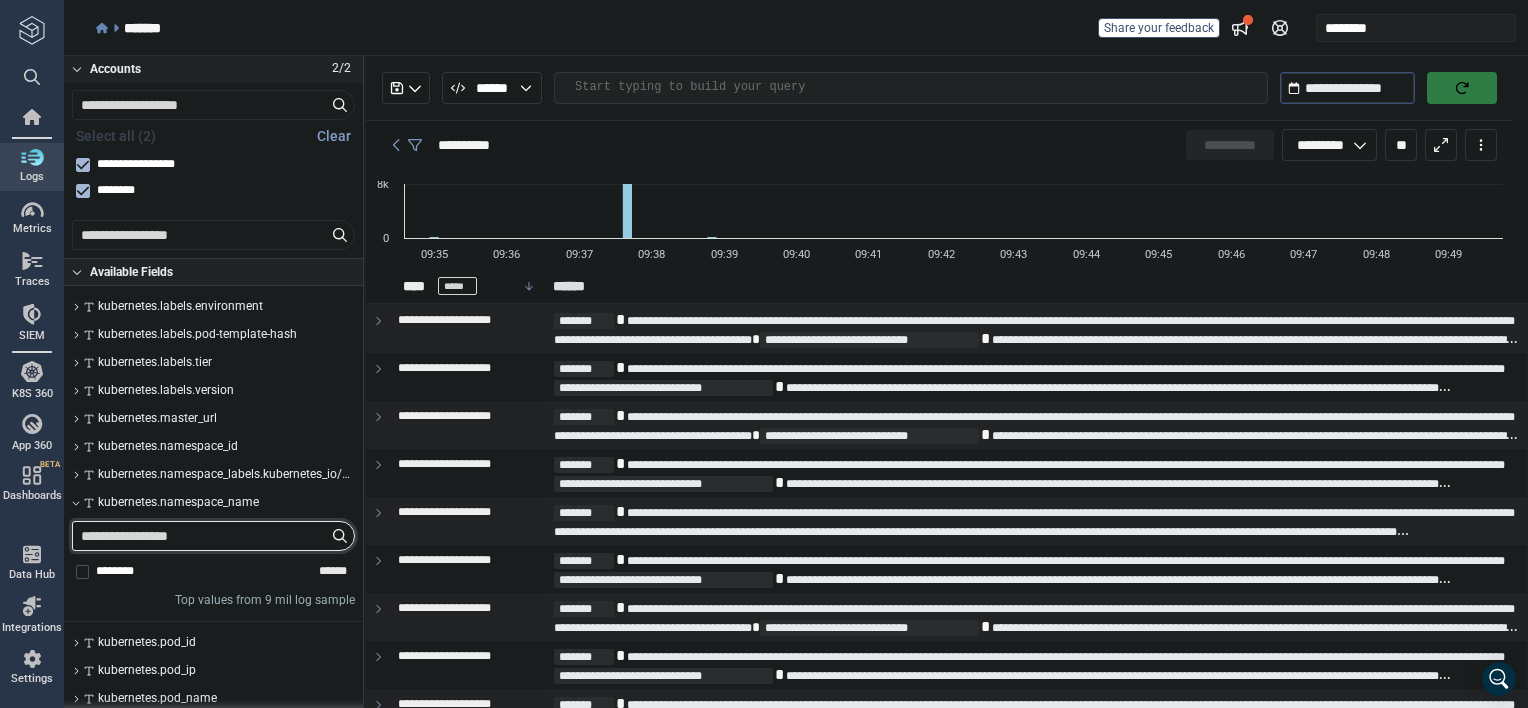 click at bounding box center (213, 536) 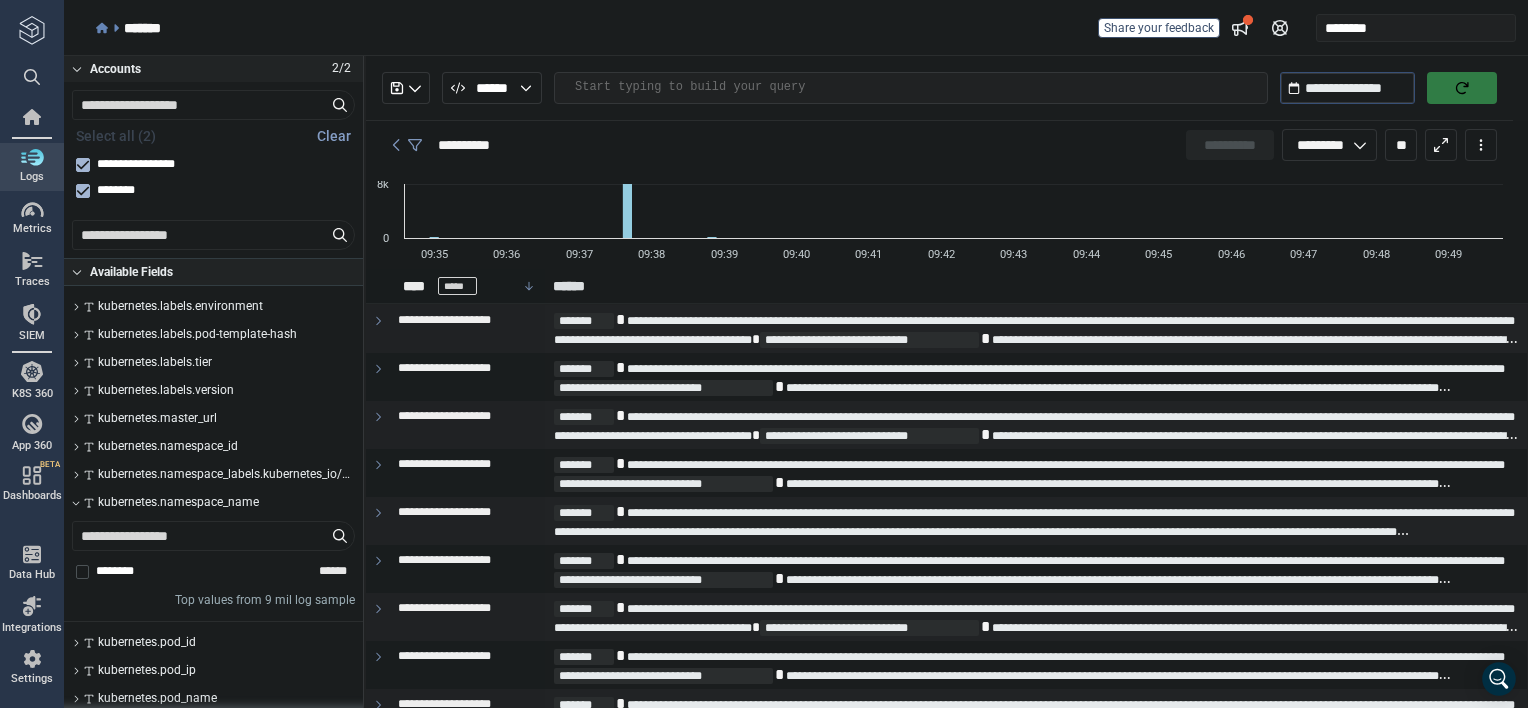 click on "Top values from 9 mil log sample" at bounding box center (265, 601) 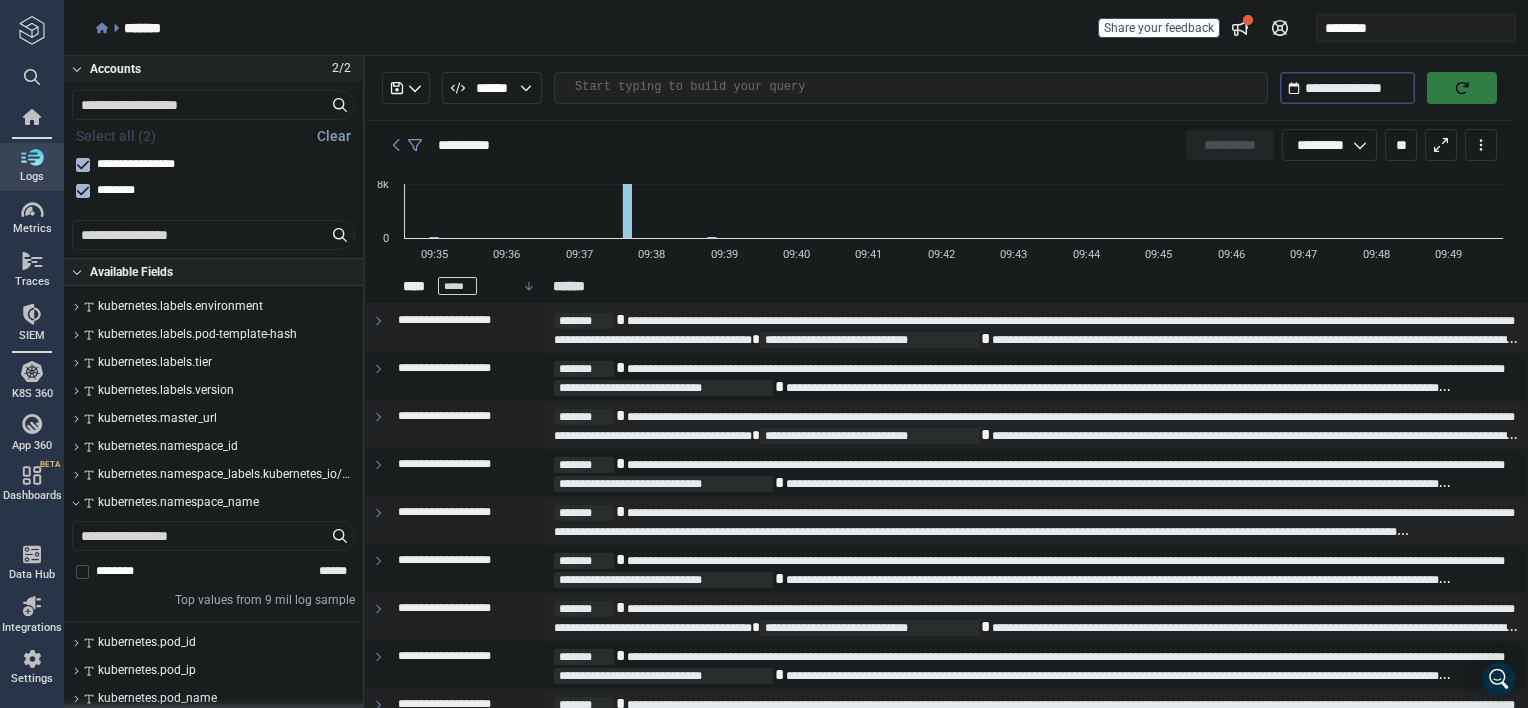 click 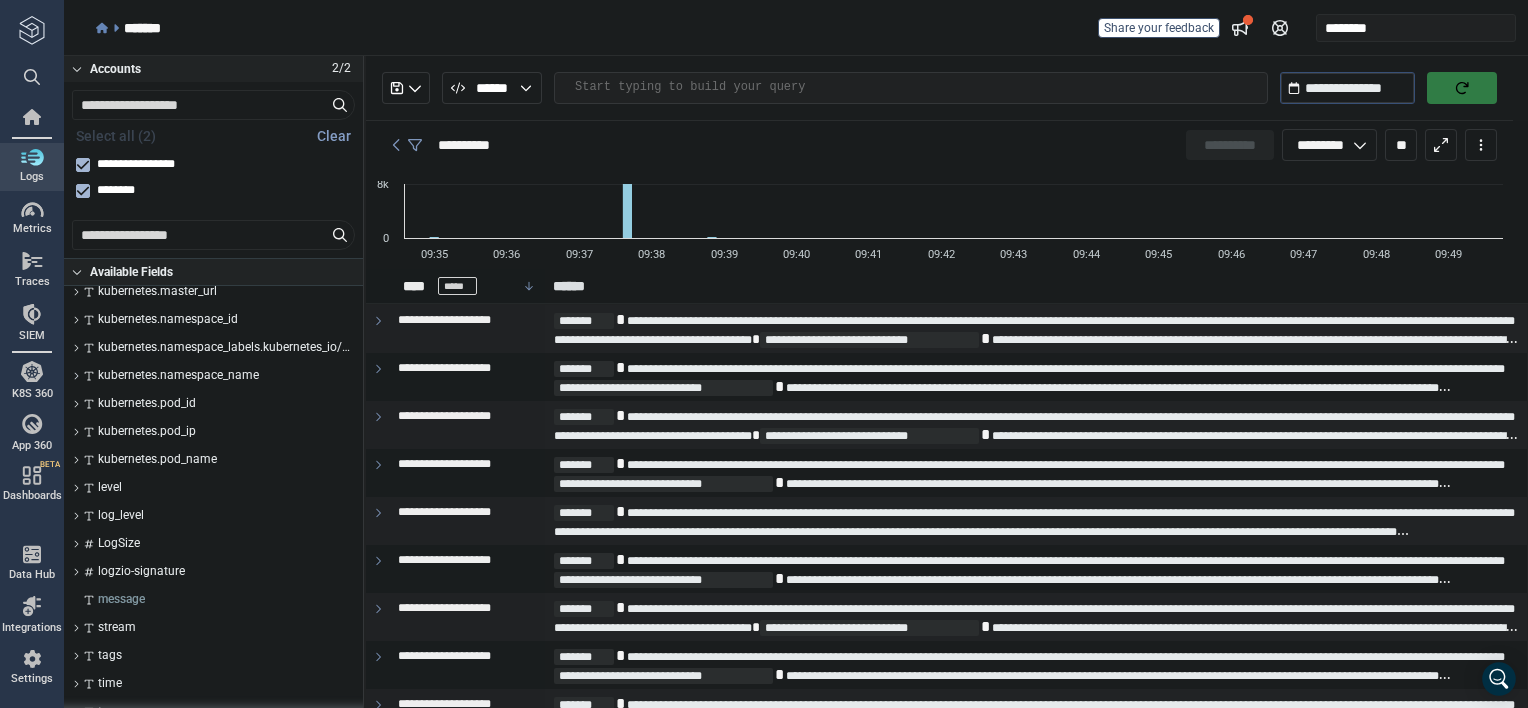 scroll, scrollTop: 590, scrollLeft: 0, axis: vertical 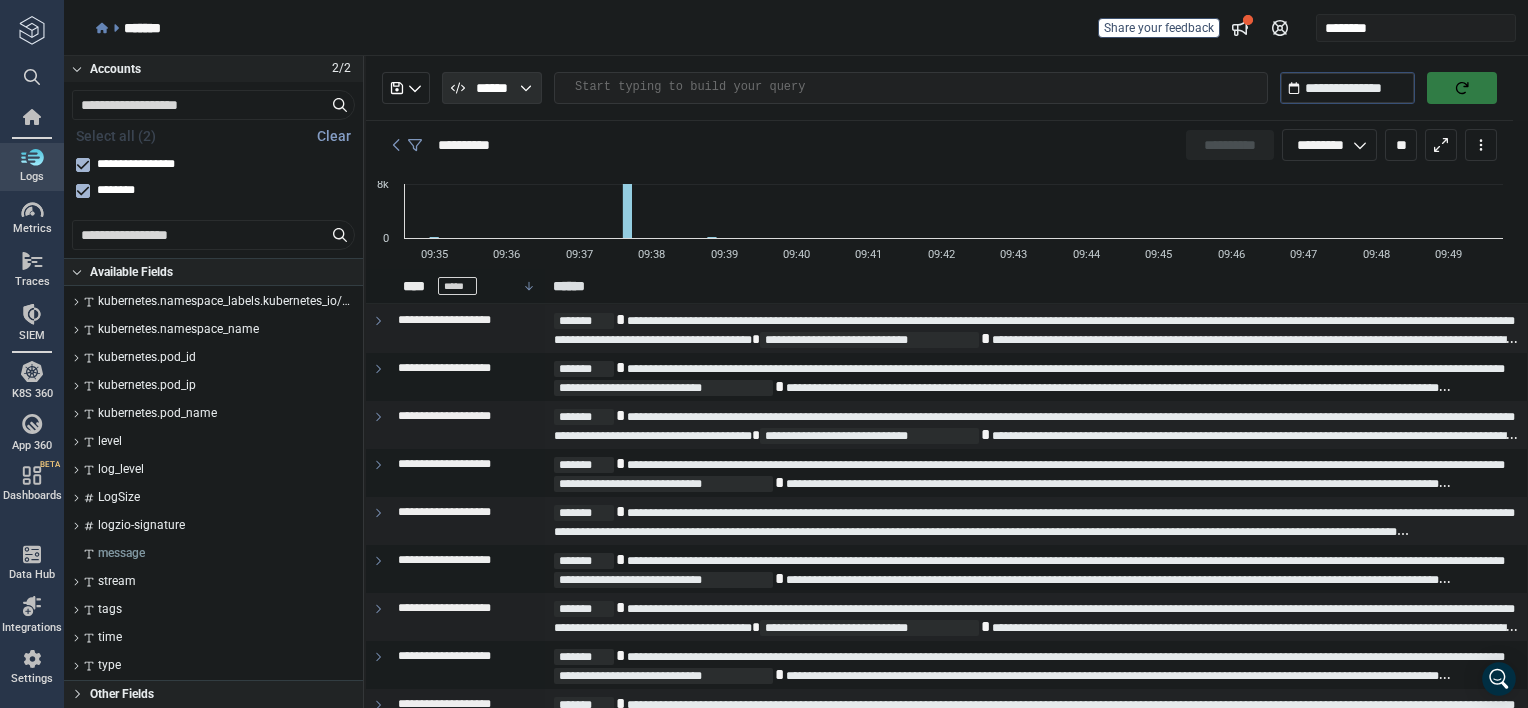 click on "******" at bounding box center [491, 88] 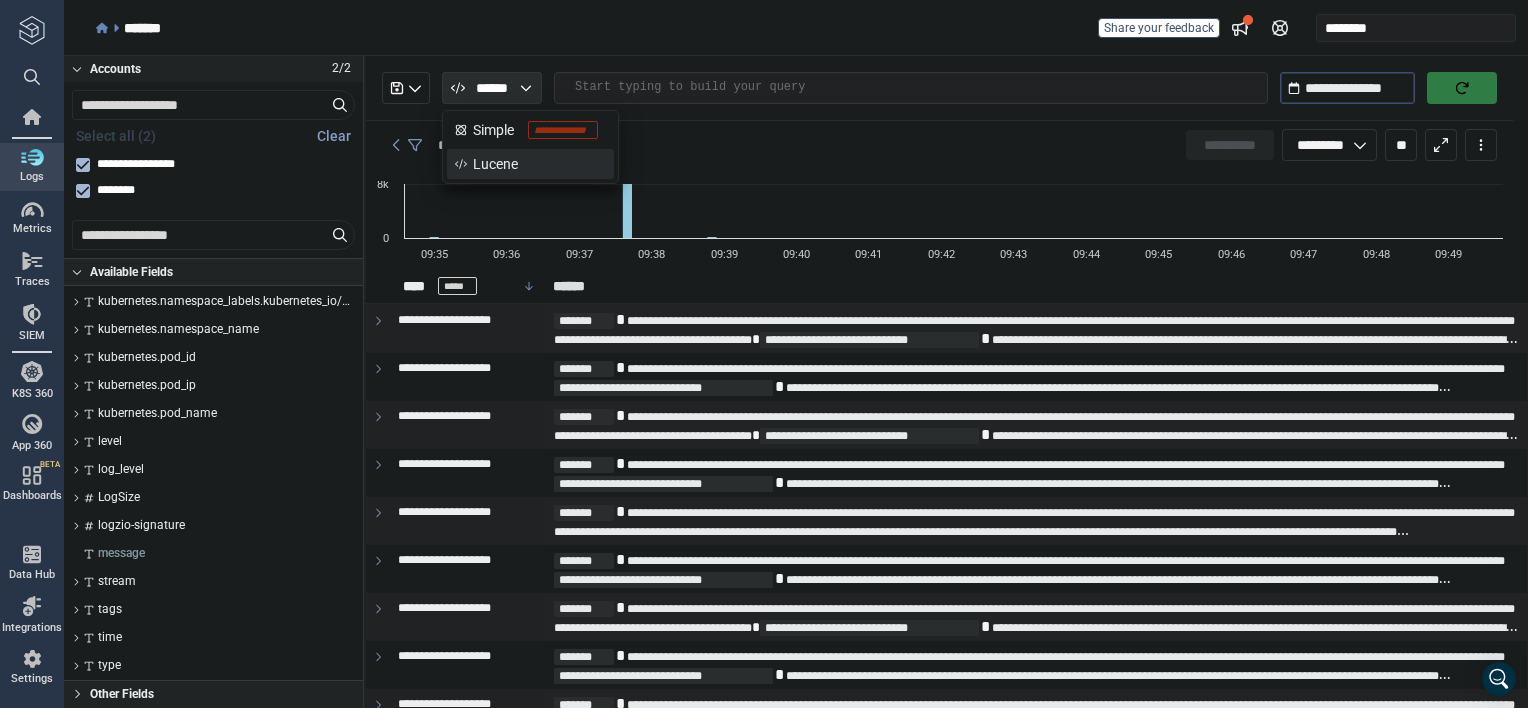 click on "******" at bounding box center [491, 88] 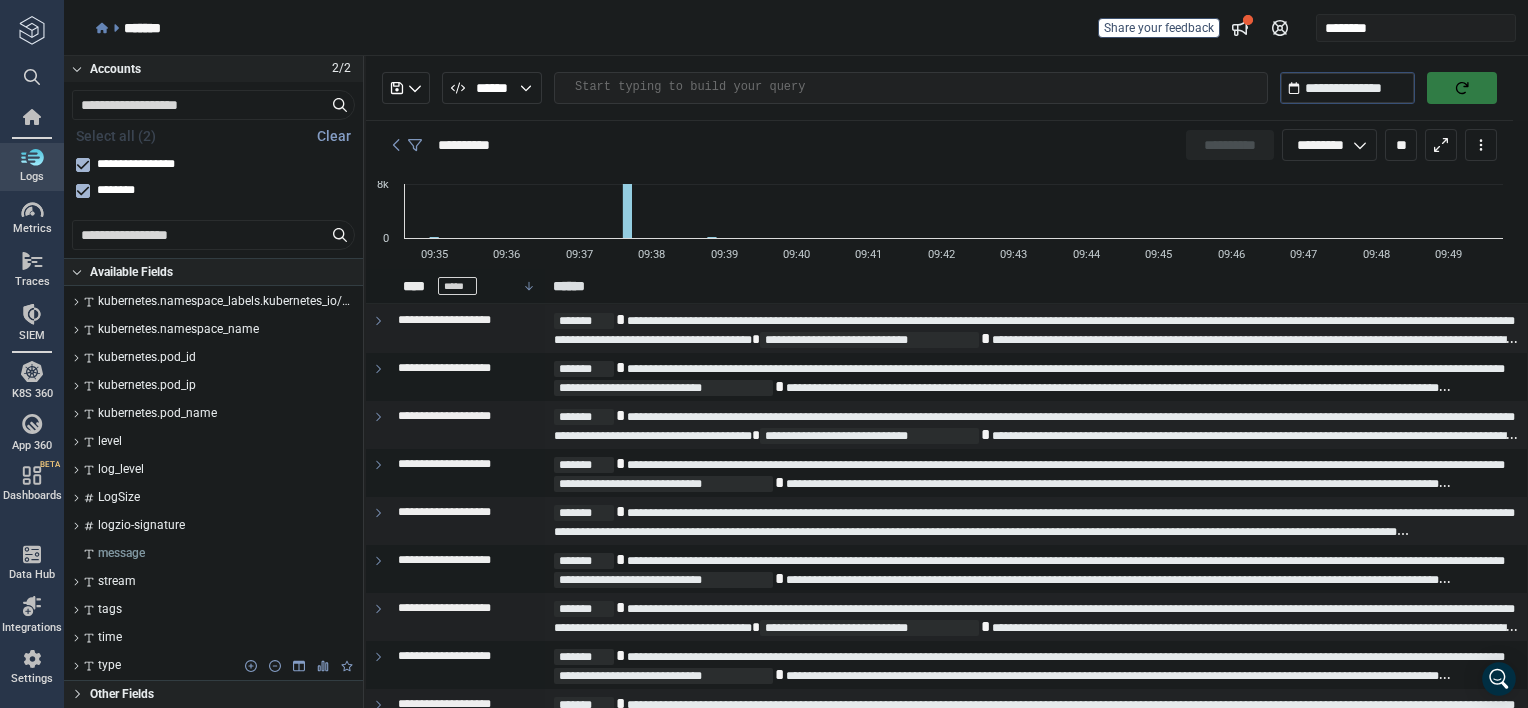 click on "type" at bounding box center [109, 666] 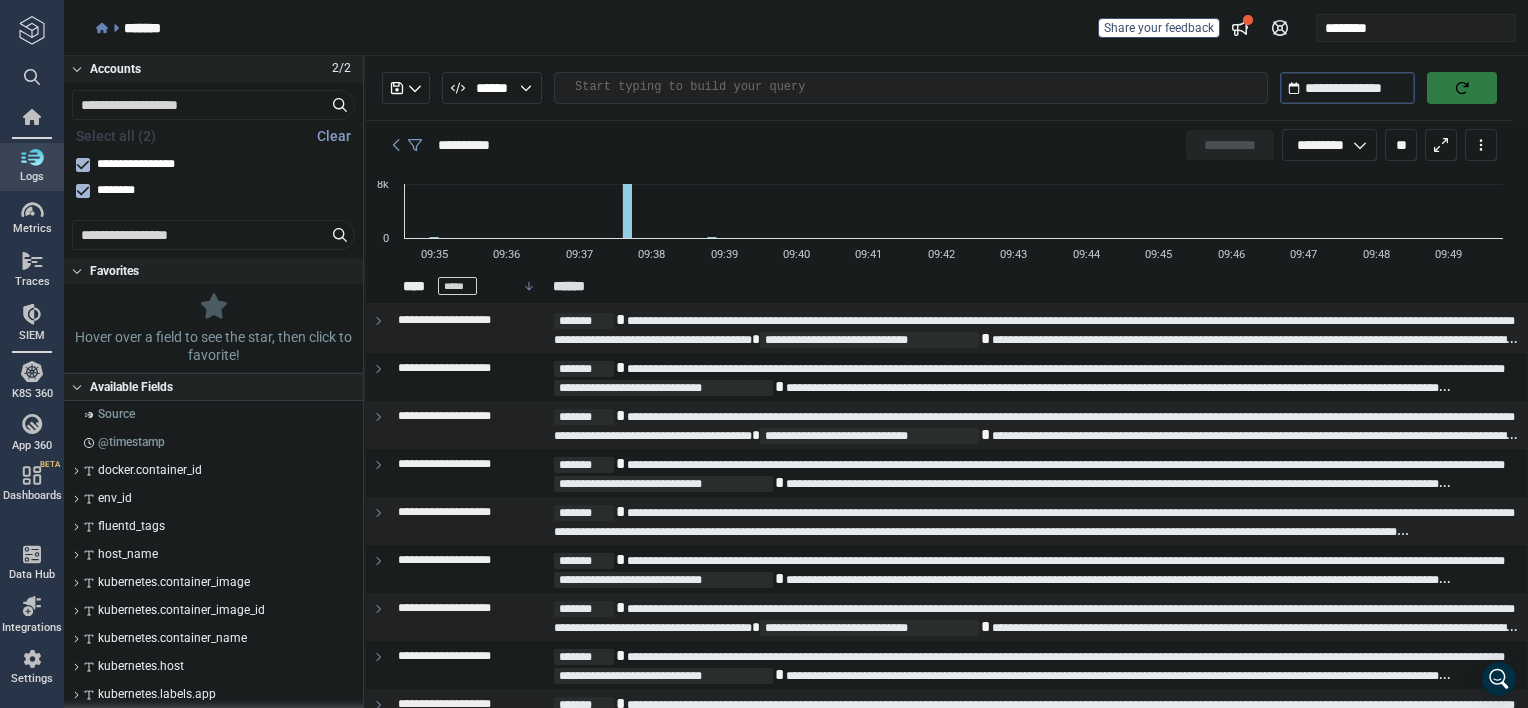 scroll, scrollTop: 0, scrollLeft: 0, axis: both 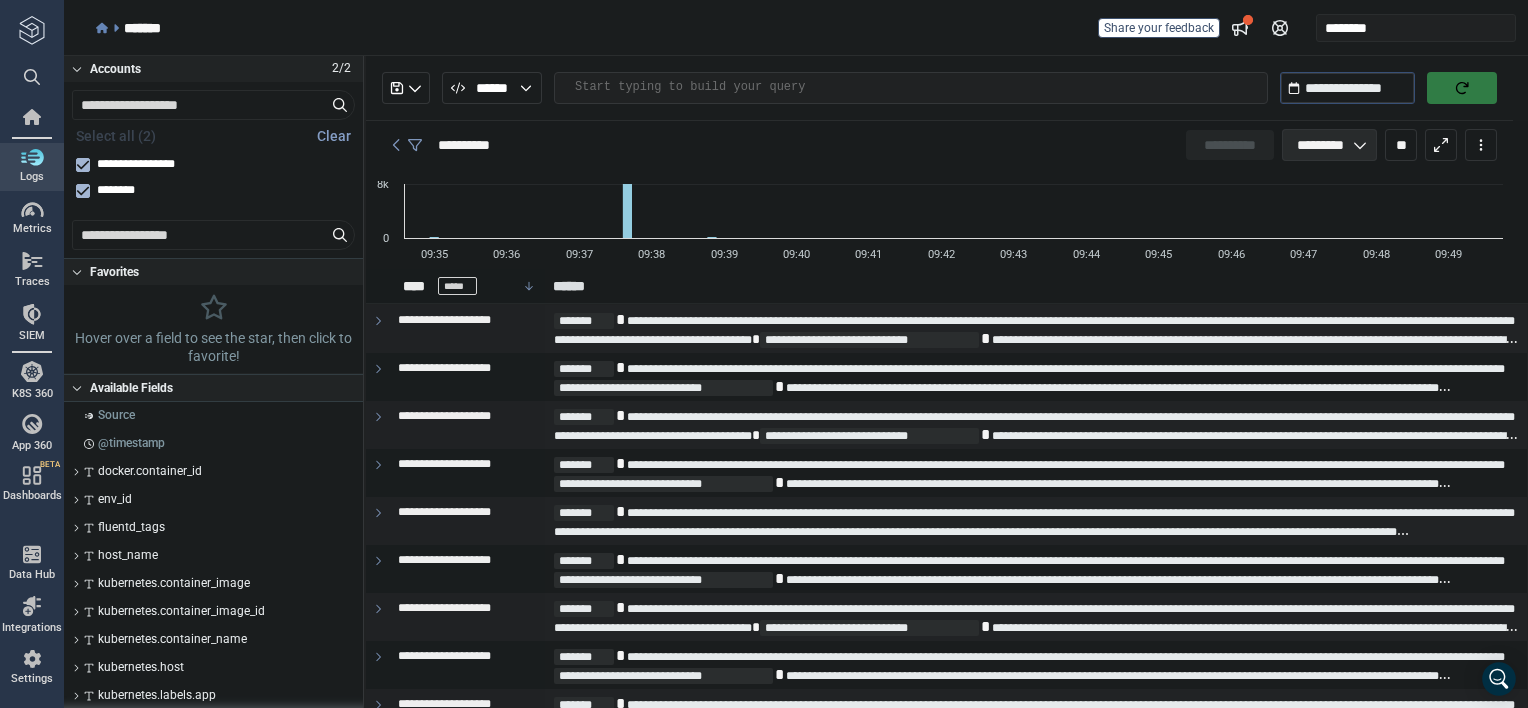 click on "*********" at bounding box center [1320, 145] 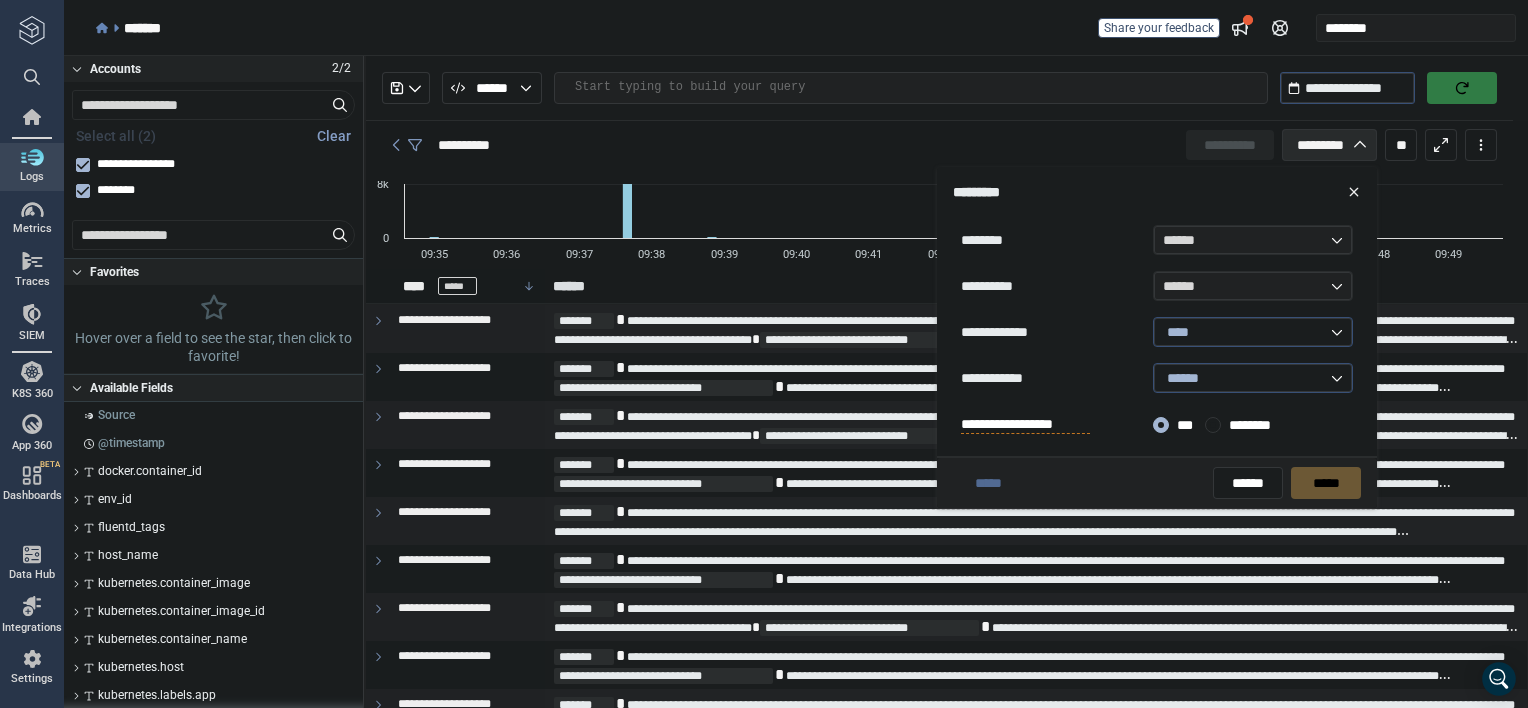 click on "*********" at bounding box center (1320, 145) 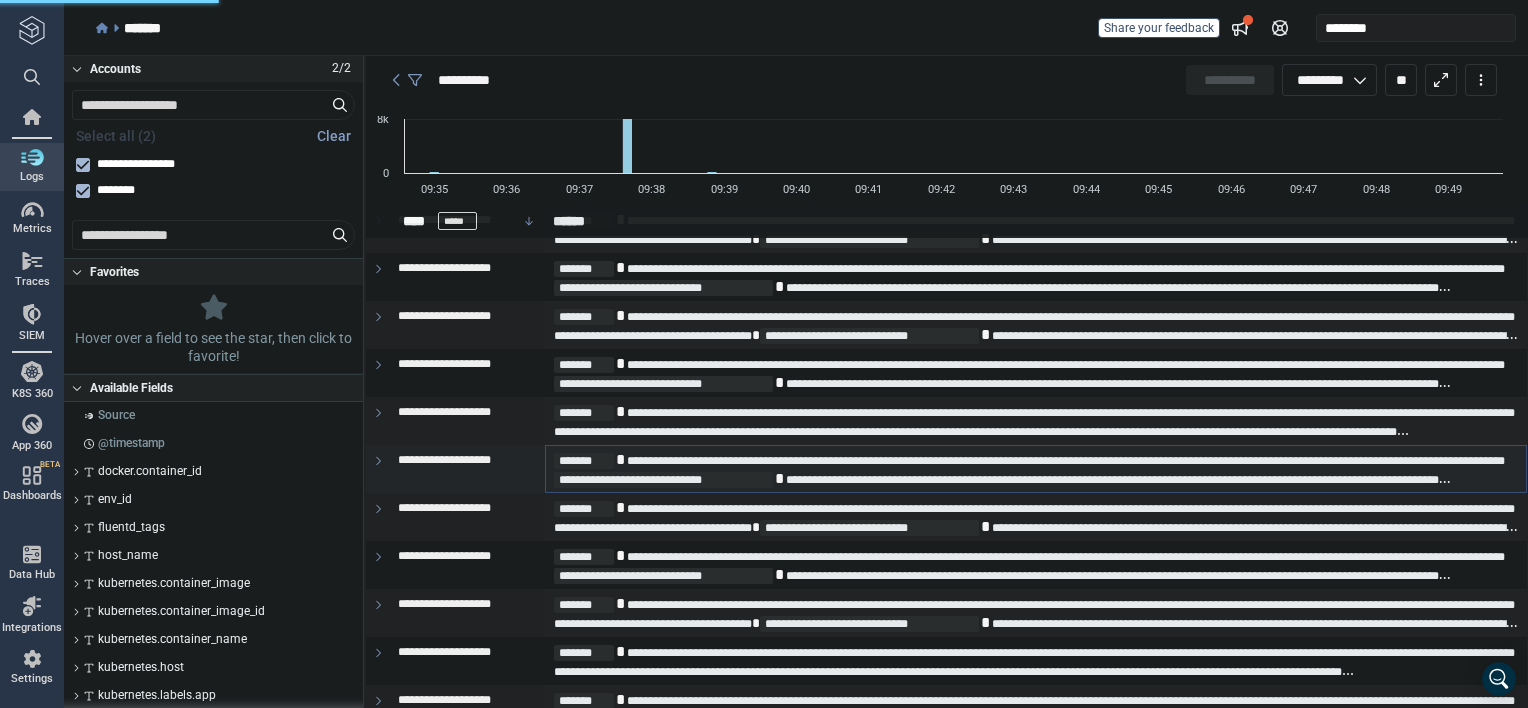 scroll, scrollTop: 0, scrollLeft: 0, axis: both 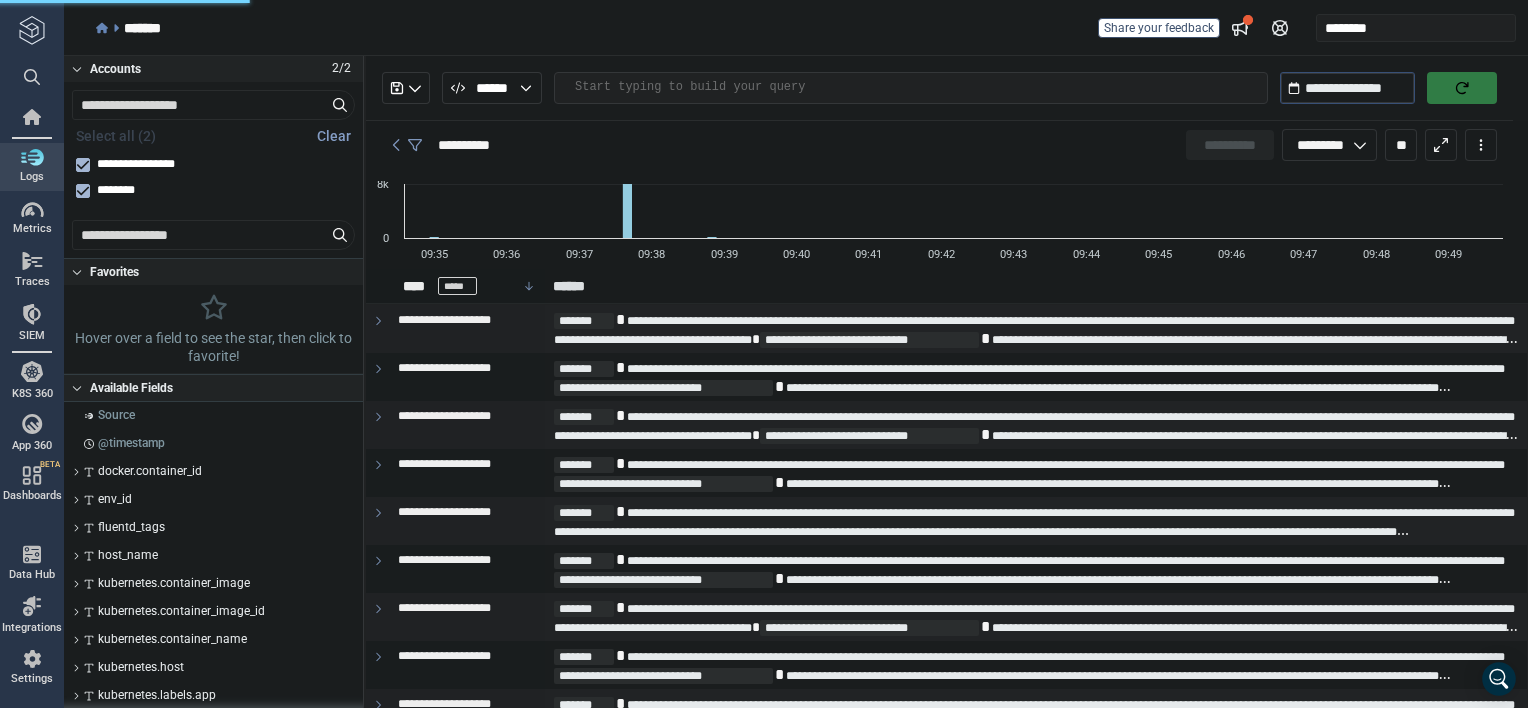 click at bounding box center [921, 87] 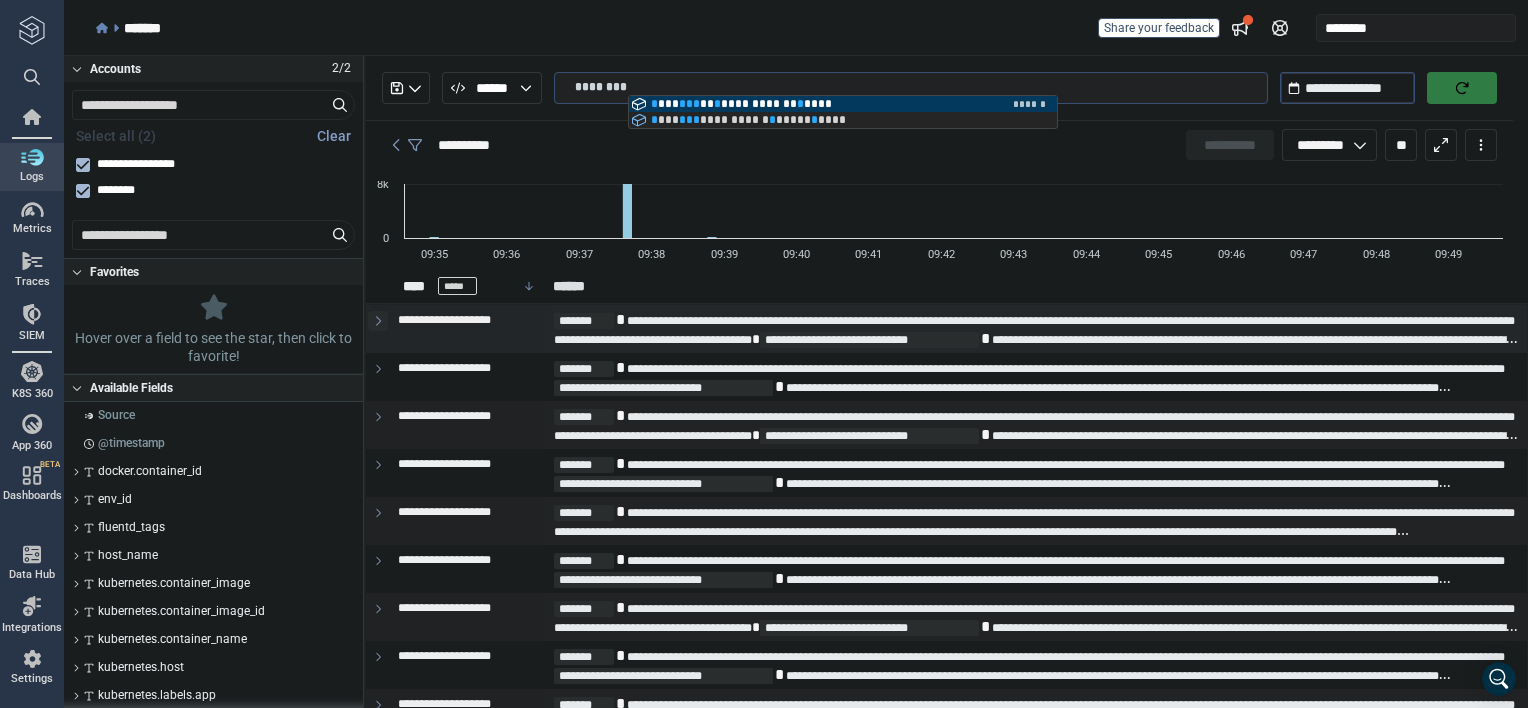 type on "********" 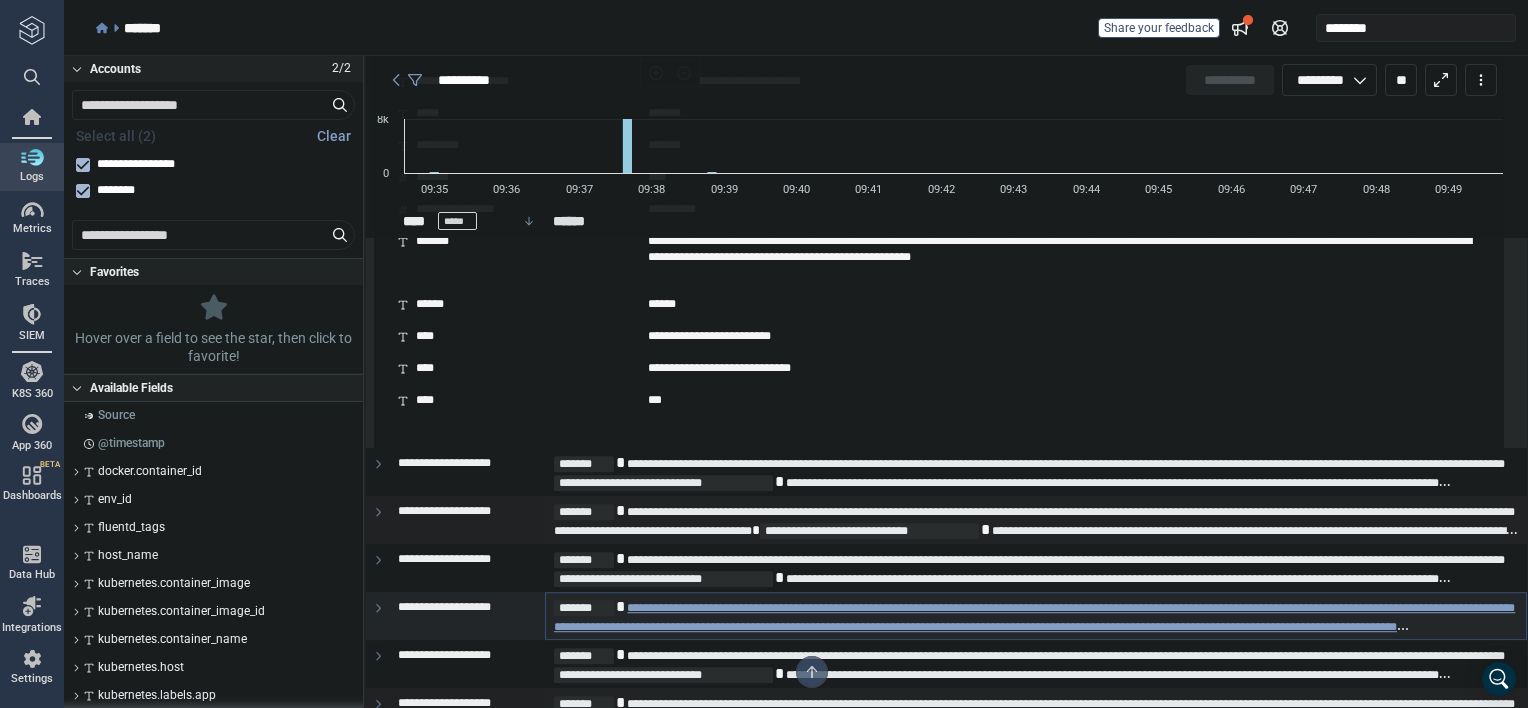 scroll, scrollTop: 1100, scrollLeft: 0, axis: vertical 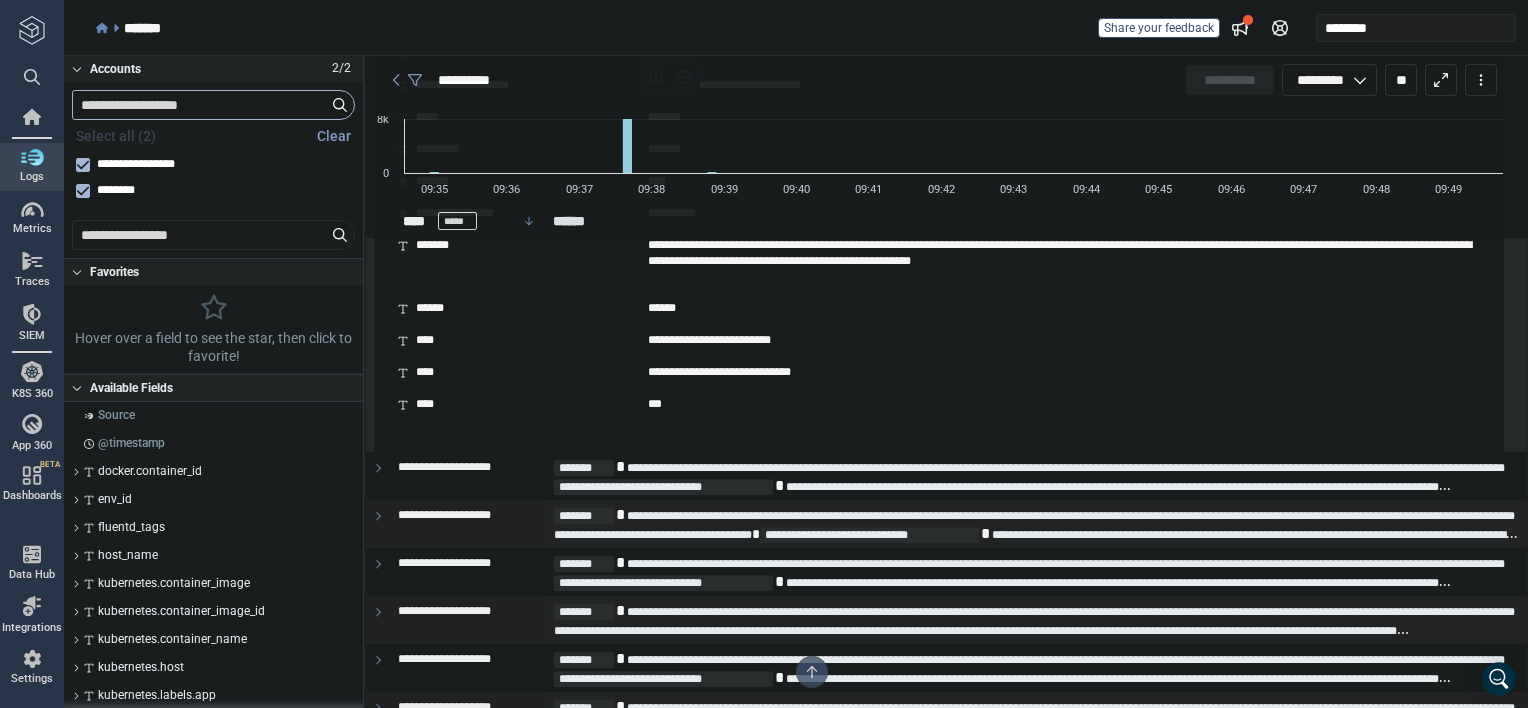 type 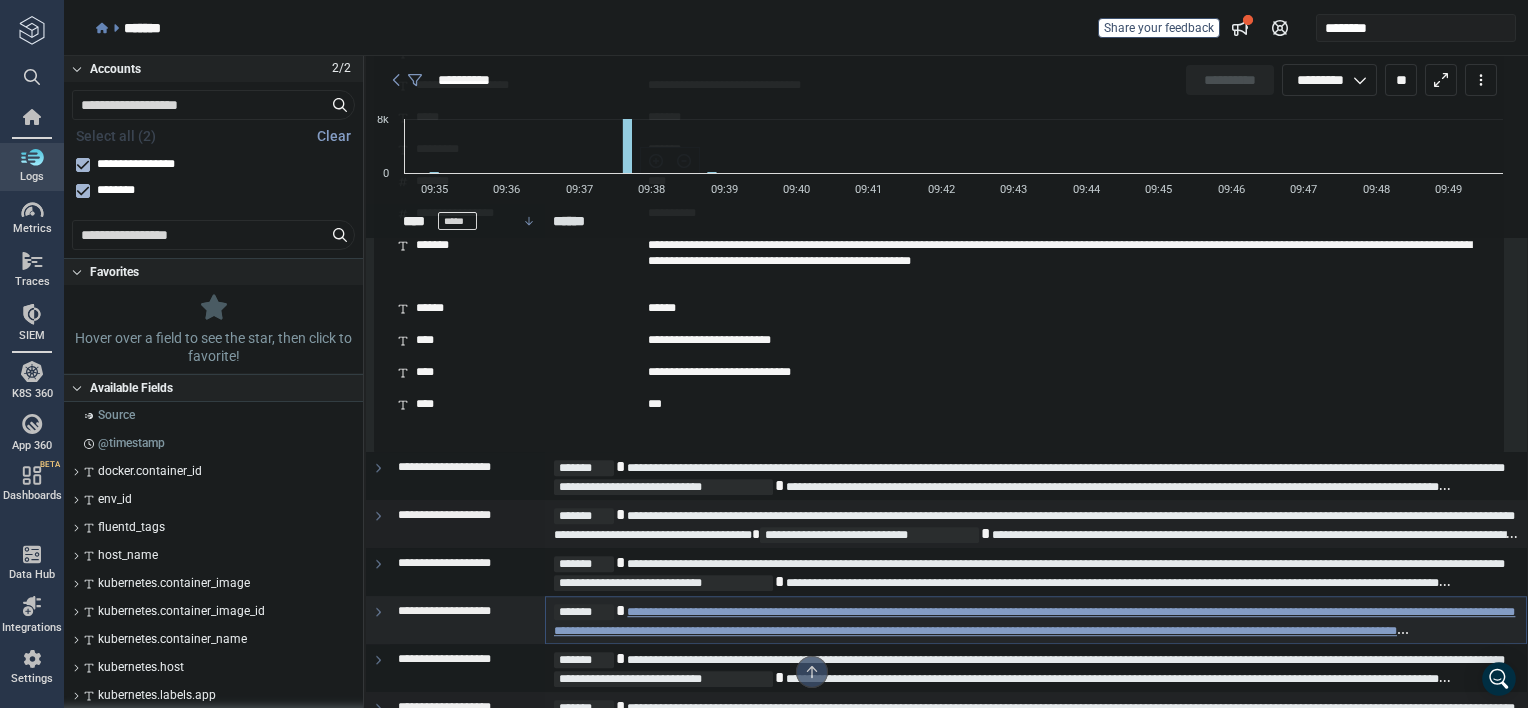 scroll, scrollTop: 1200, scrollLeft: 0, axis: vertical 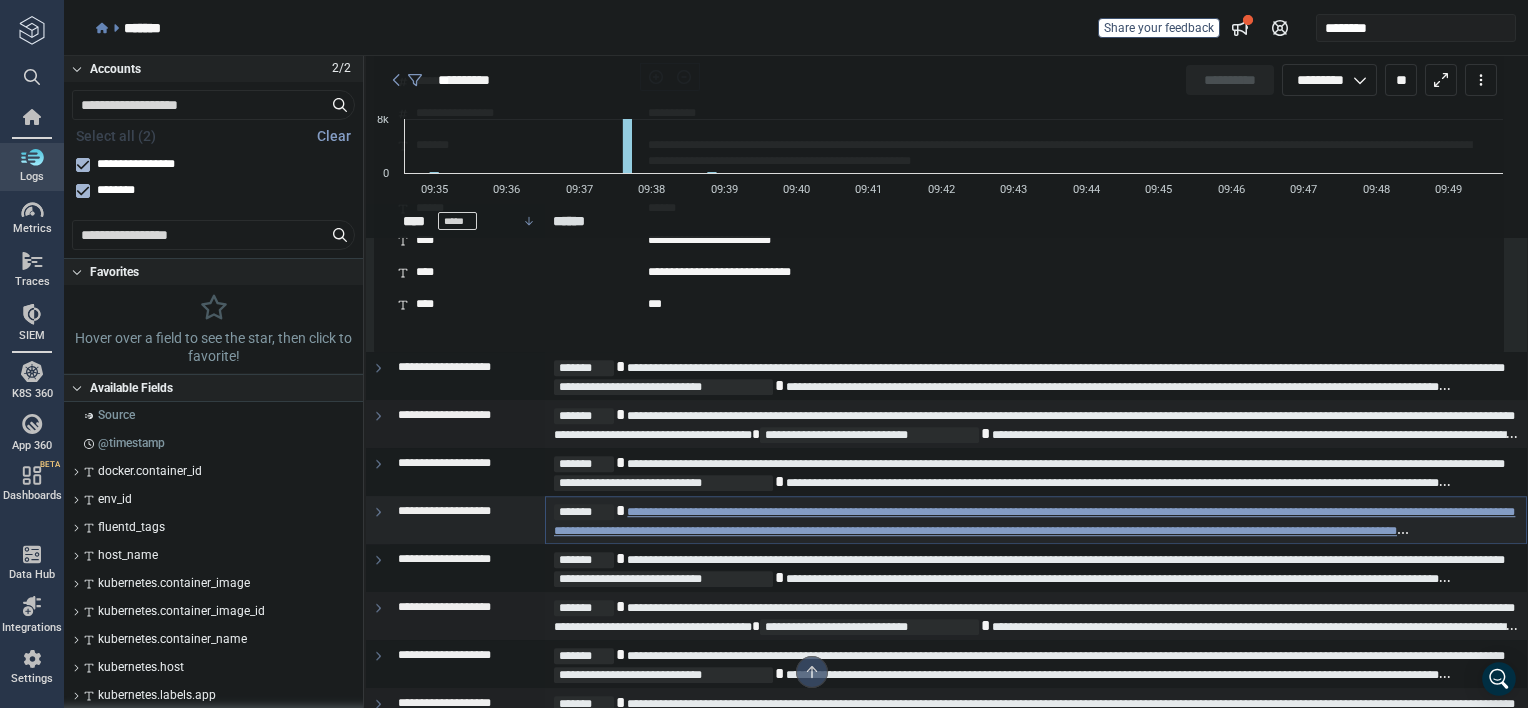 click on "**********" at bounding box center (1034, 521) 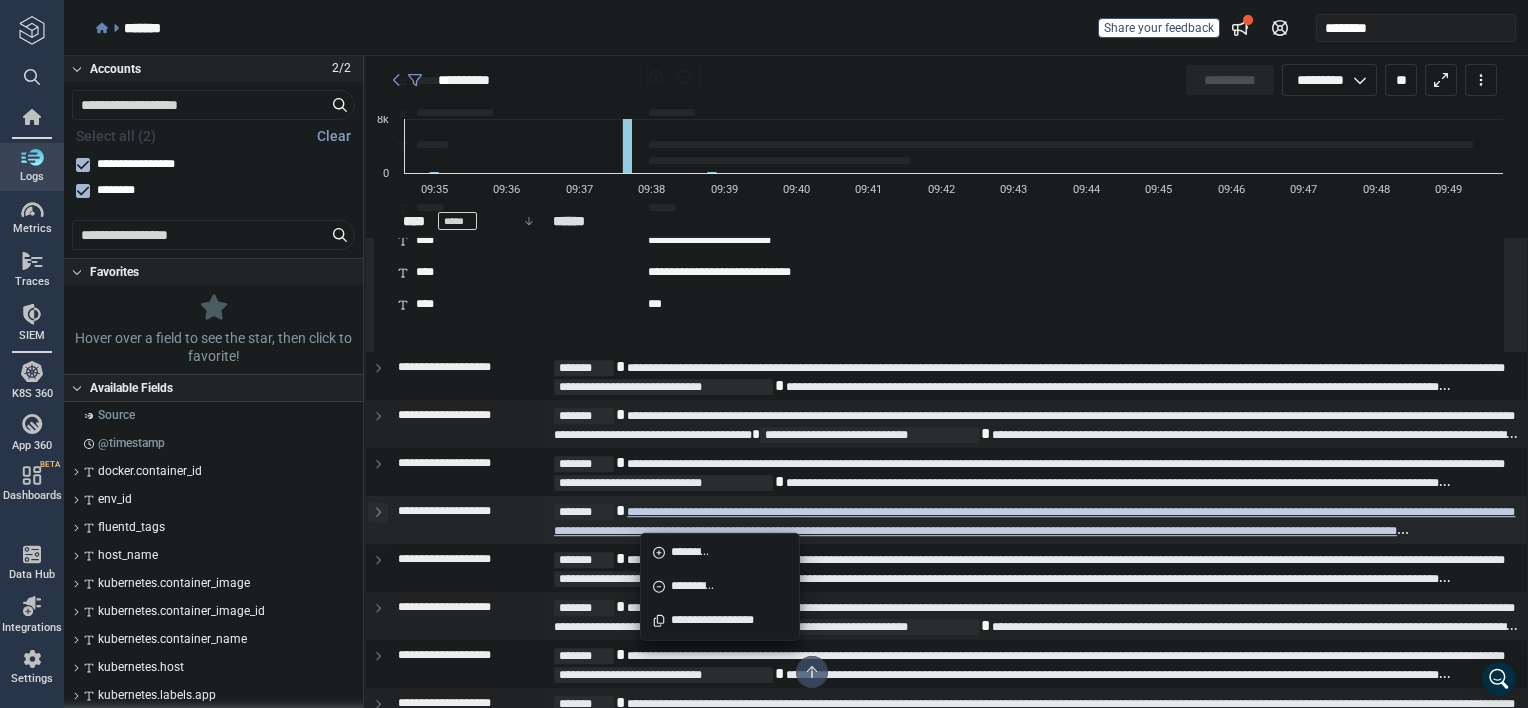 click 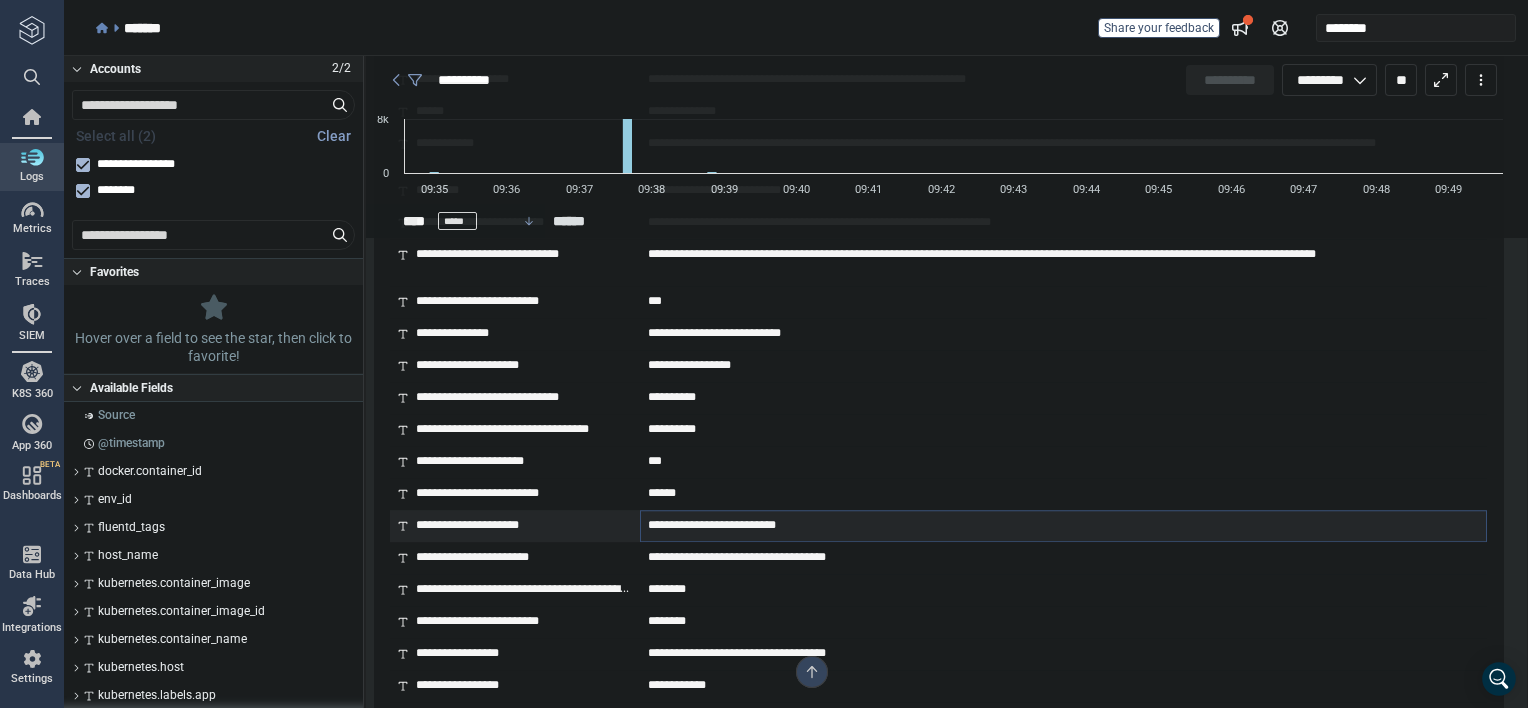 scroll, scrollTop: 1900, scrollLeft: 0, axis: vertical 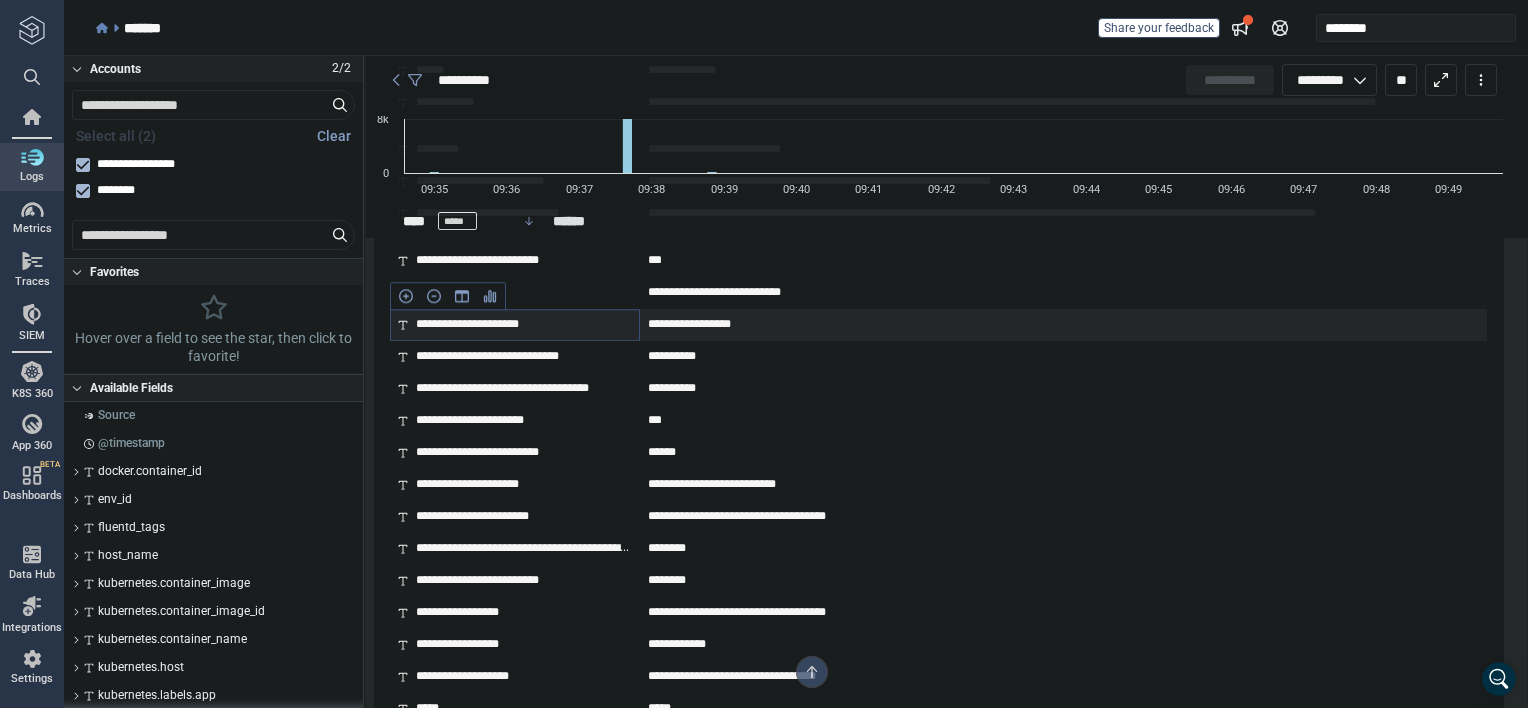drag, startPoint x: 540, startPoint y: 319, endPoint x: 394, endPoint y: 320, distance: 146.00342 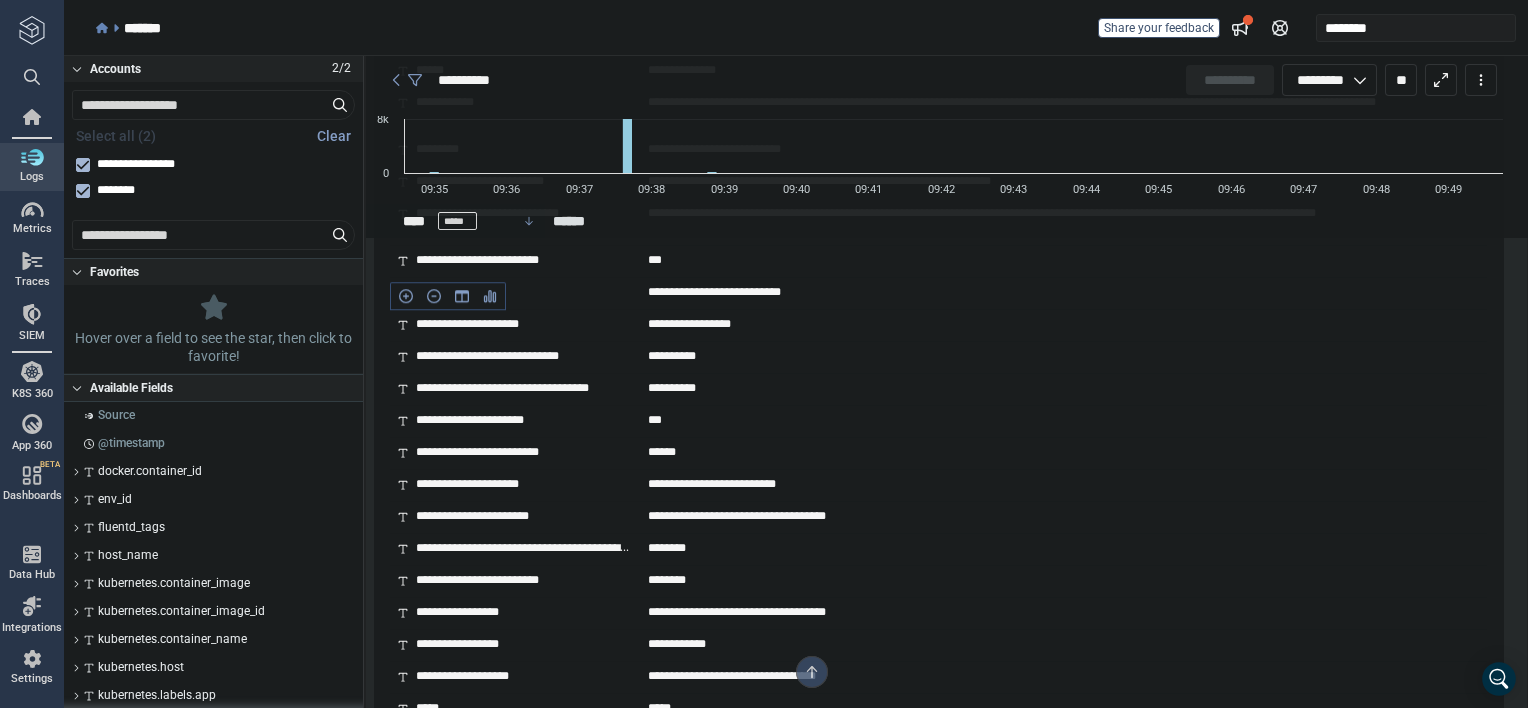 drag, startPoint x: 394, startPoint y: 320, endPoint x: 396, endPoint y: 79, distance: 241.0083 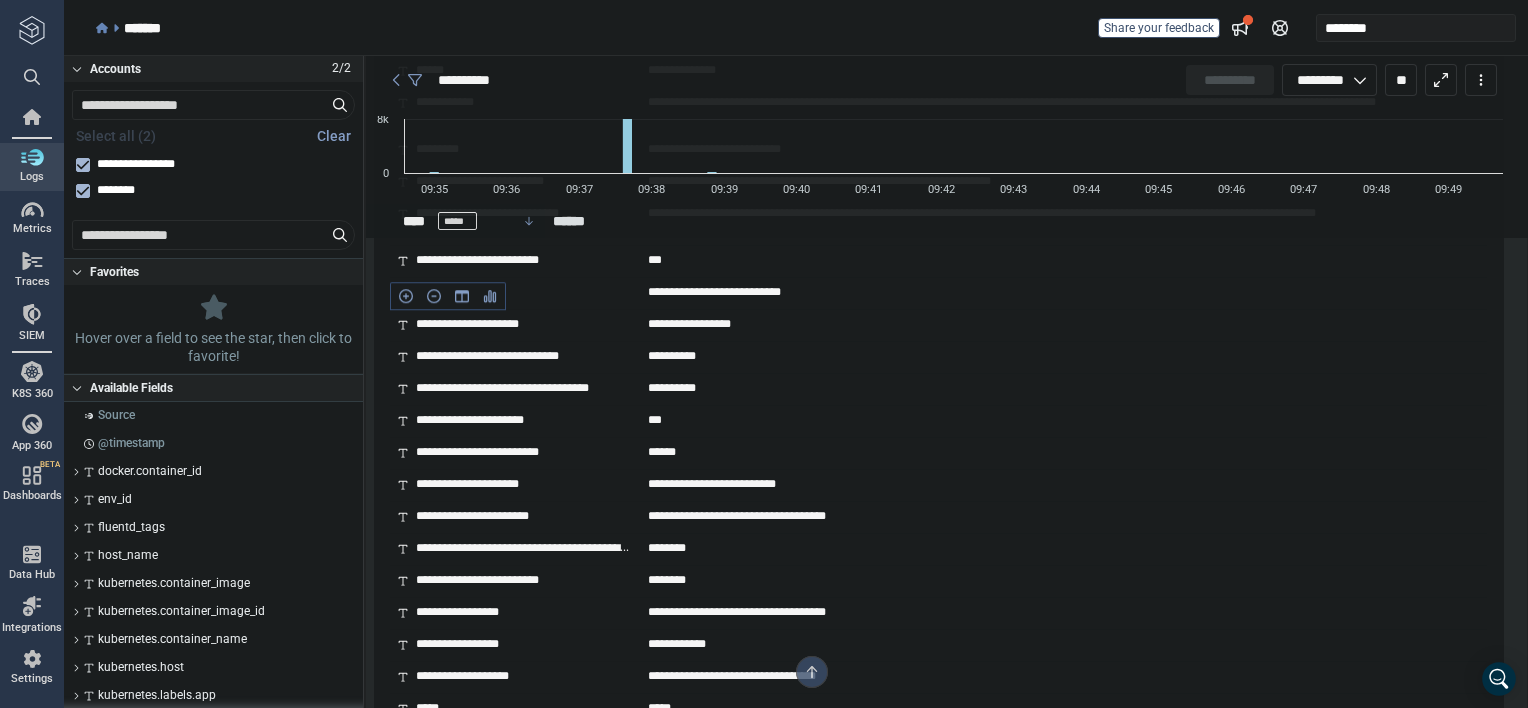 click 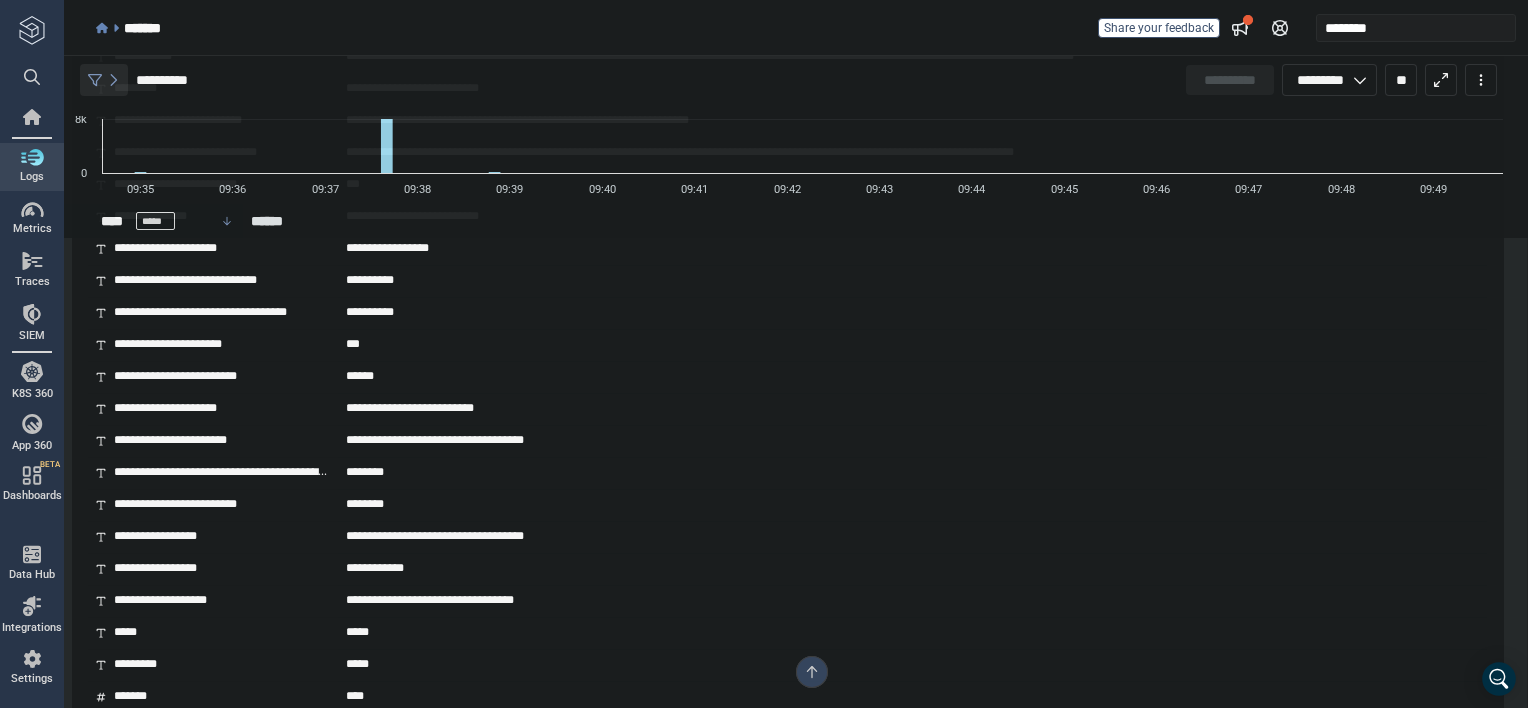 click 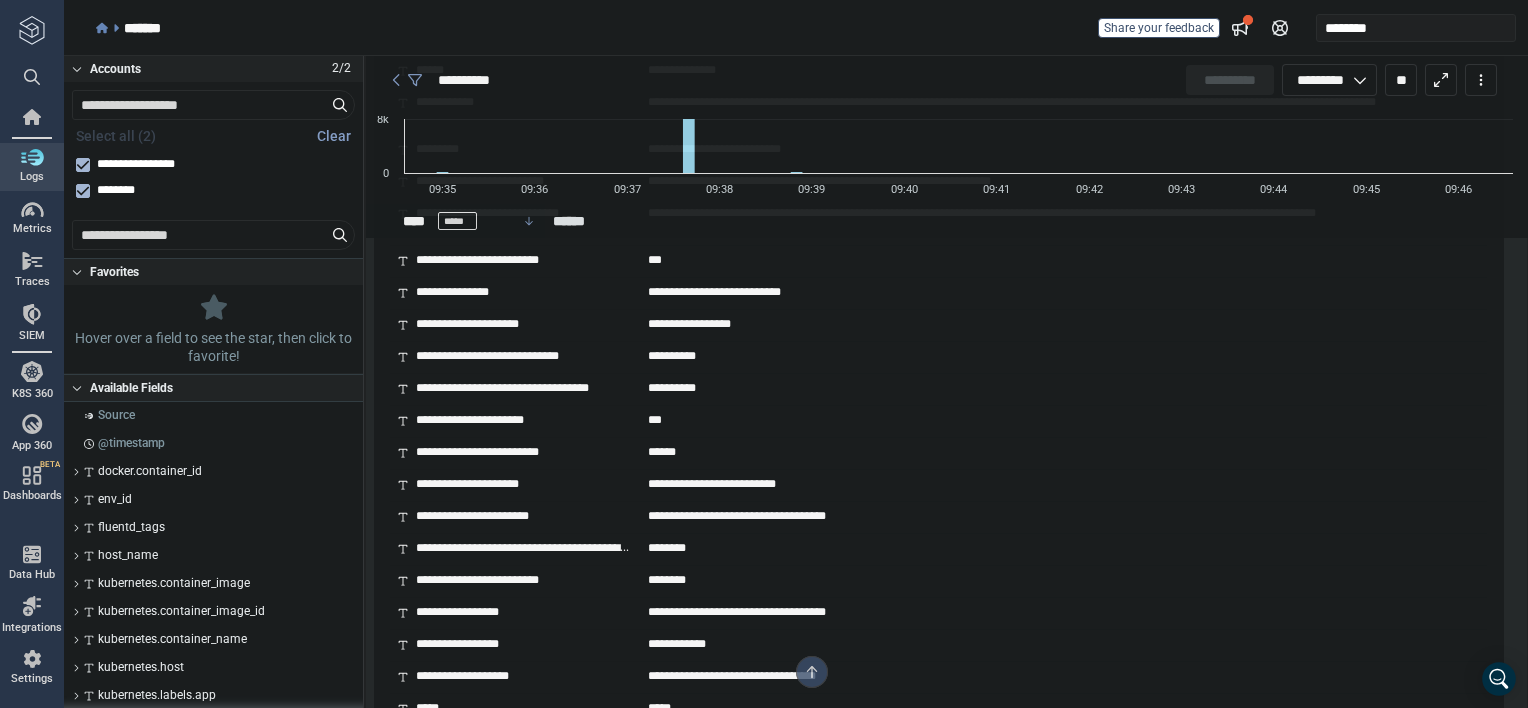 scroll, scrollTop: 1900, scrollLeft: 0, axis: vertical 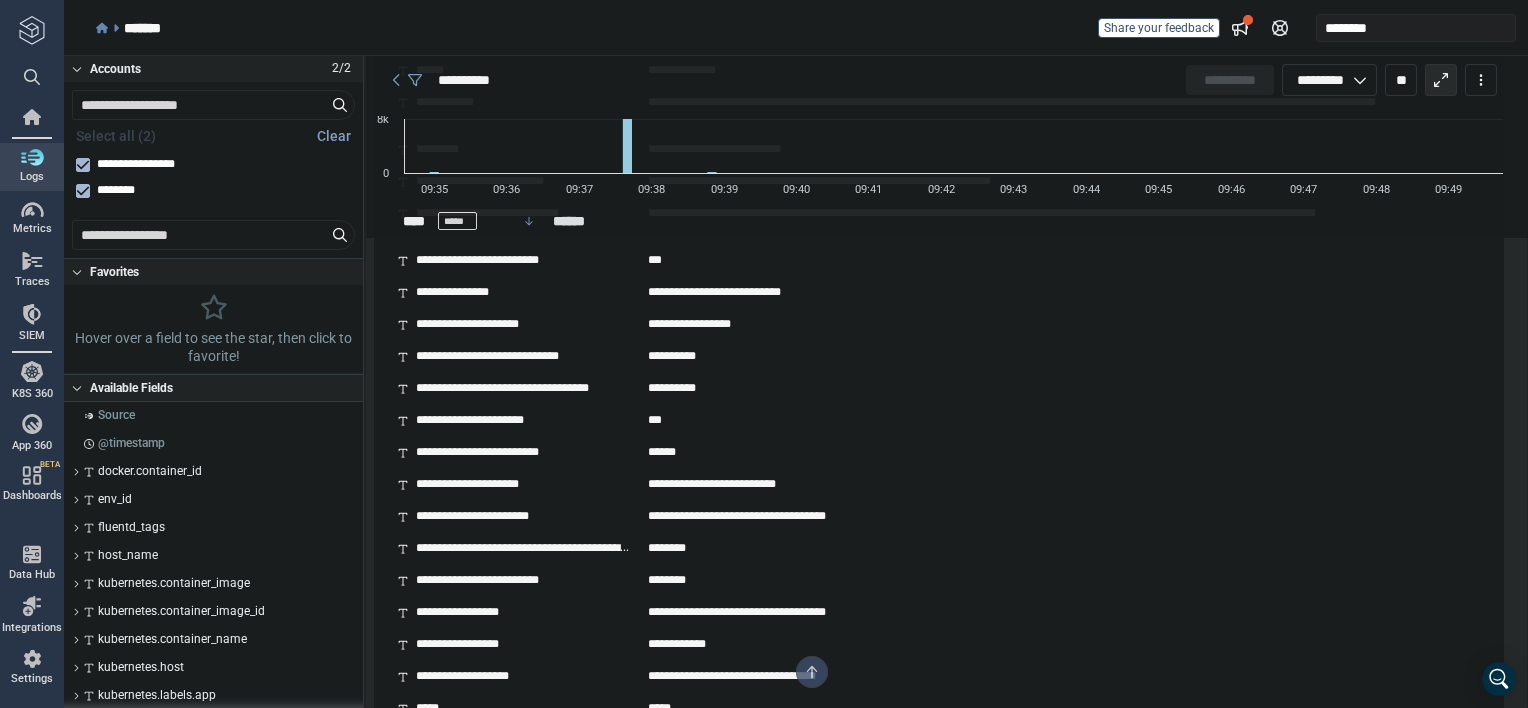 click 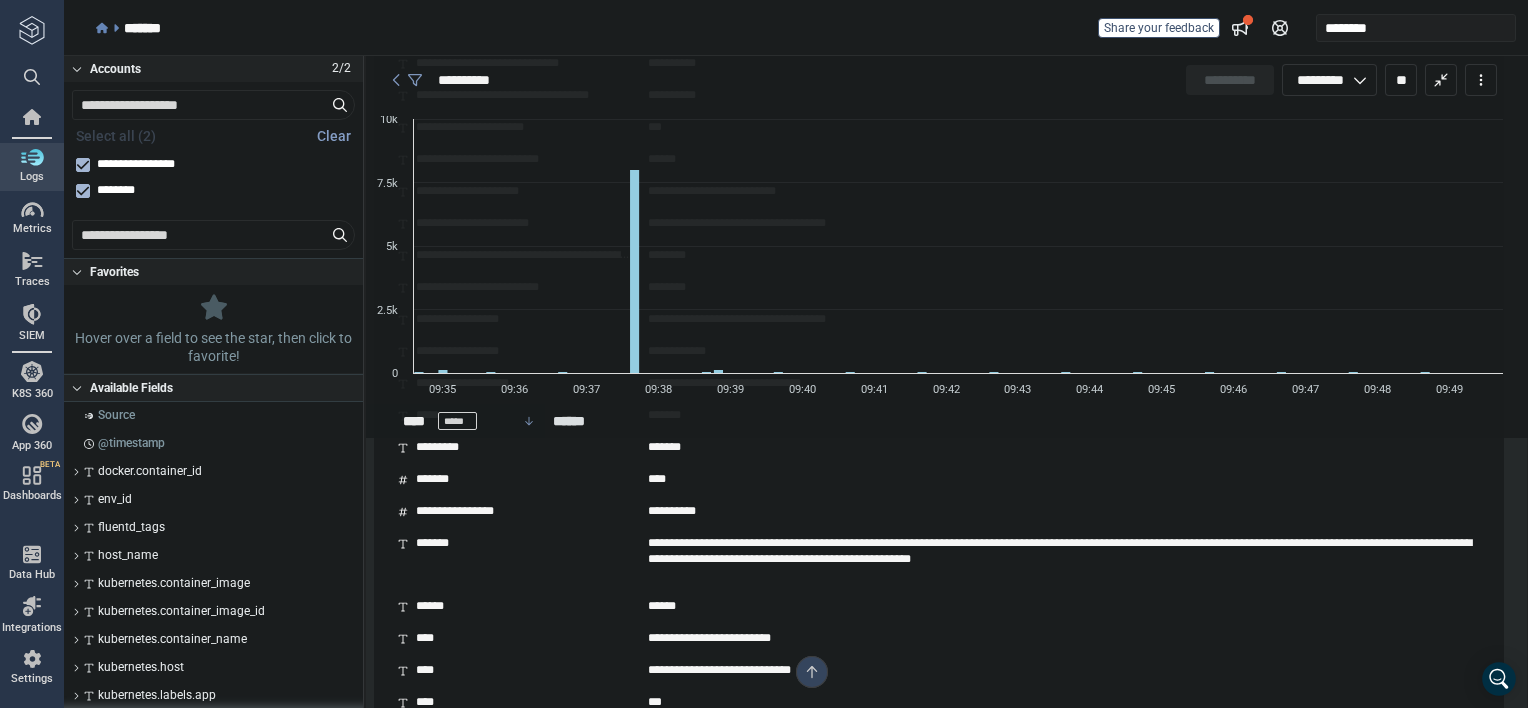 scroll, scrollTop: 600, scrollLeft: 0, axis: vertical 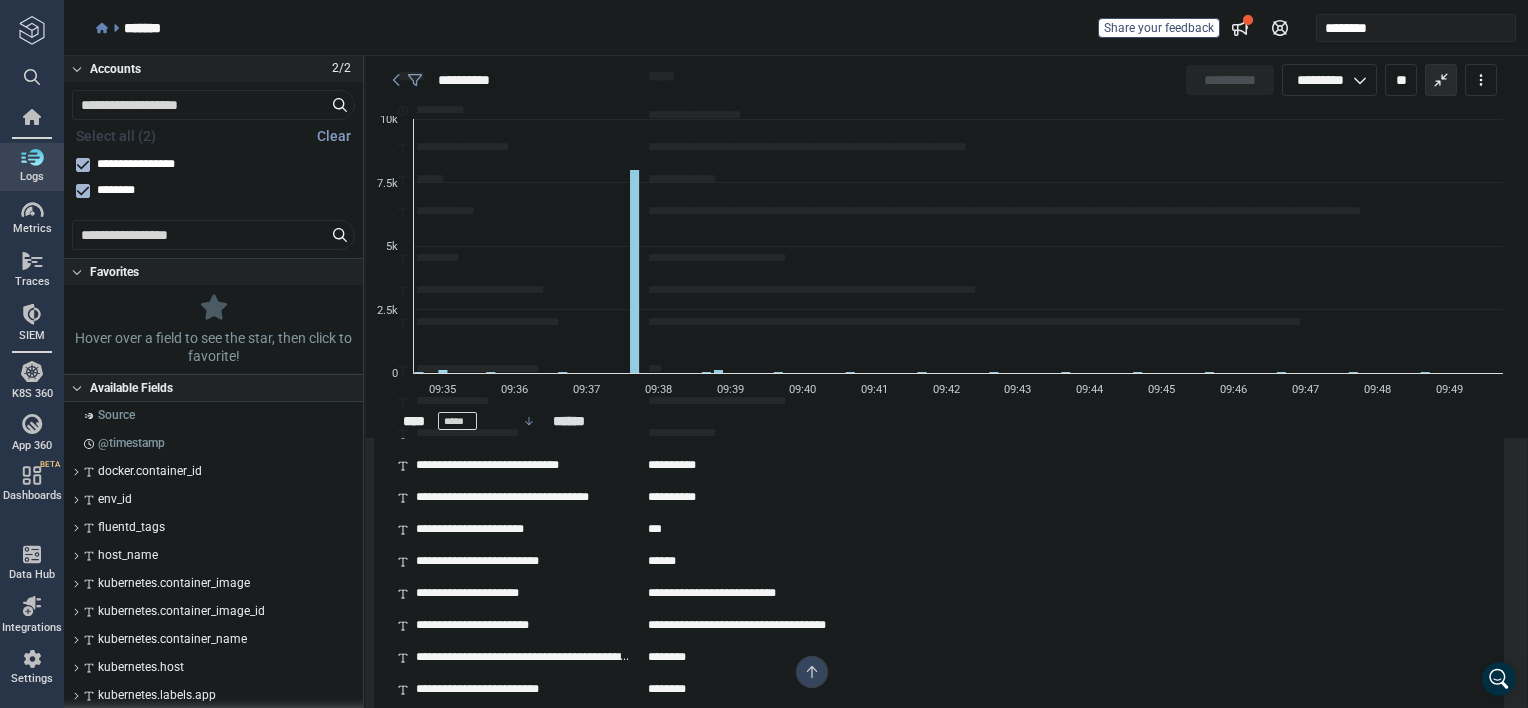 click at bounding box center [1441, 80] 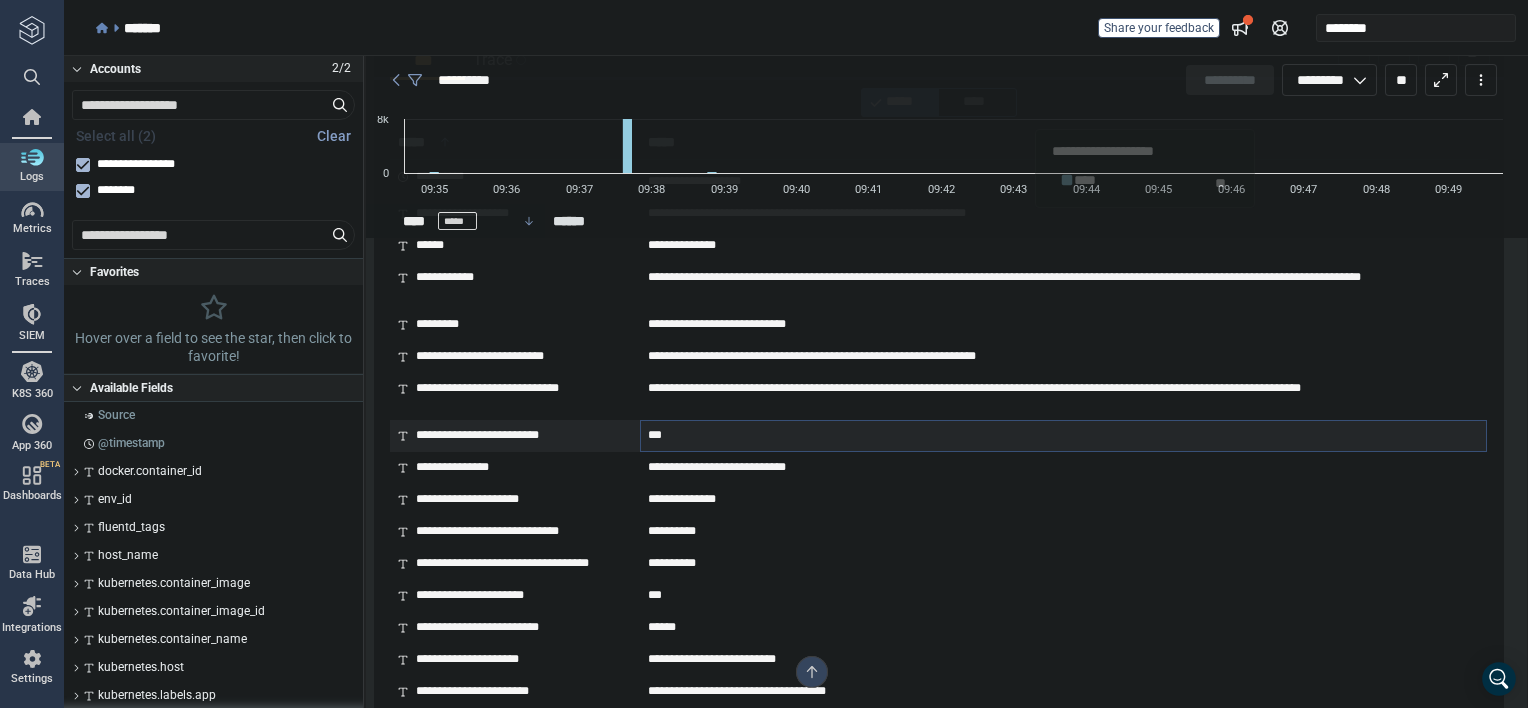 scroll, scrollTop: 0, scrollLeft: 0, axis: both 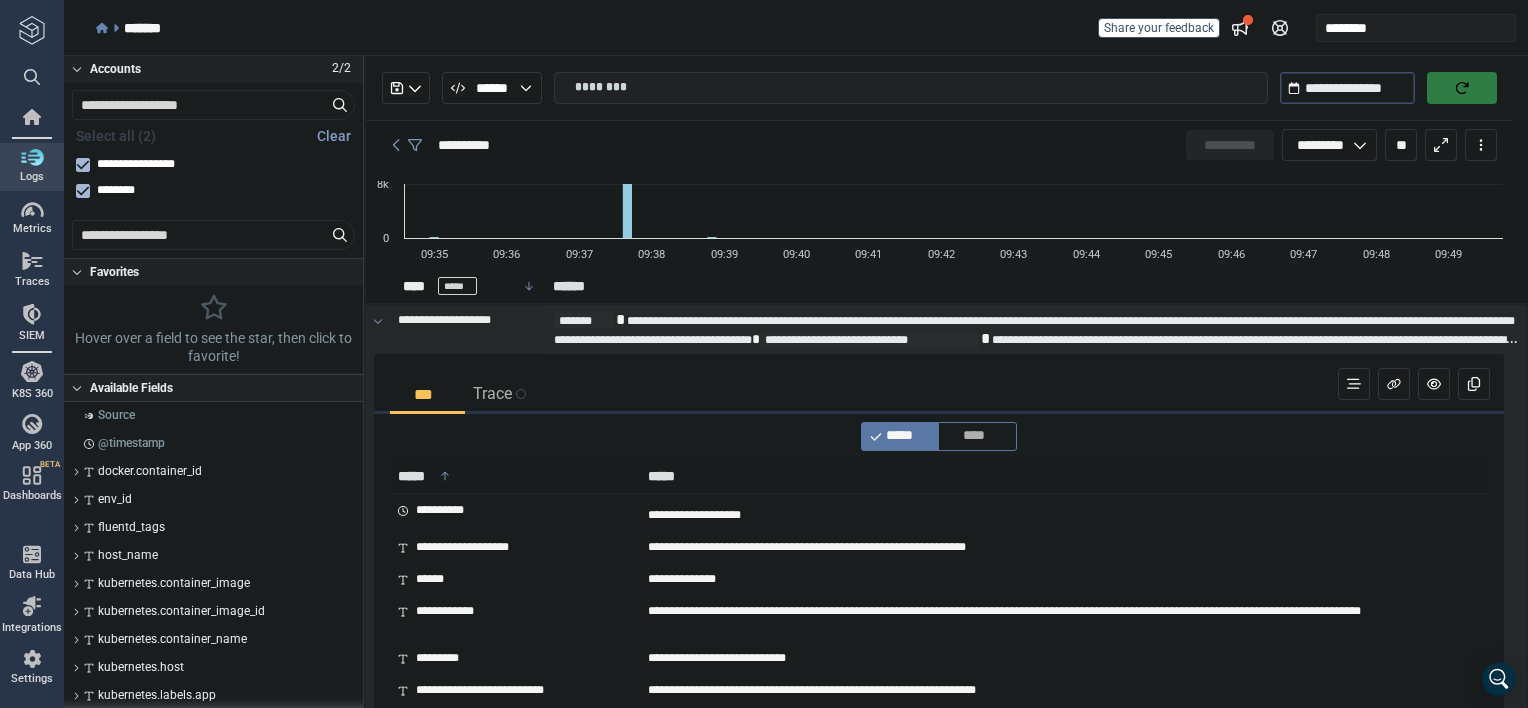 click on "********" at bounding box center [921, 87] 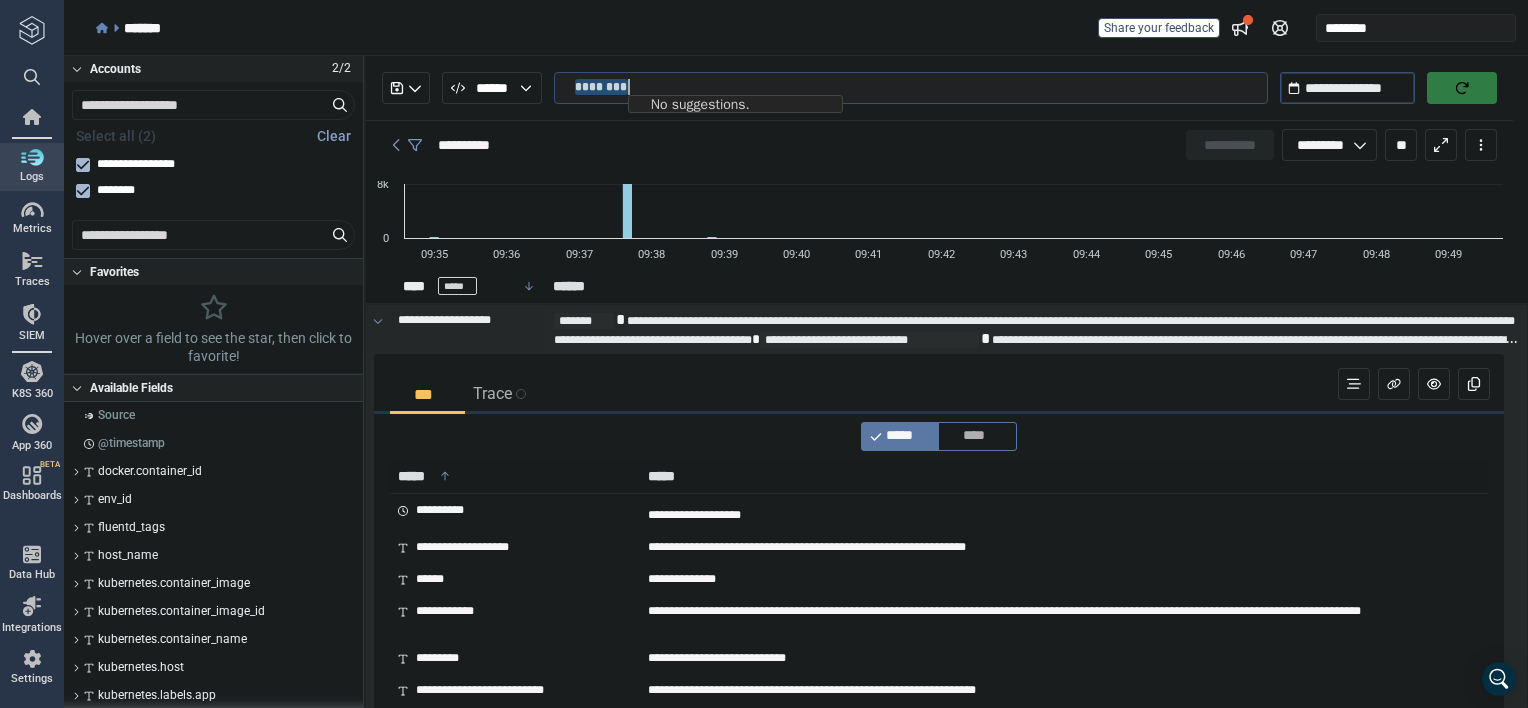 click on "********" at bounding box center (921, 87) 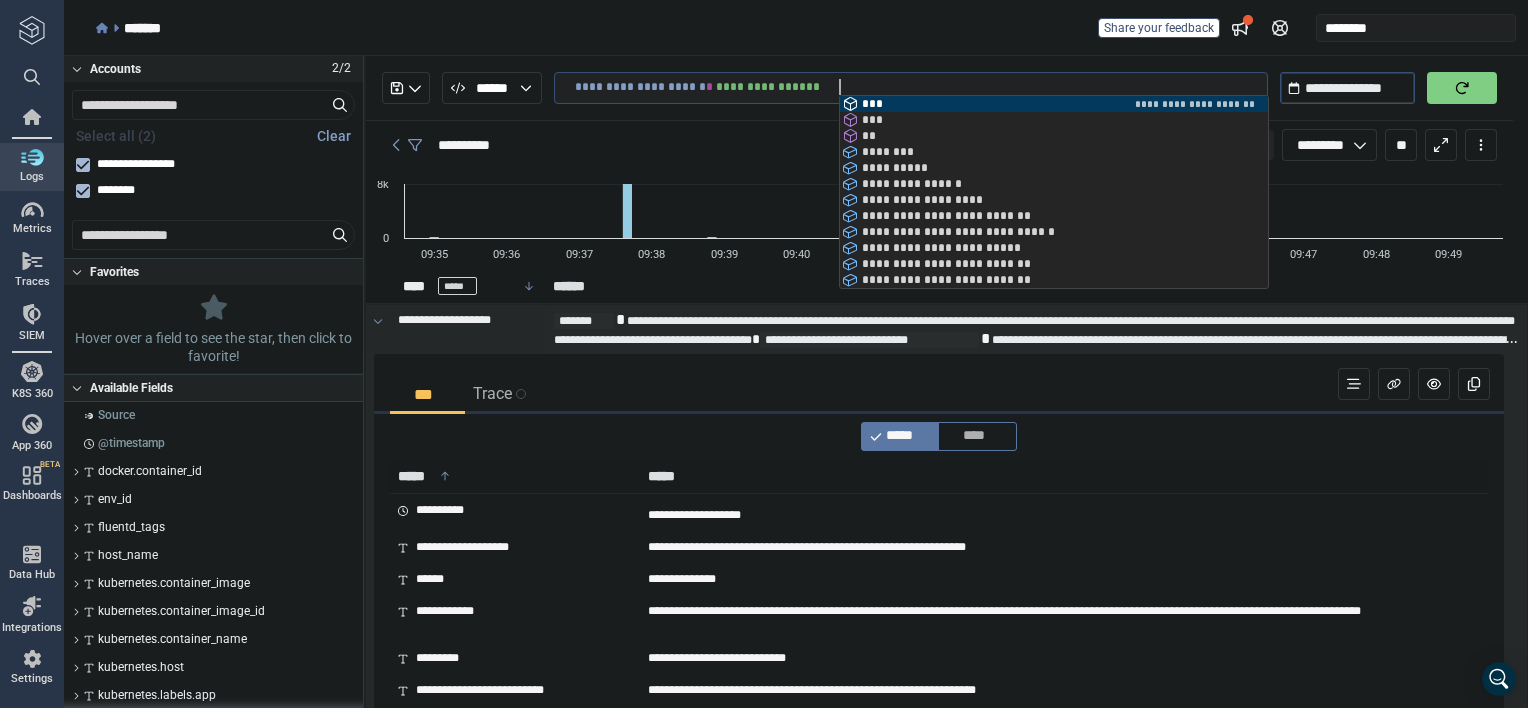 type on "**********" 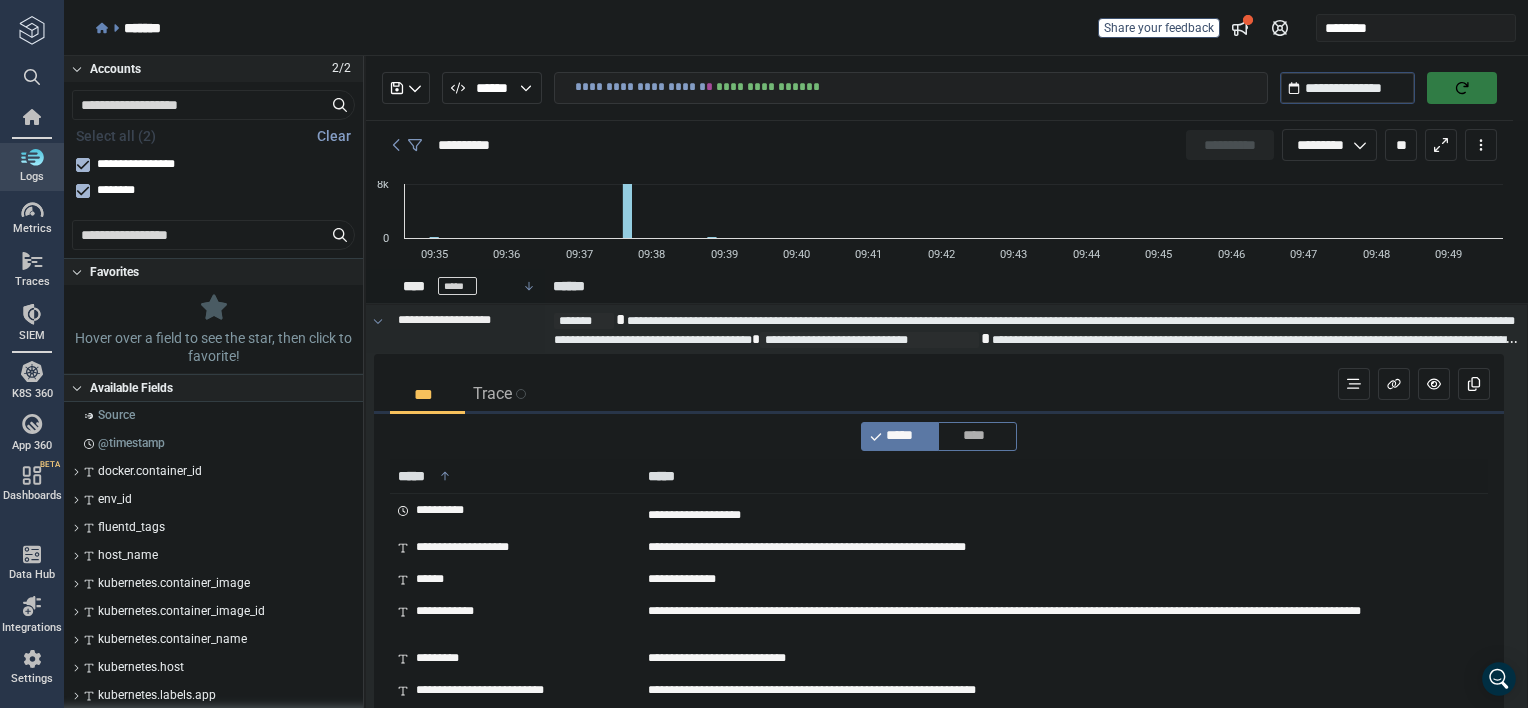 click on "***" at bounding box center (427, 394) 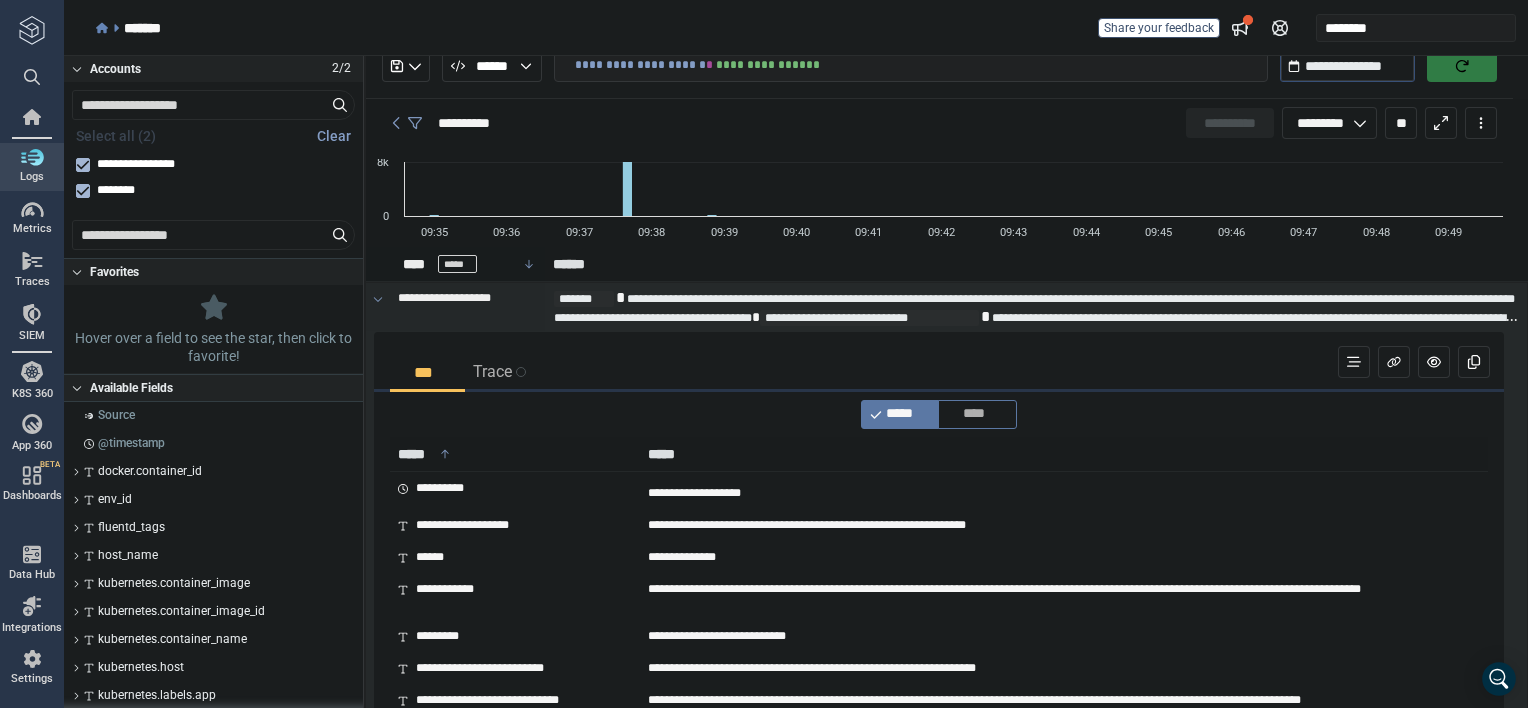 scroll, scrollTop: 0, scrollLeft: 0, axis: both 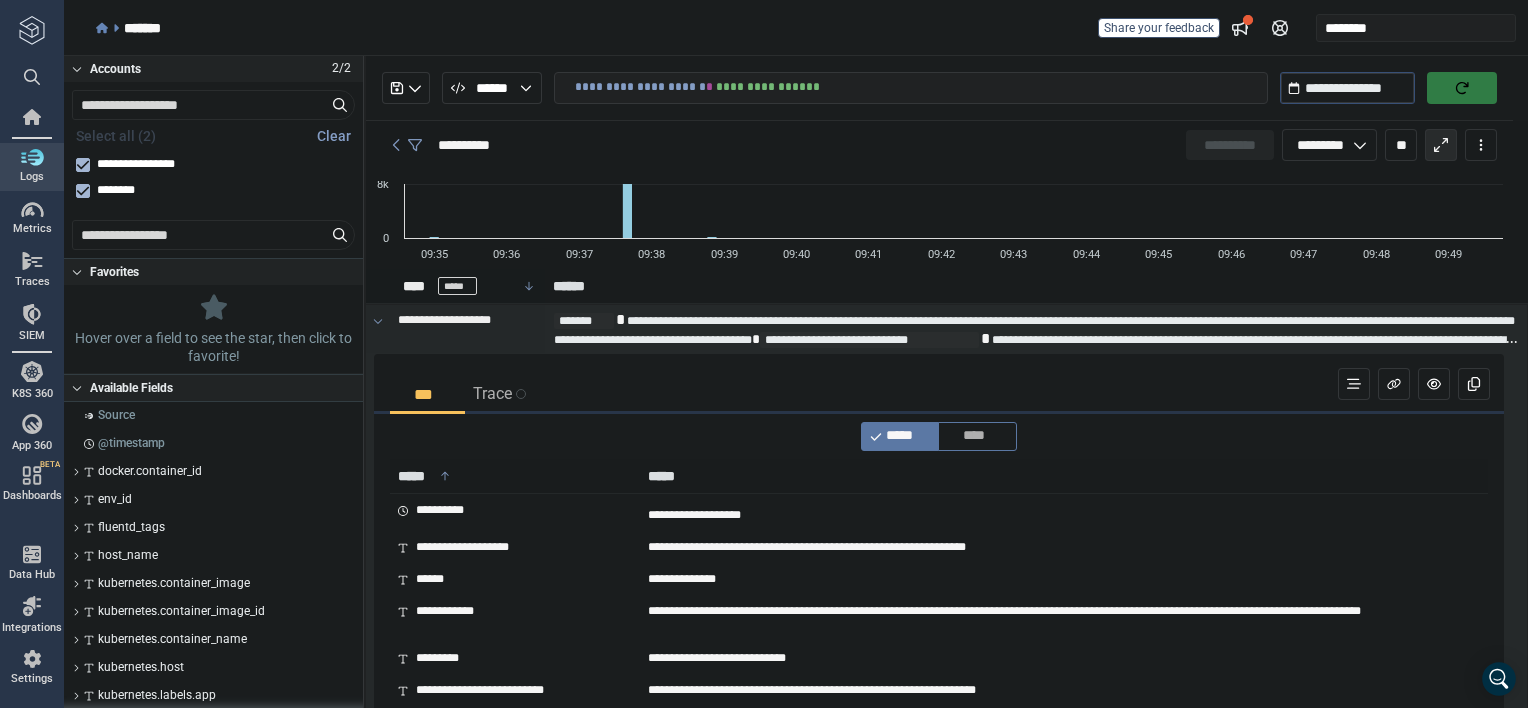 click at bounding box center (1441, 145) 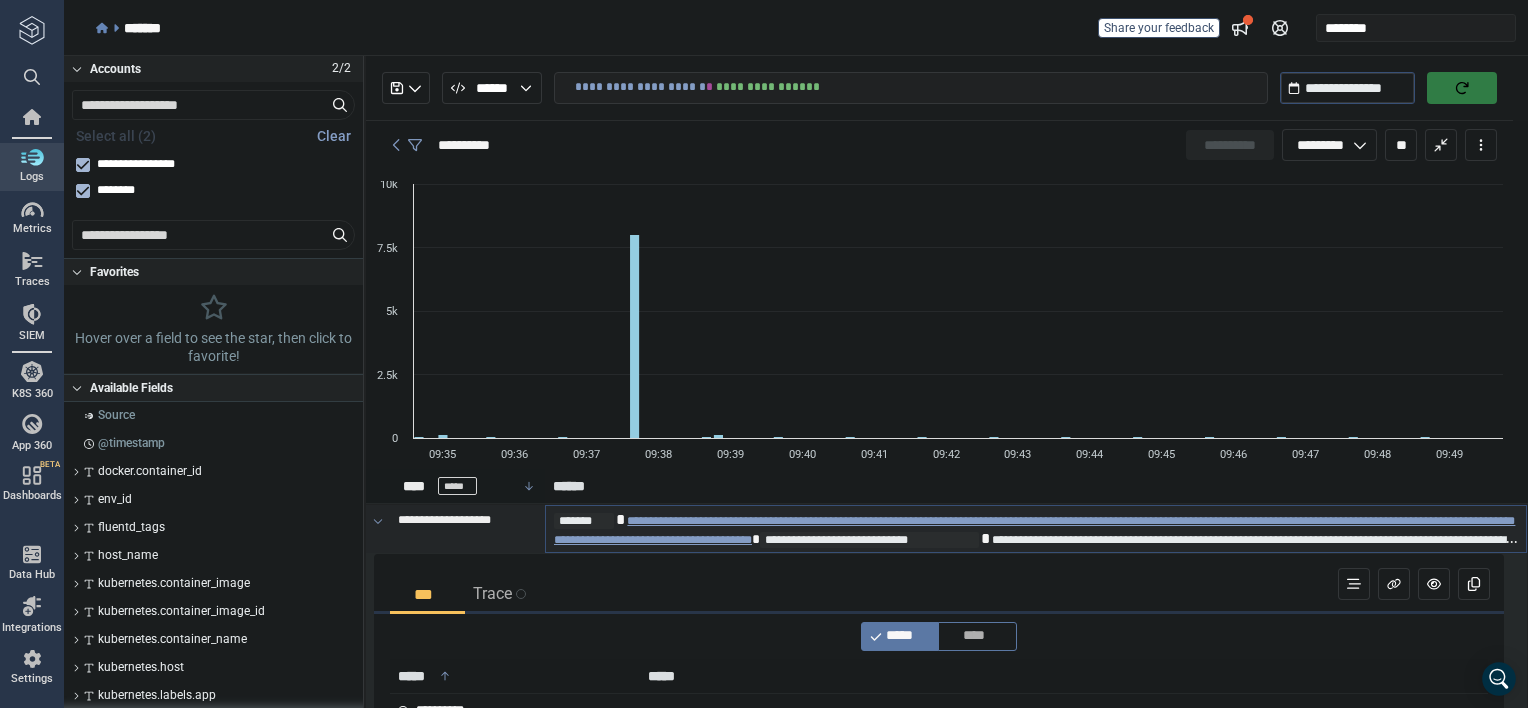 scroll, scrollTop: 100, scrollLeft: 0, axis: vertical 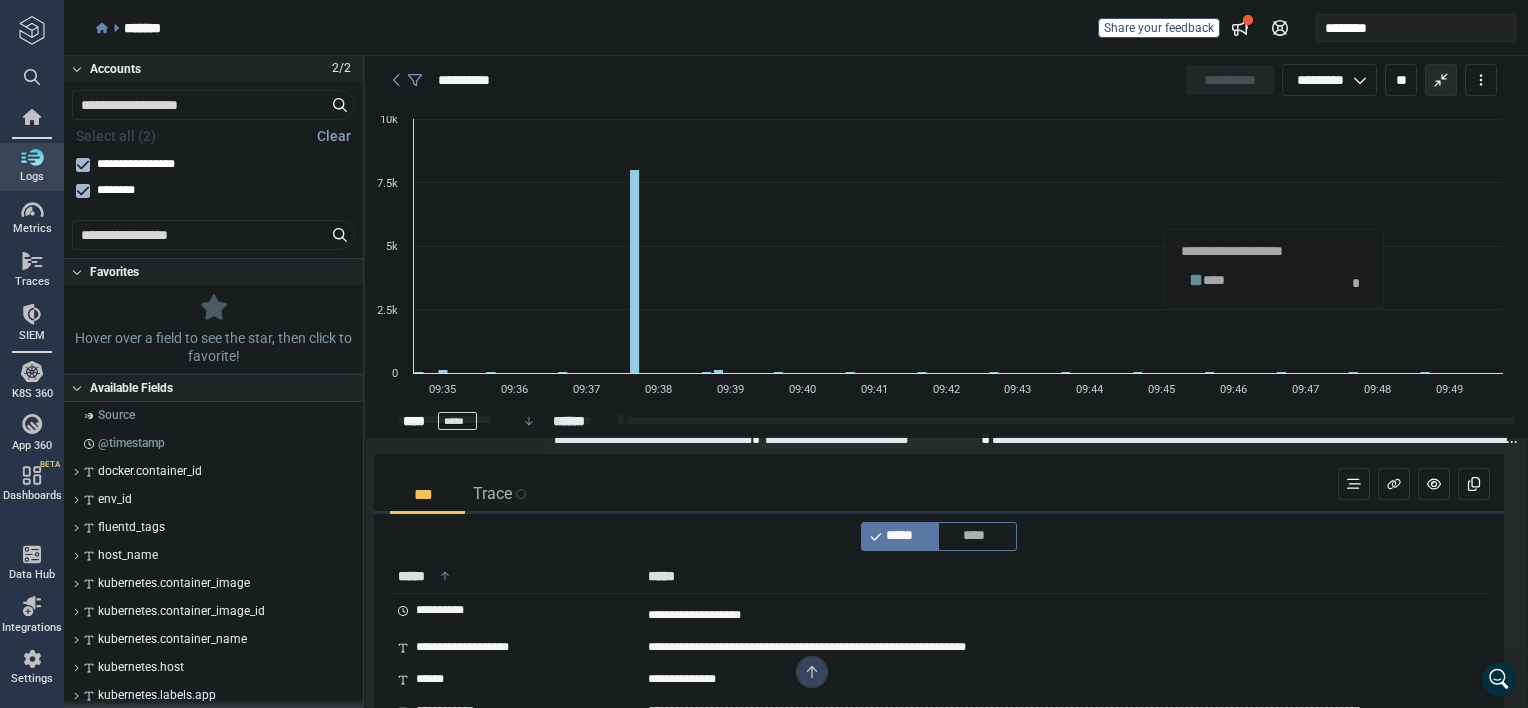 click 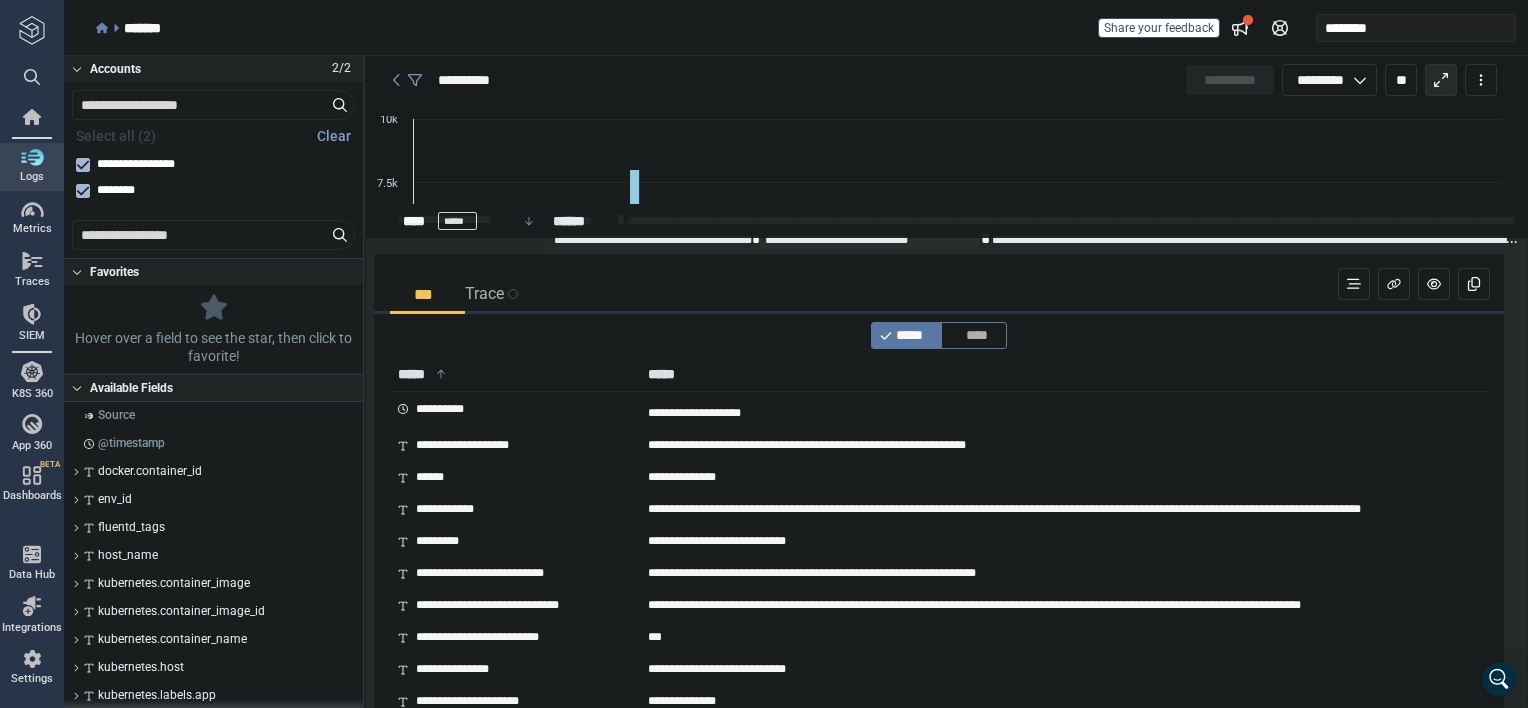 scroll, scrollTop: 0, scrollLeft: 0, axis: both 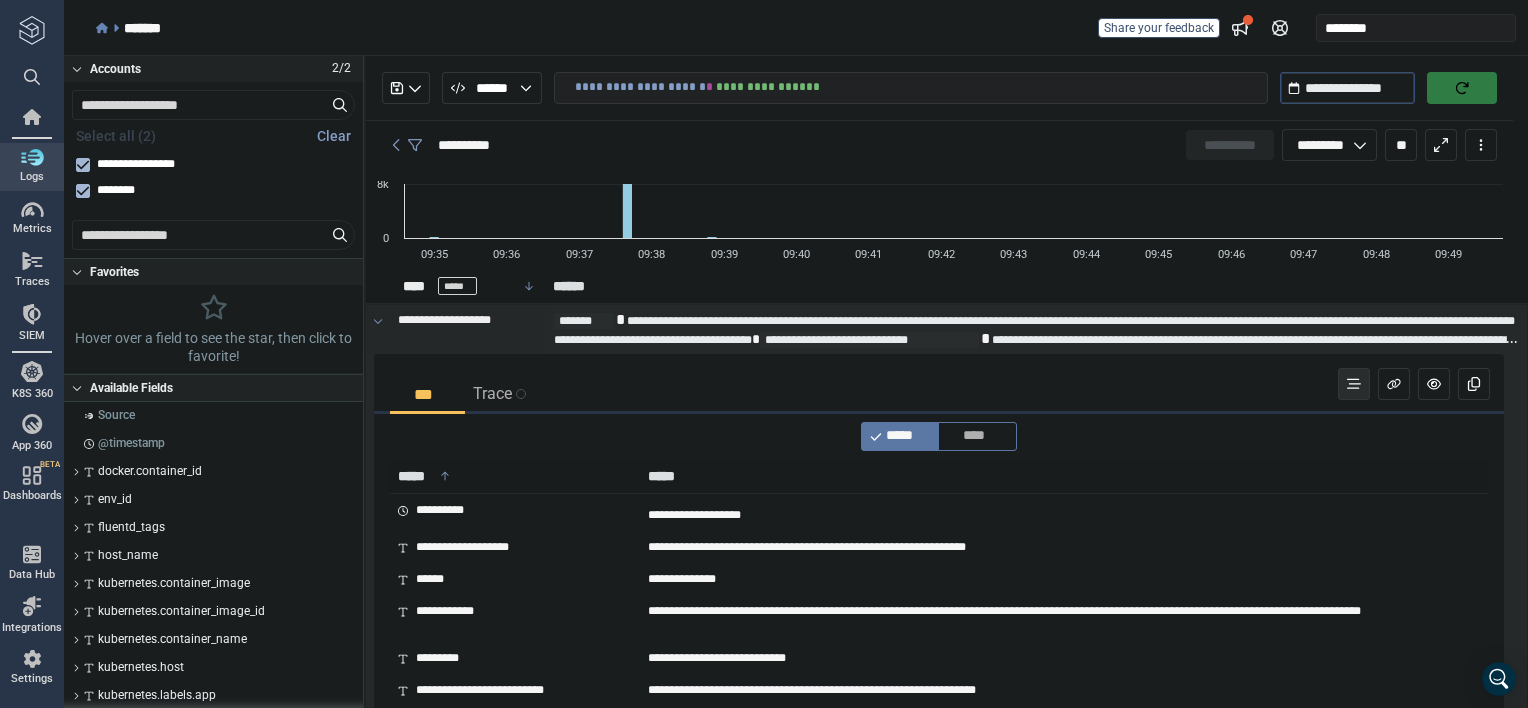 click 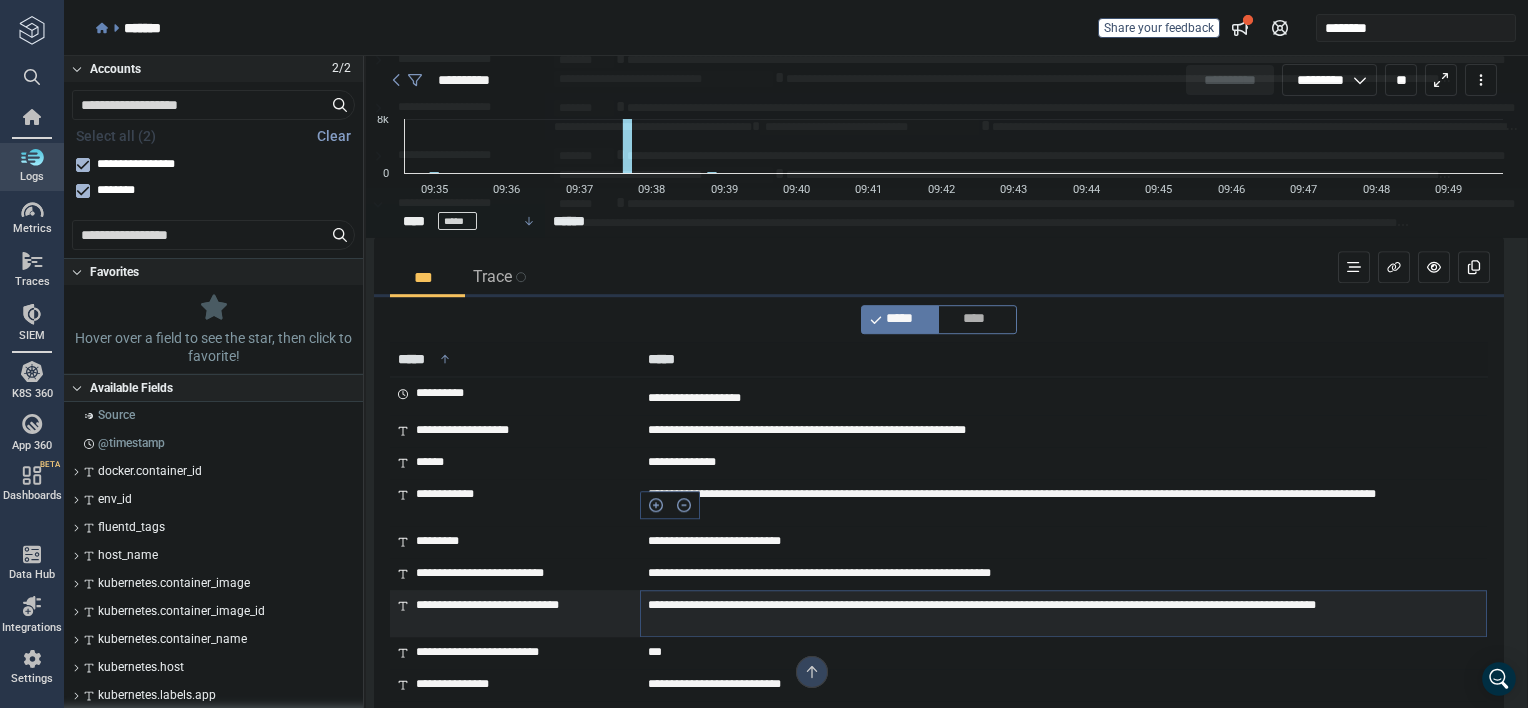 scroll, scrollTop: 1300, scrollLeft: 0, axis: vertical 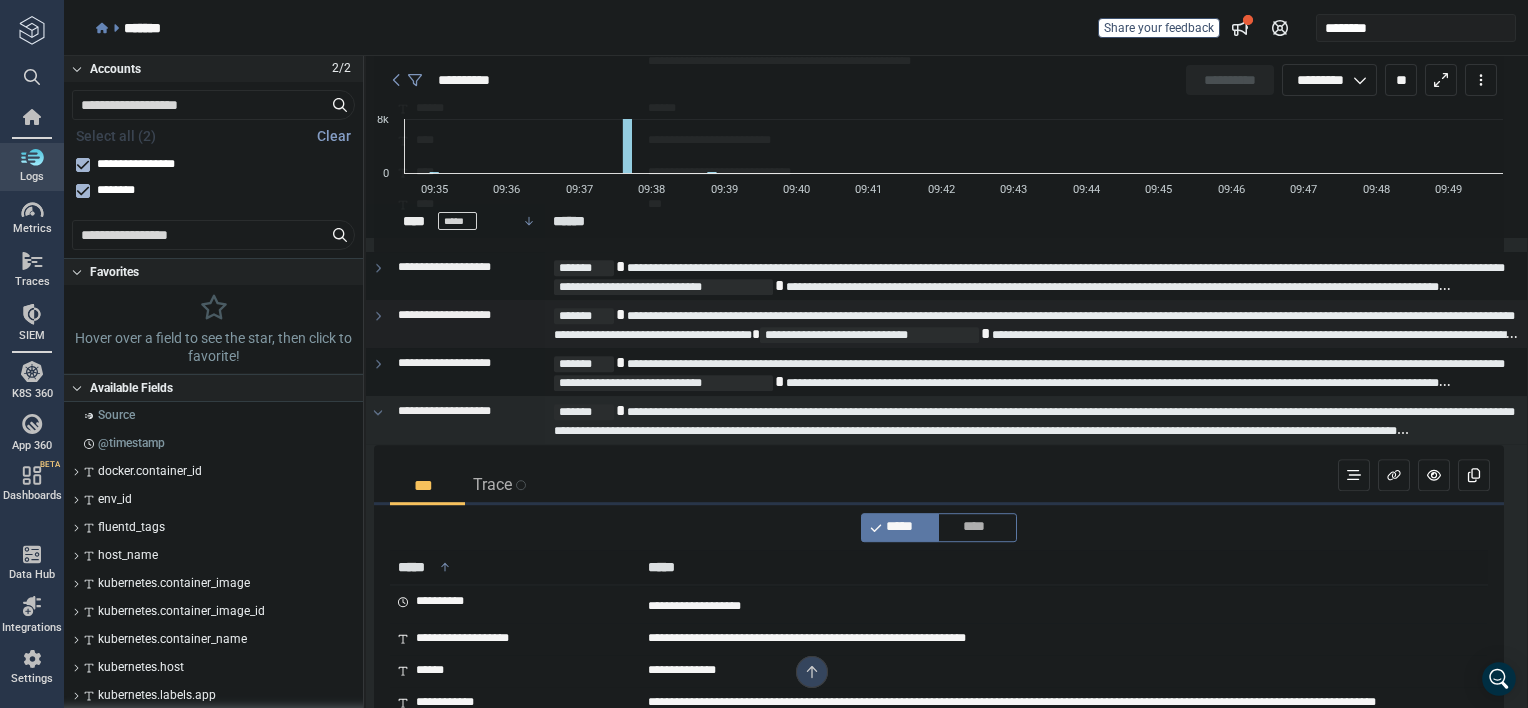 click on "***" at bounding box center [427, 485] 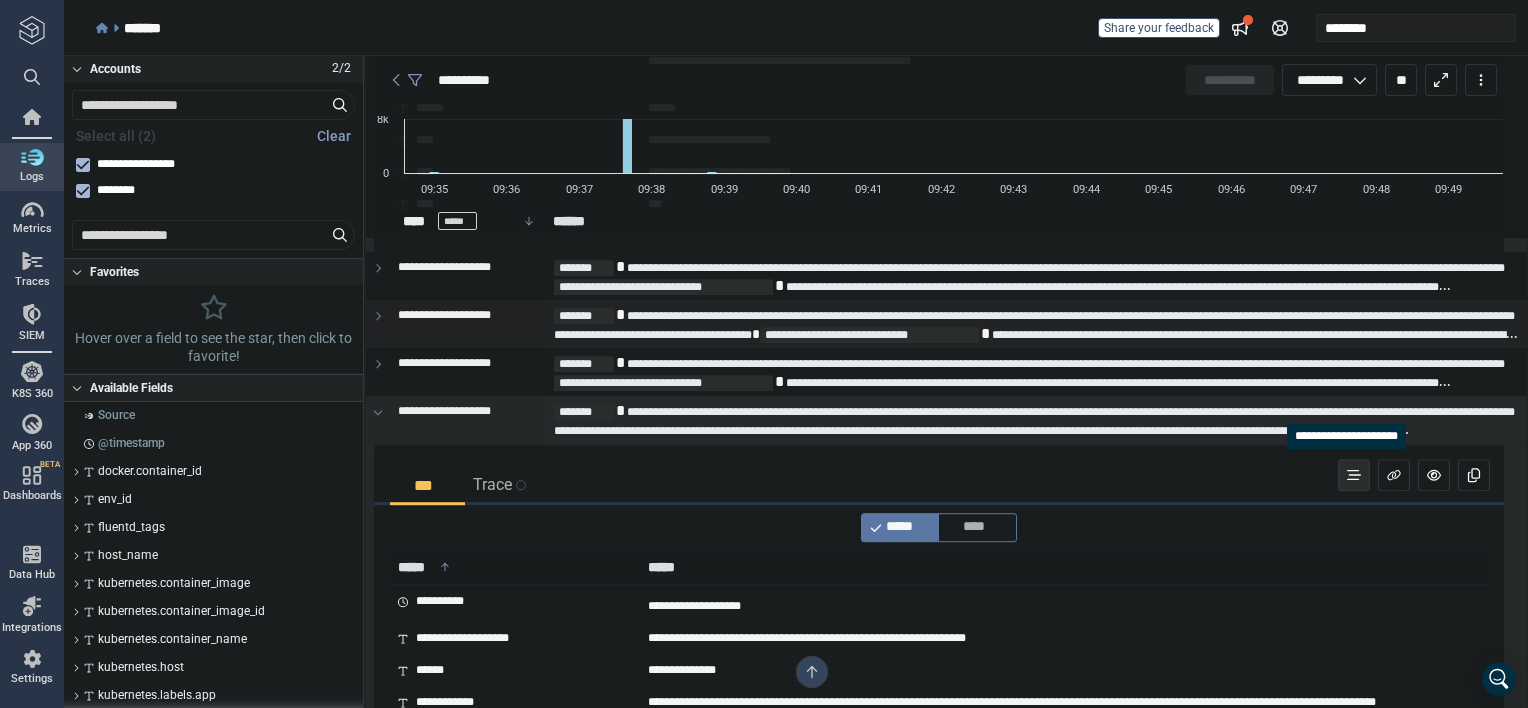 click 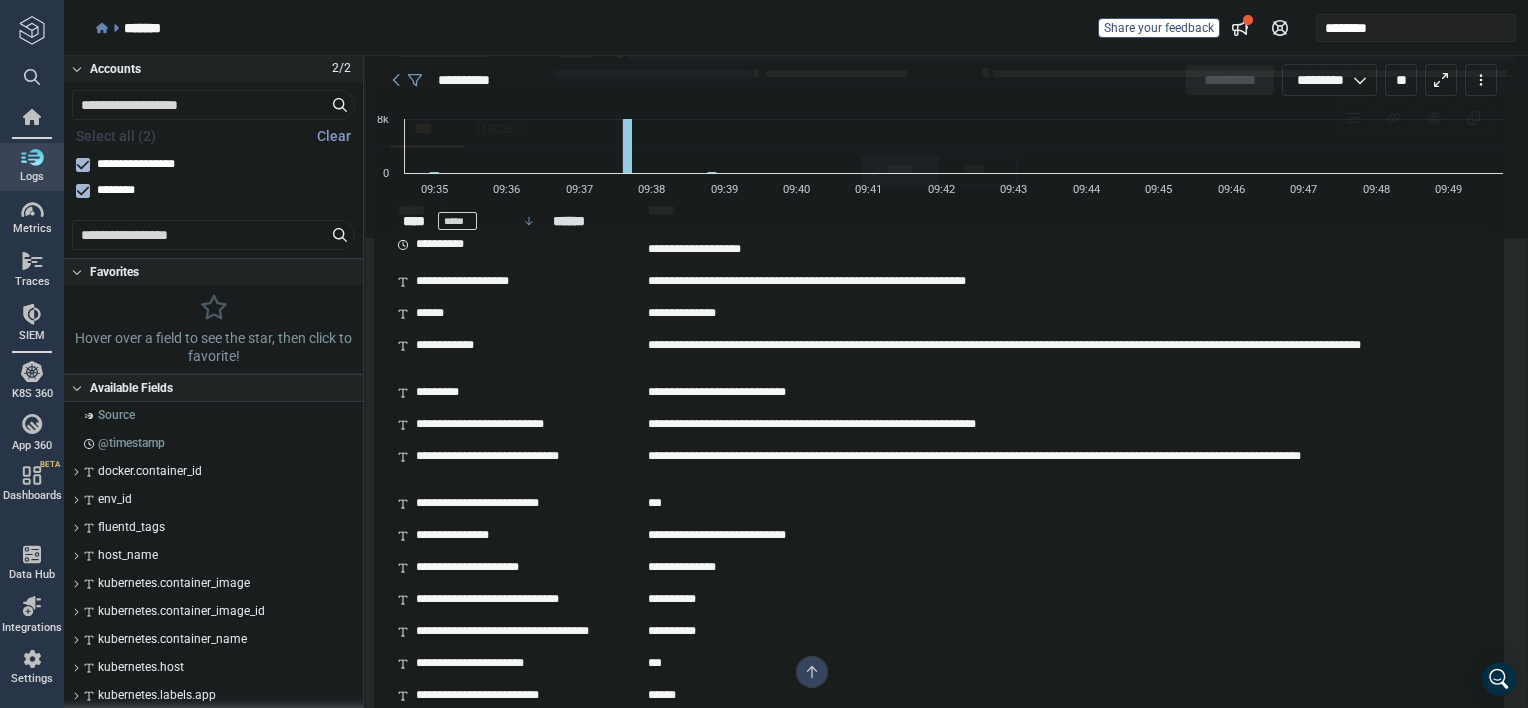 scroll, scrollTop: 0, scrollLeft: 0, axis: both 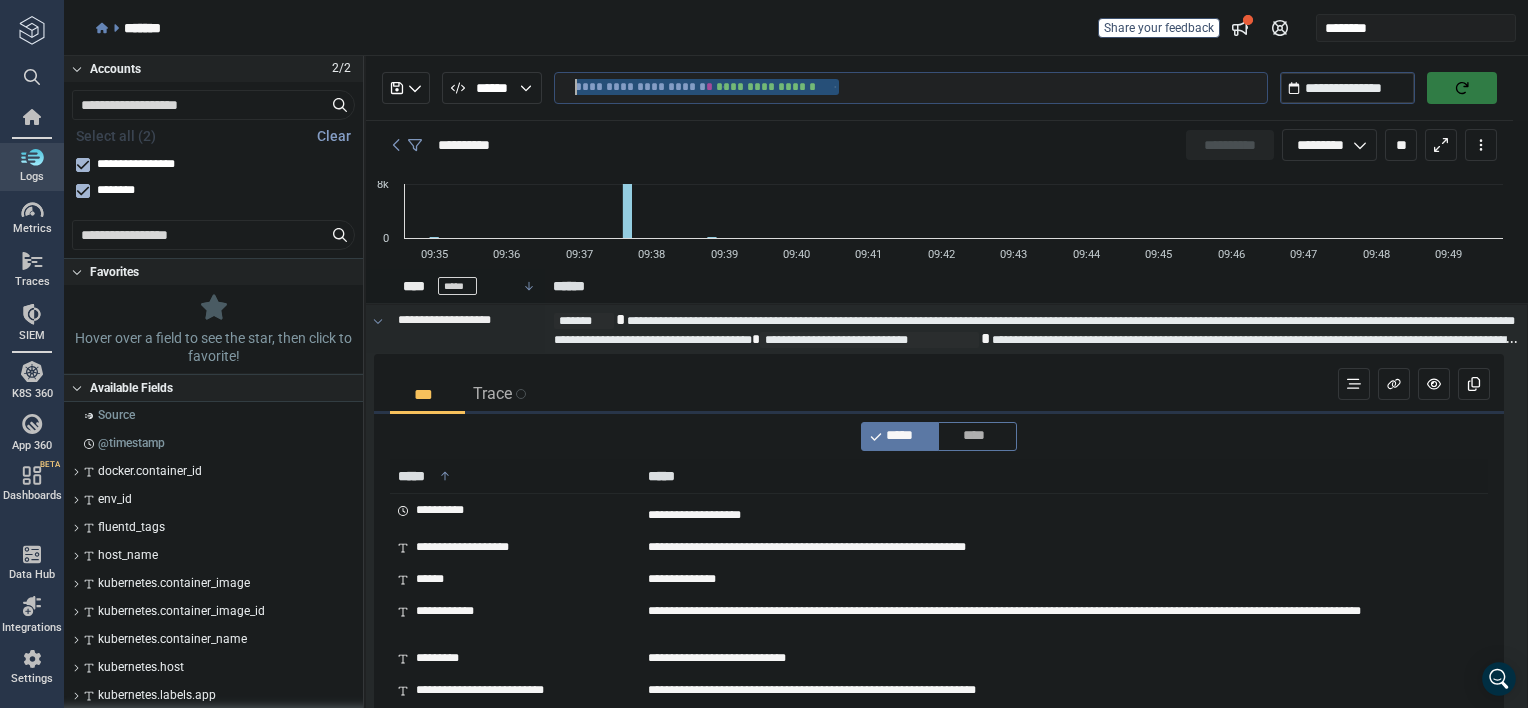 drag, startPoint x: 901, startPoint y: 82, endPoint x: 344, endPoint y: 88, distance: 557.0323 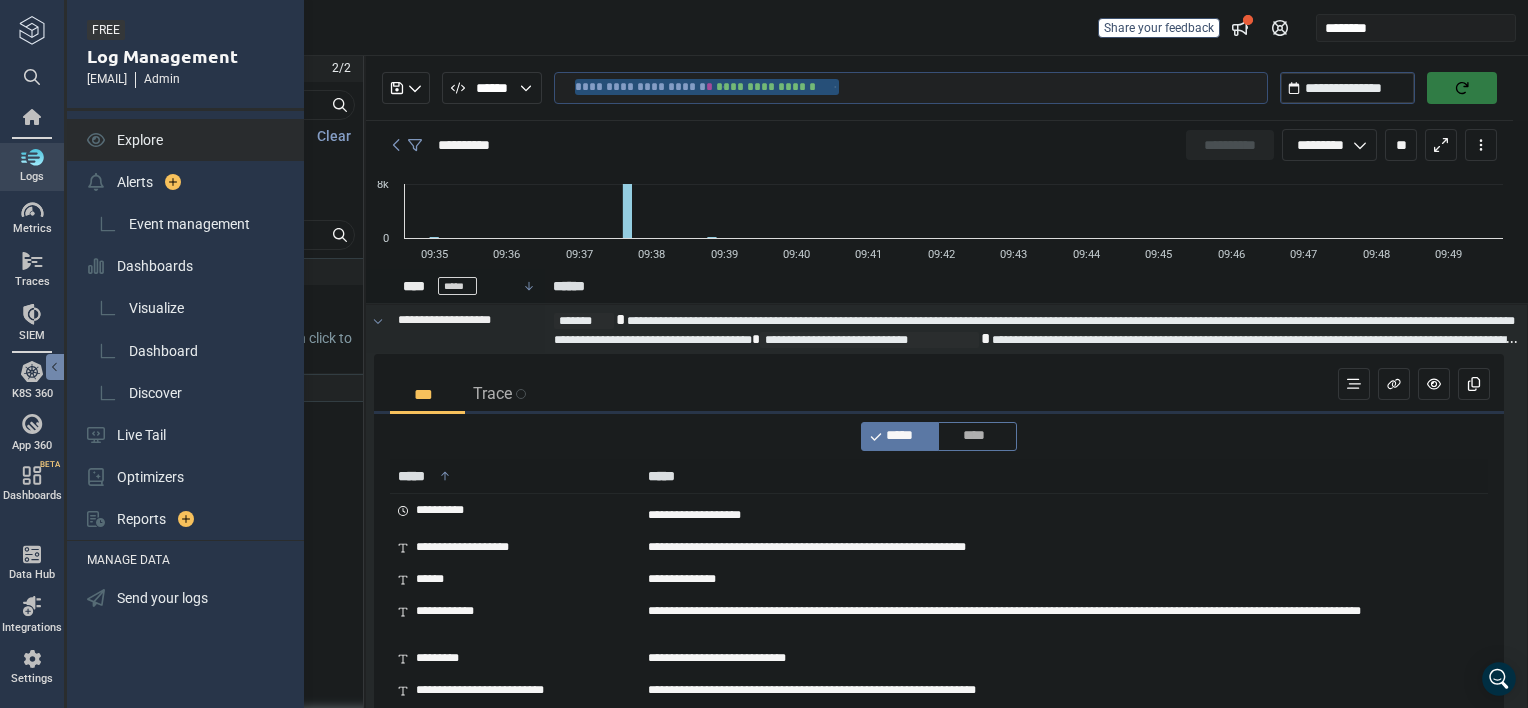 click at bounding box center [32, 157] 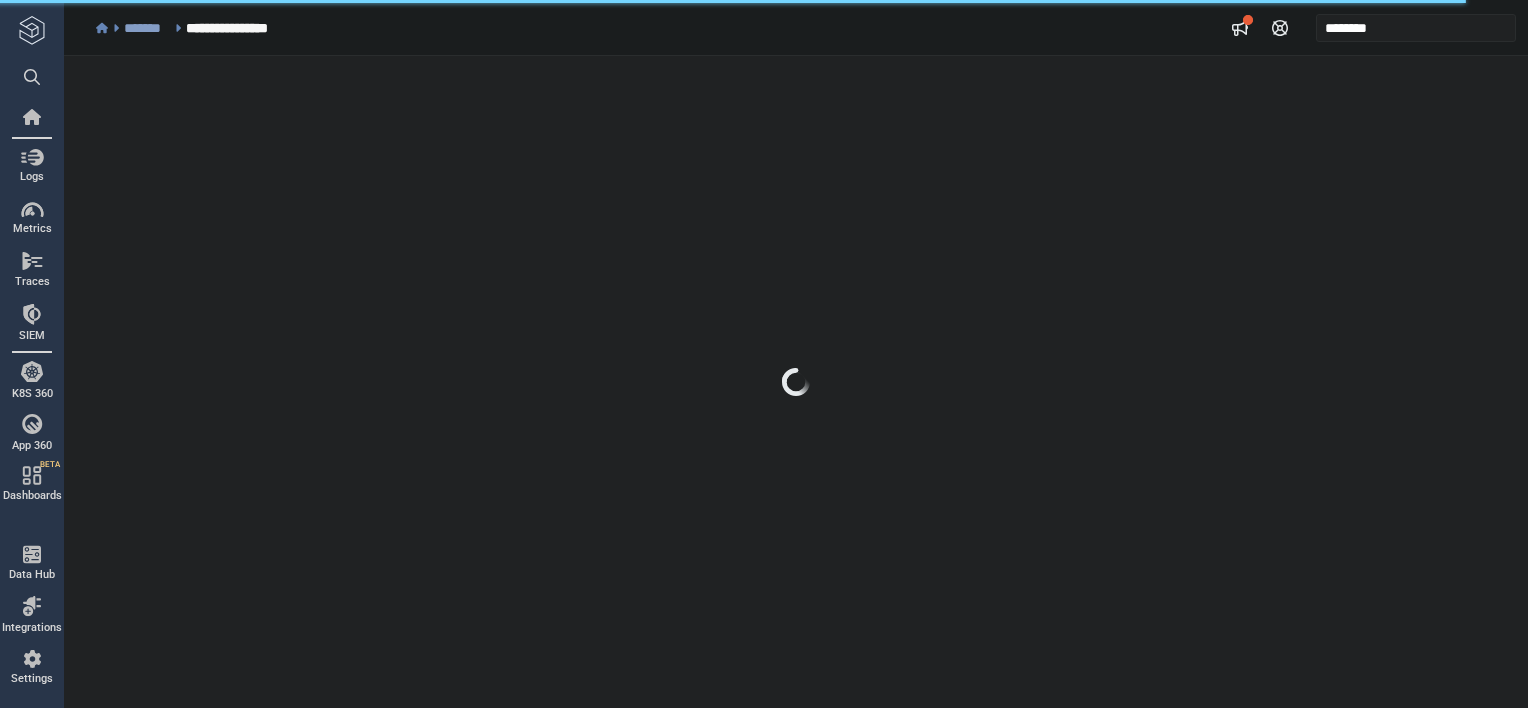 scroll, scrollTop: 0, scrollLeft: 0, axis: both 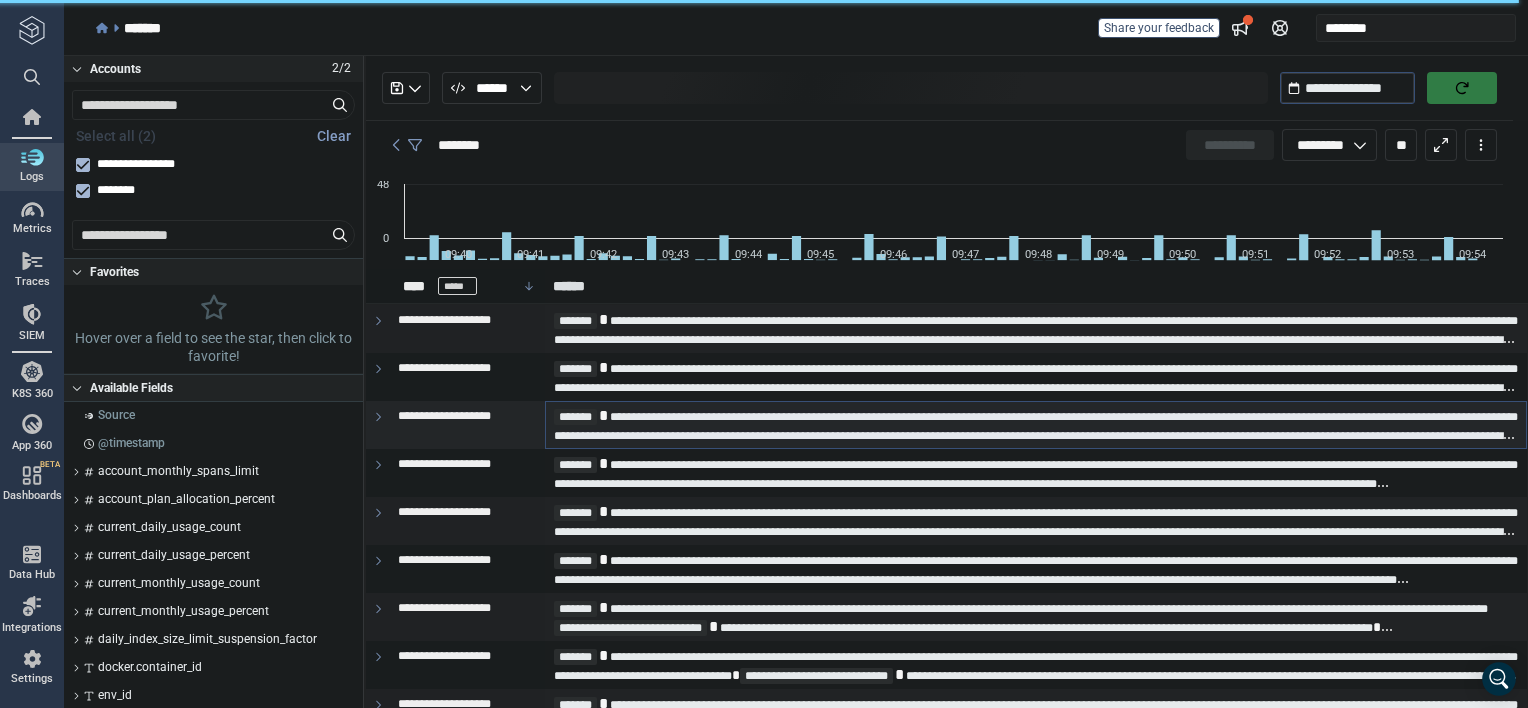 type on "*" 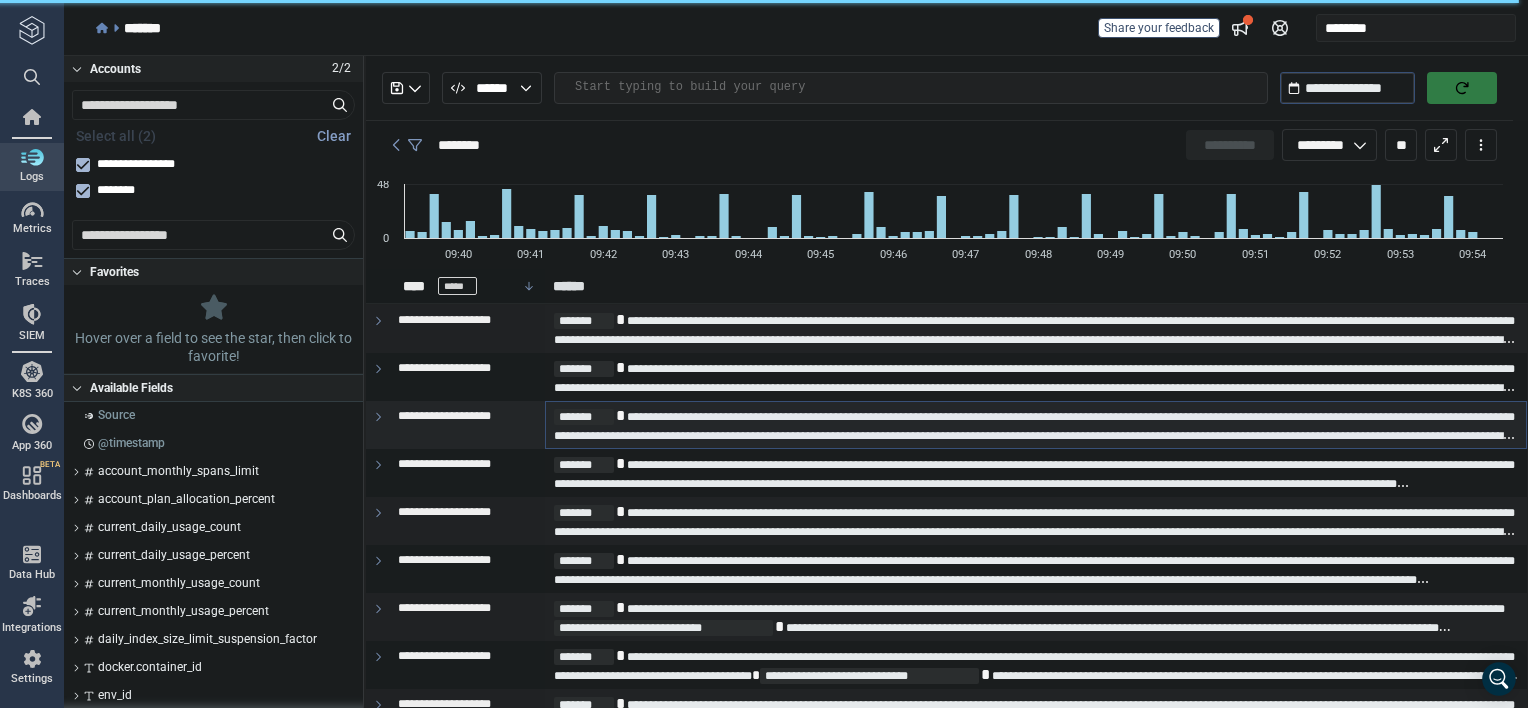 click at bounding box center (921, 87) 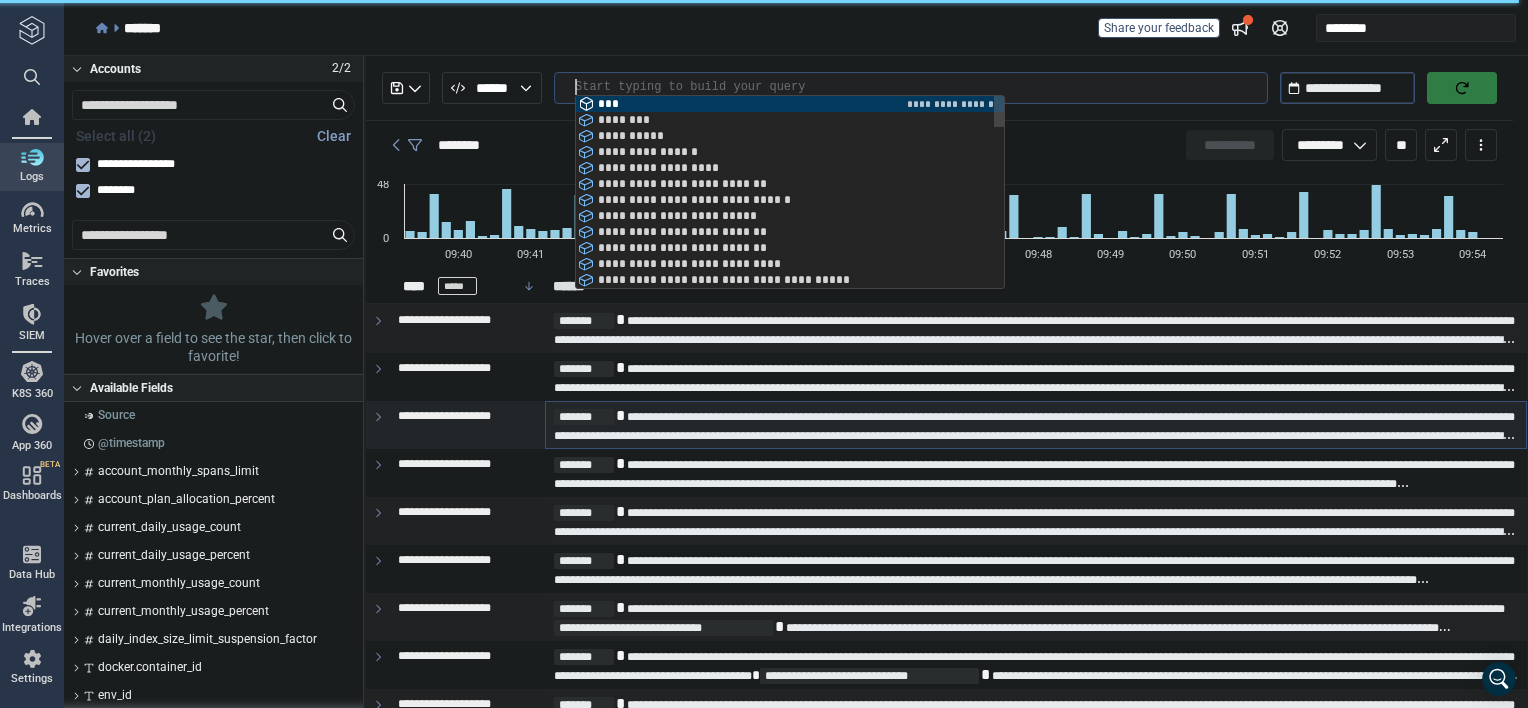 scroll, scrollTop: 0, scrollLeft: 0, axis: both 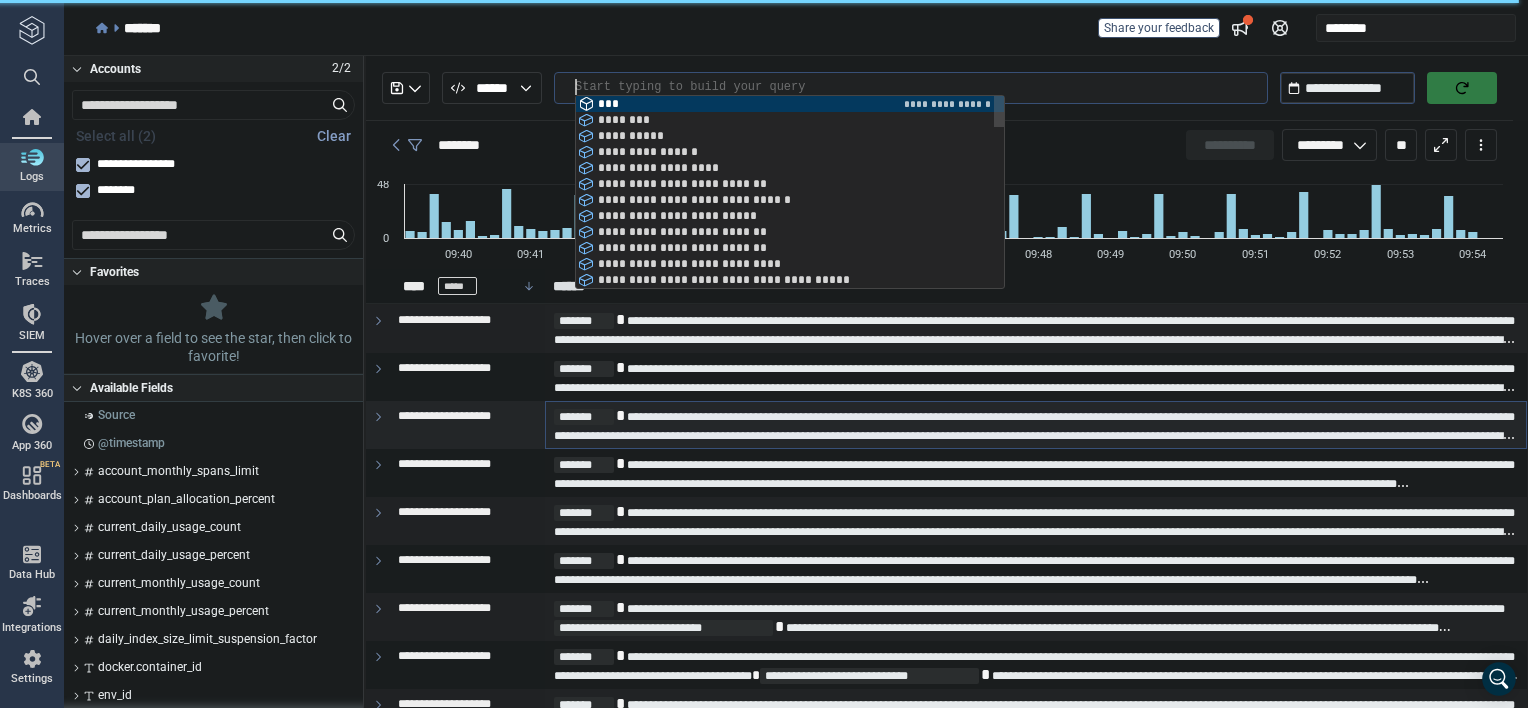 type on "**********" 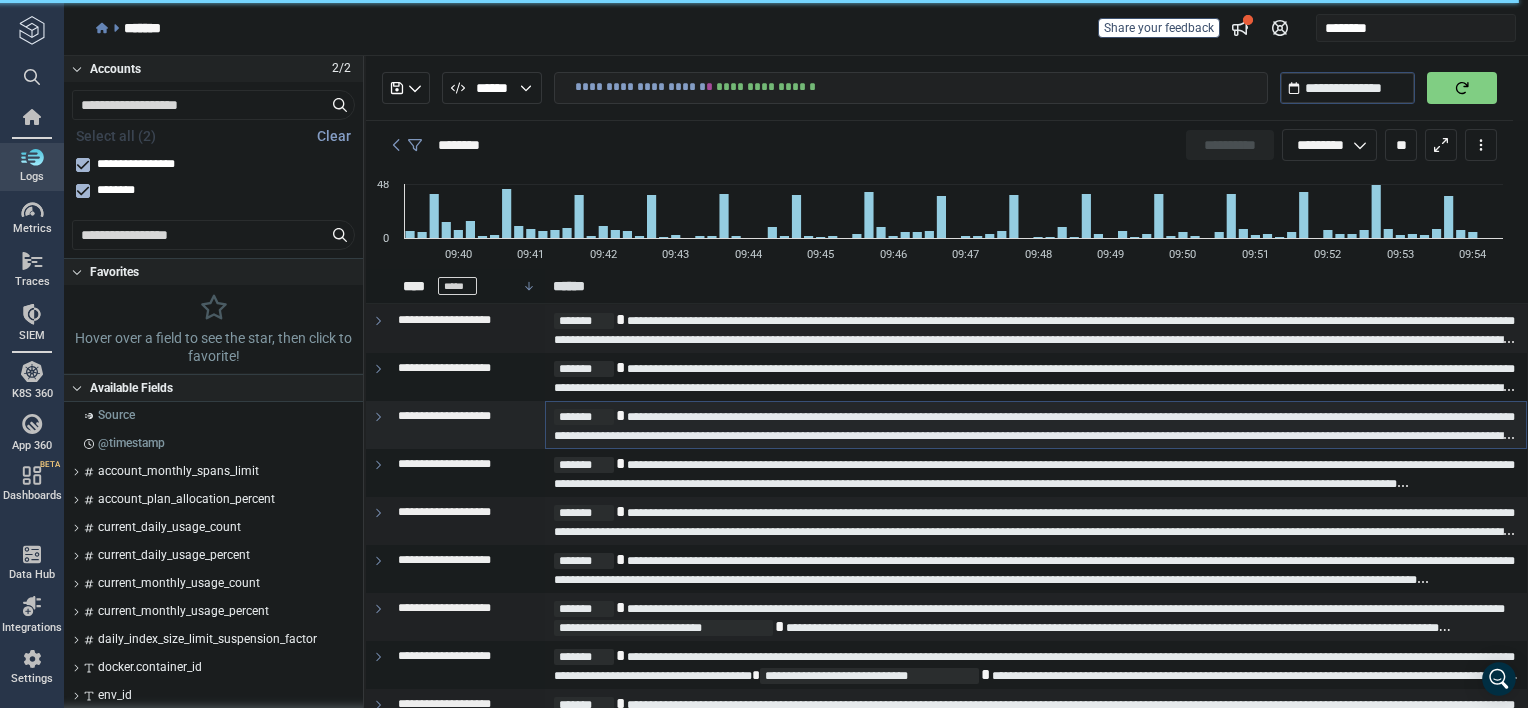 click at bounding box center [1462, 88] 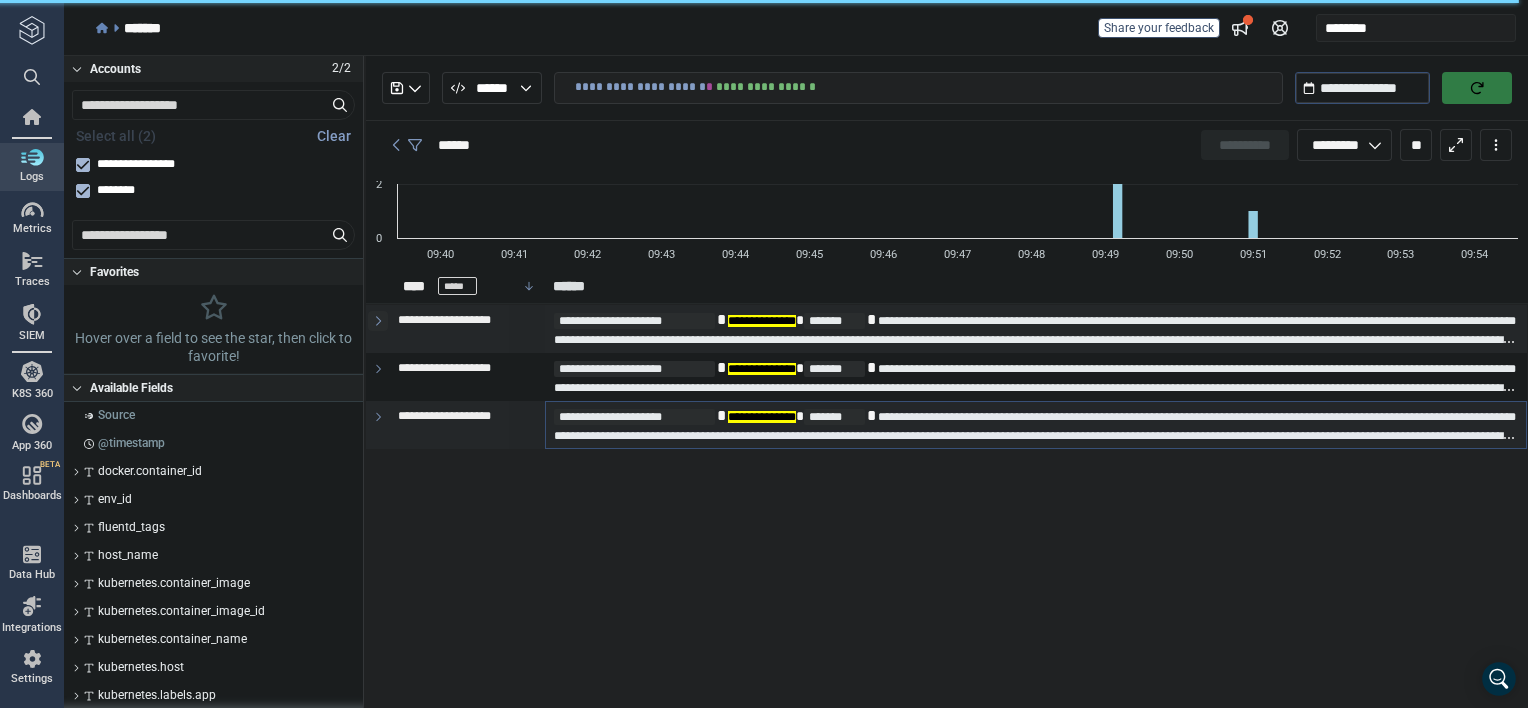 click 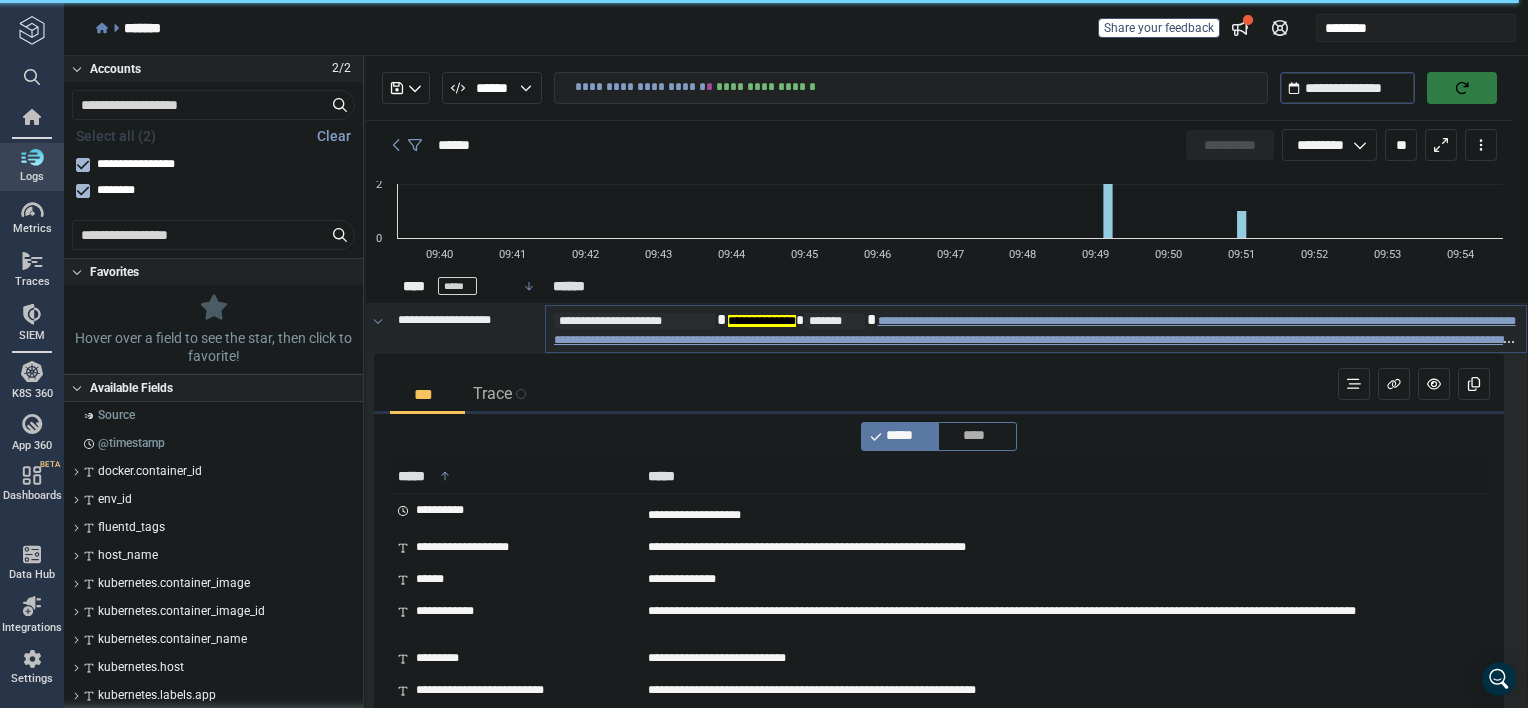 click on "**********" at bounding box center (1035, 339) 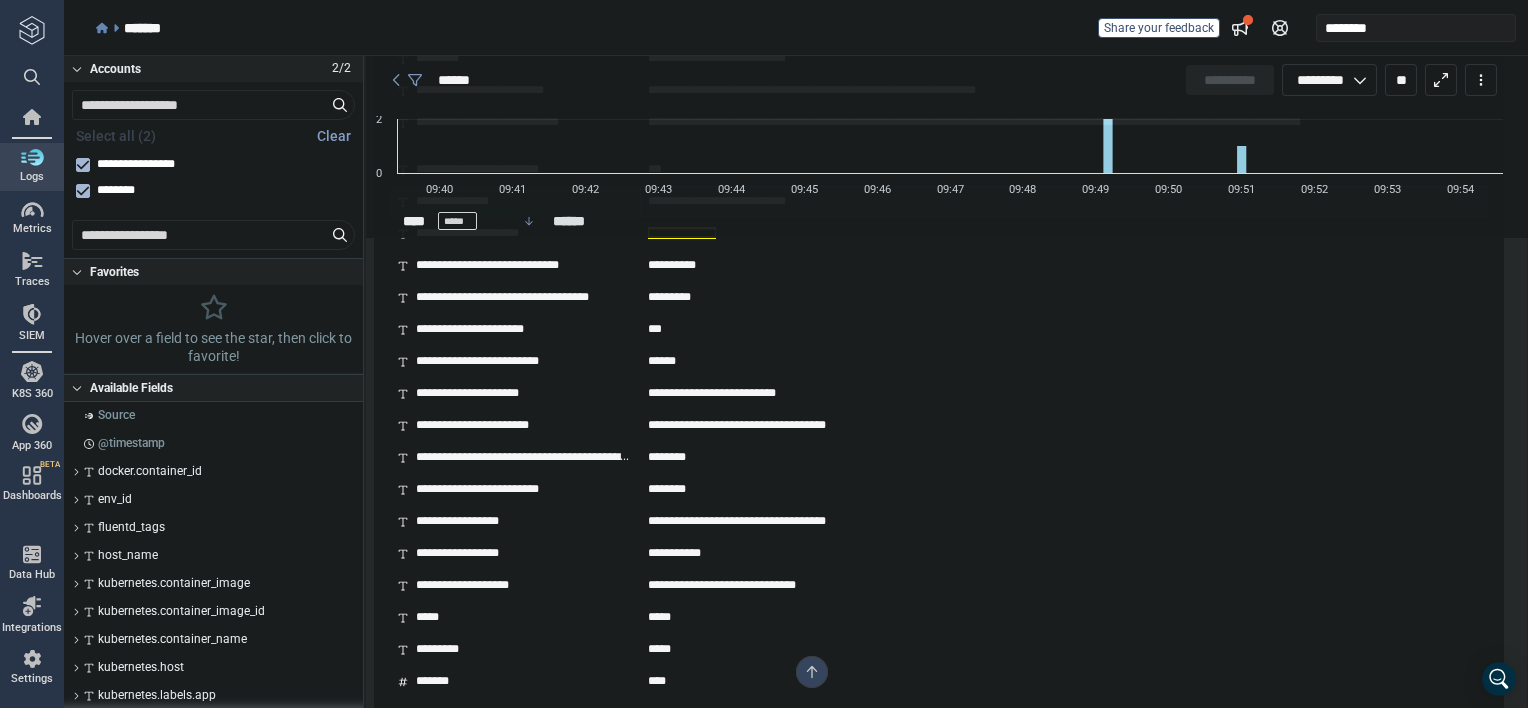 scroll, scrollTop: 954, scrollLeft: 0, axis: vertical 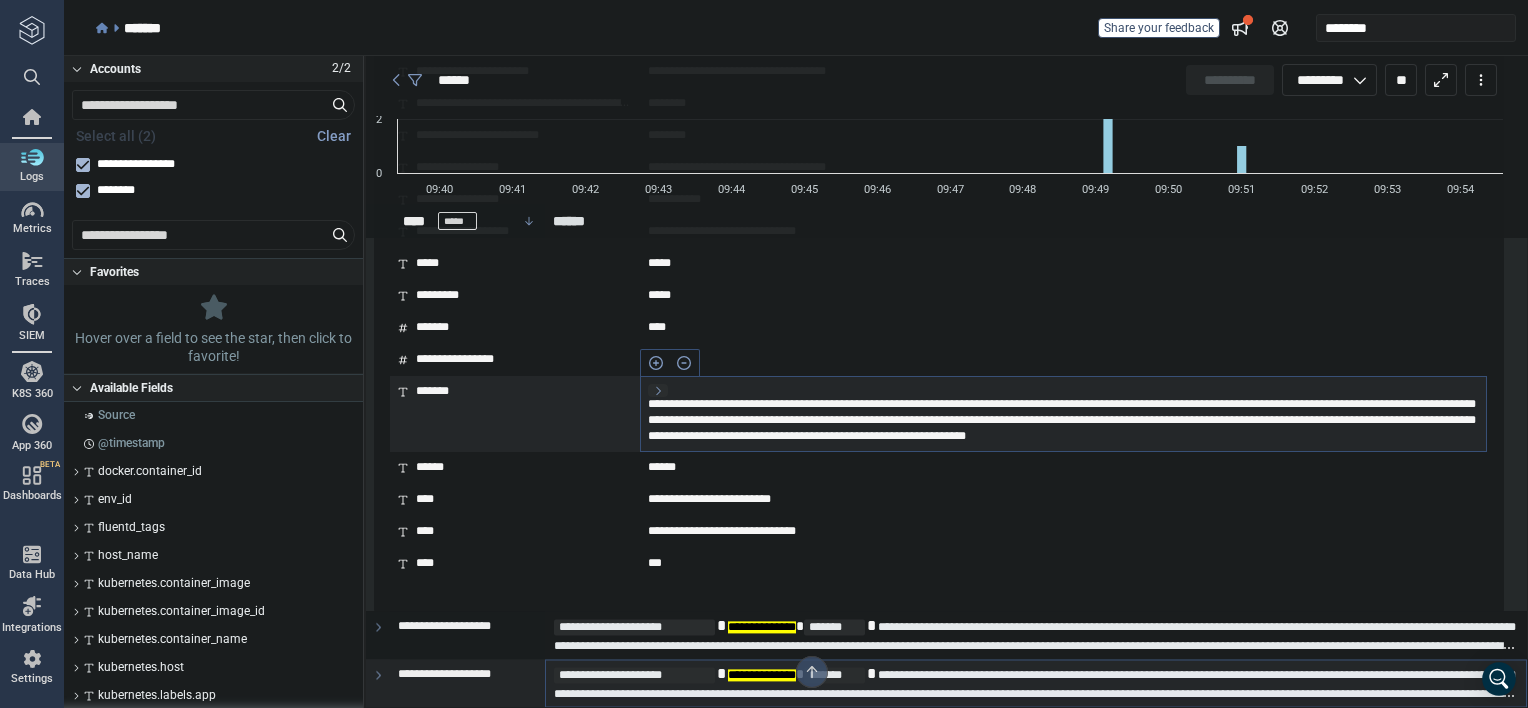 click 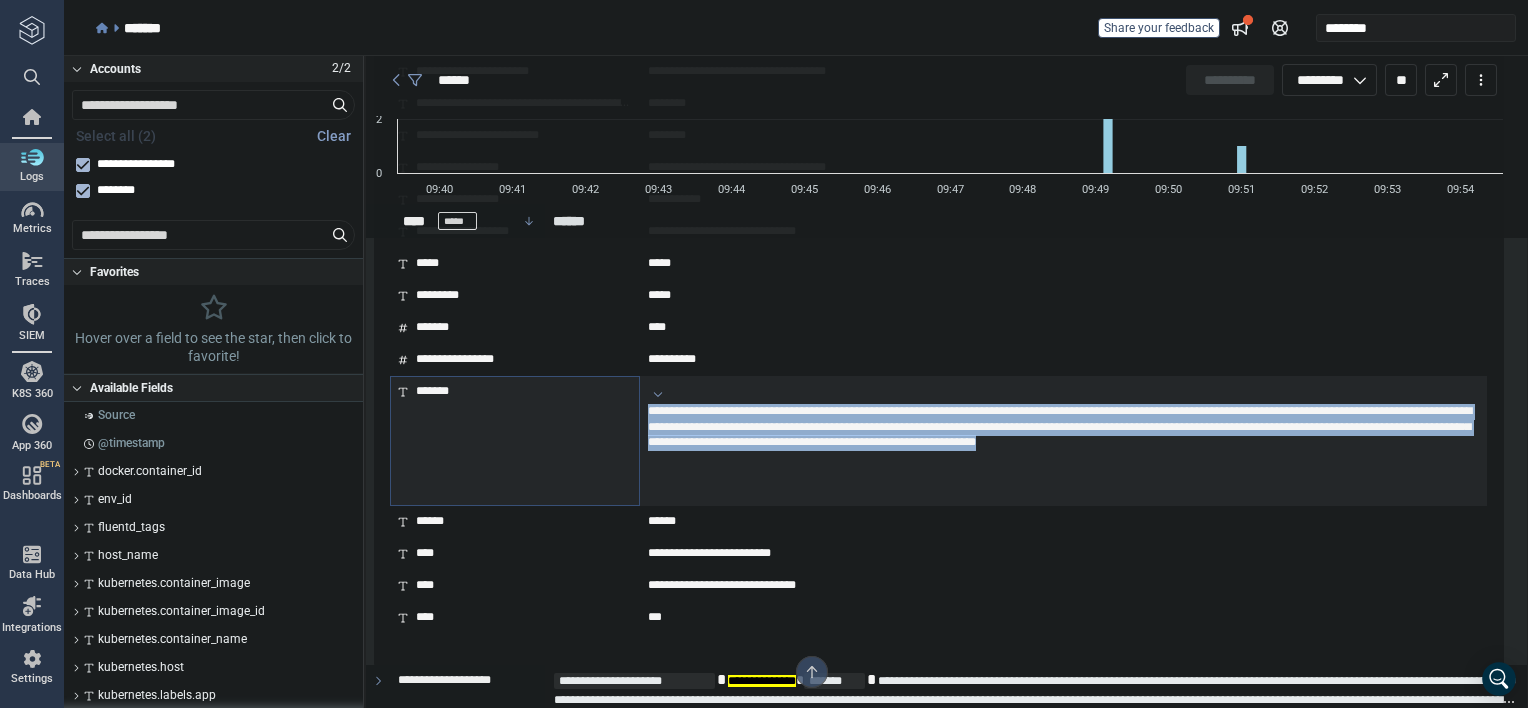 drag, startPoint x: 924, startPoint y: 487, endPoint x: 635, endPoint y: 410, distance: 299.08194 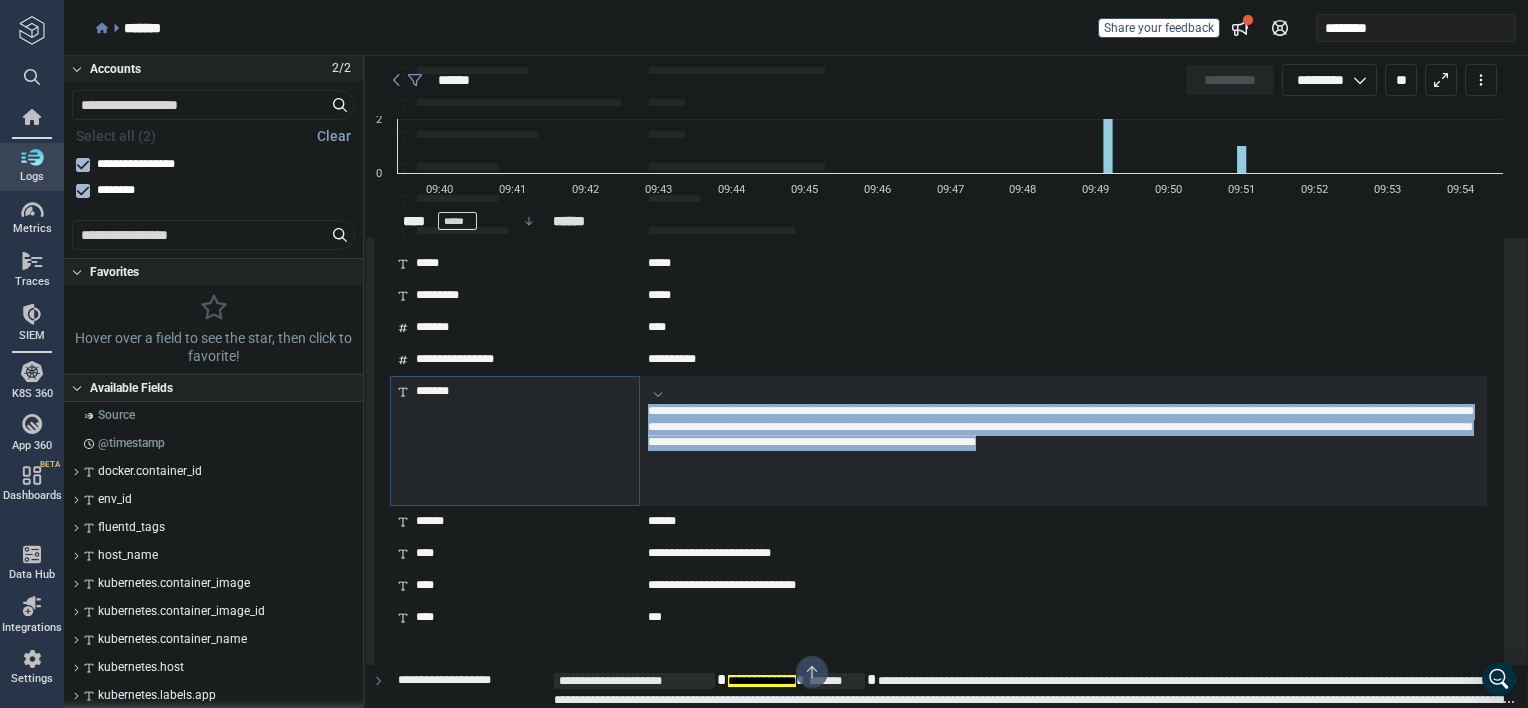 click on "**********" at bounding box center [938, 441] 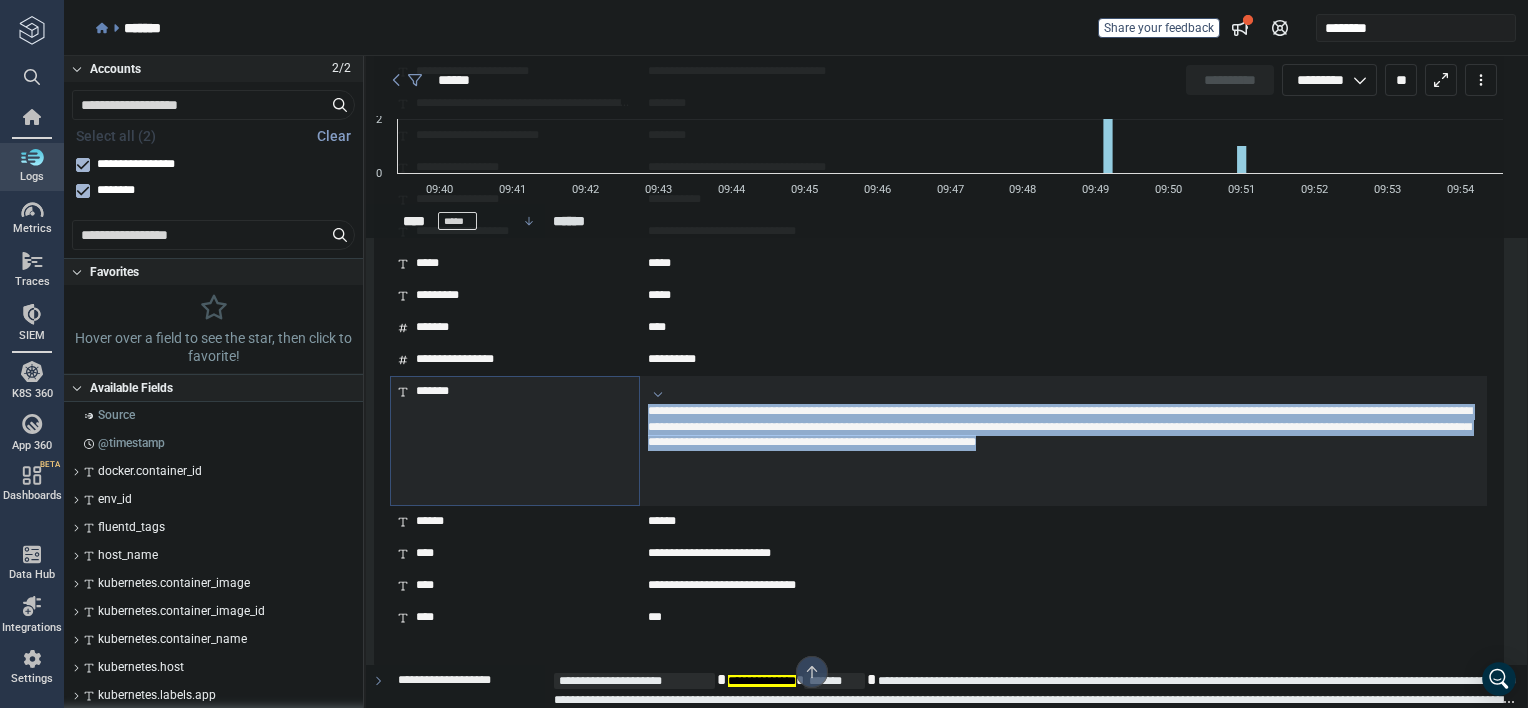 copy on "**********" 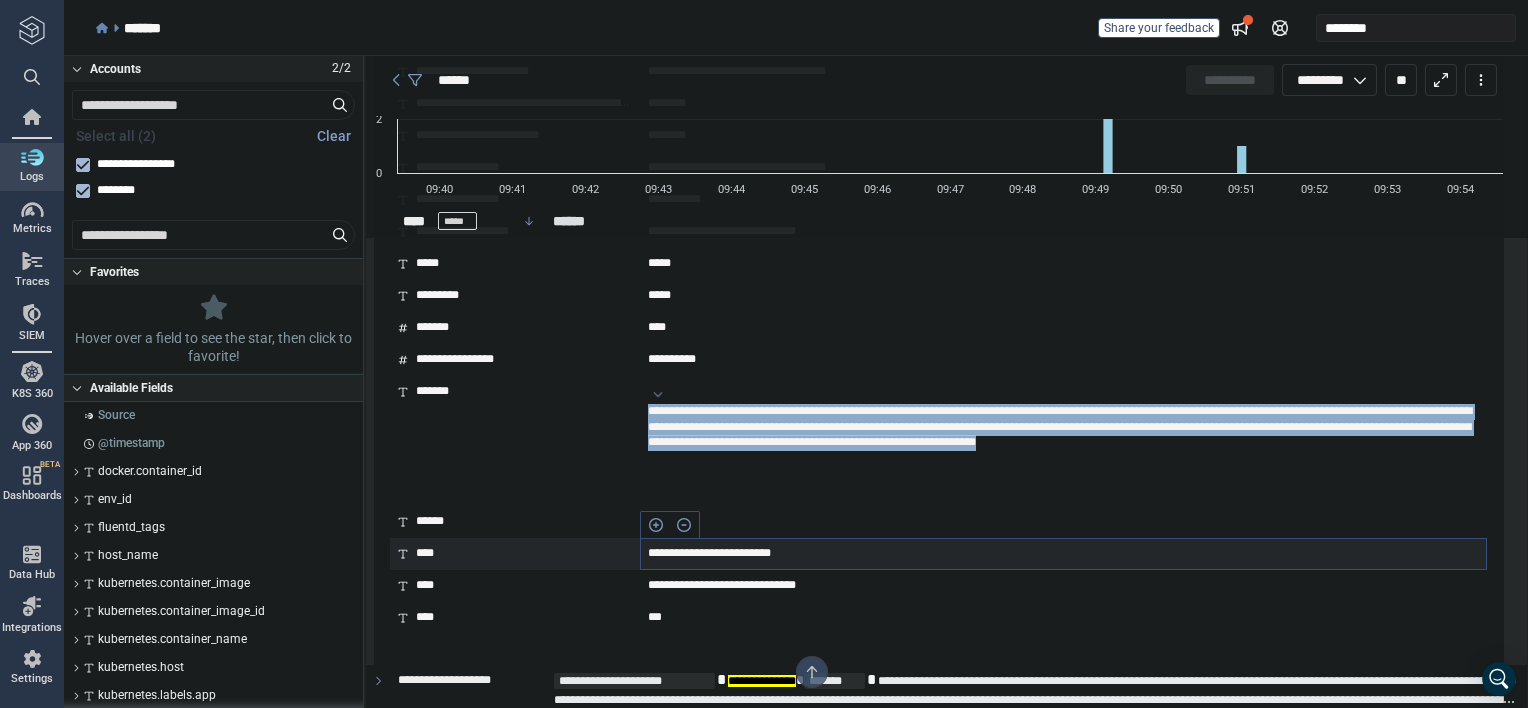 scroll, scrollTop: 1008, scrollLeft: 0, axis: vertical 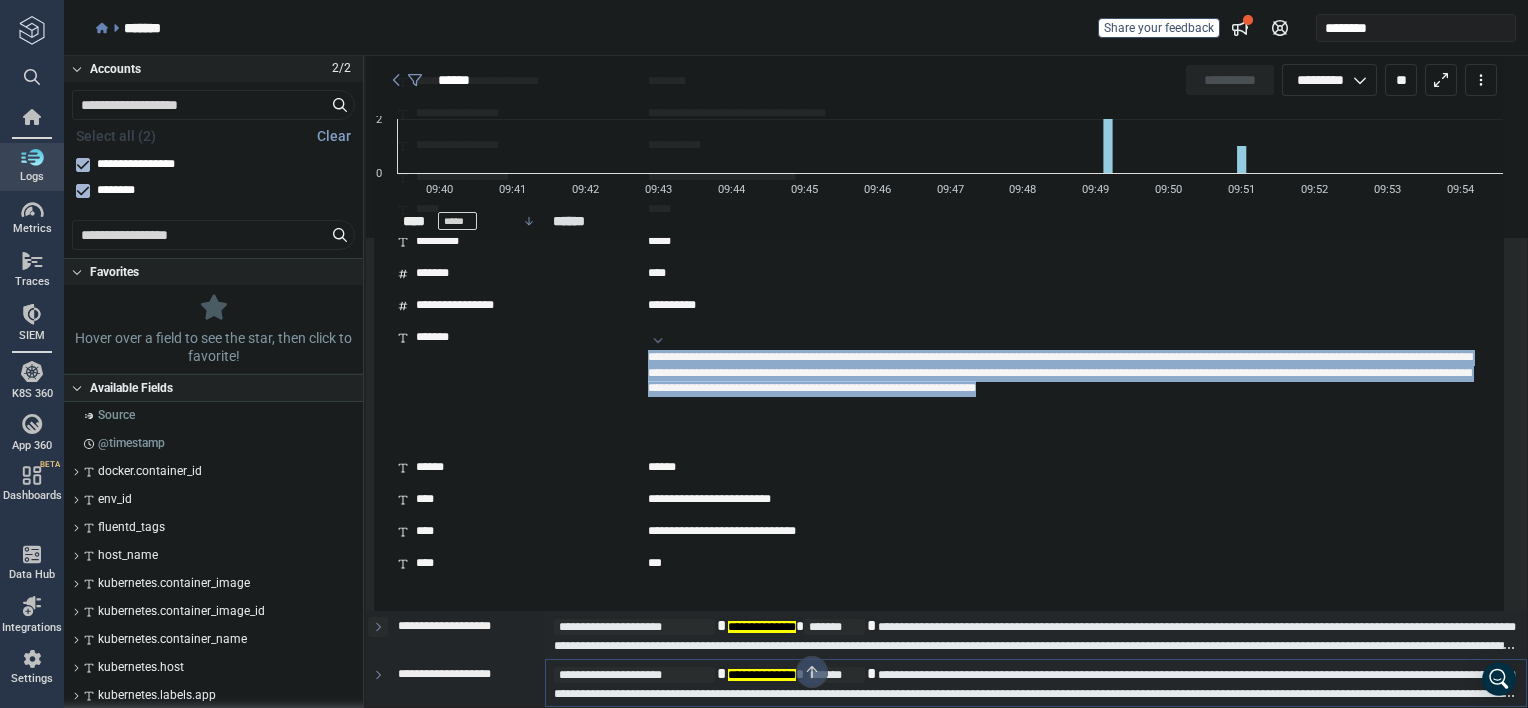 click at bounding box center (378, 627) 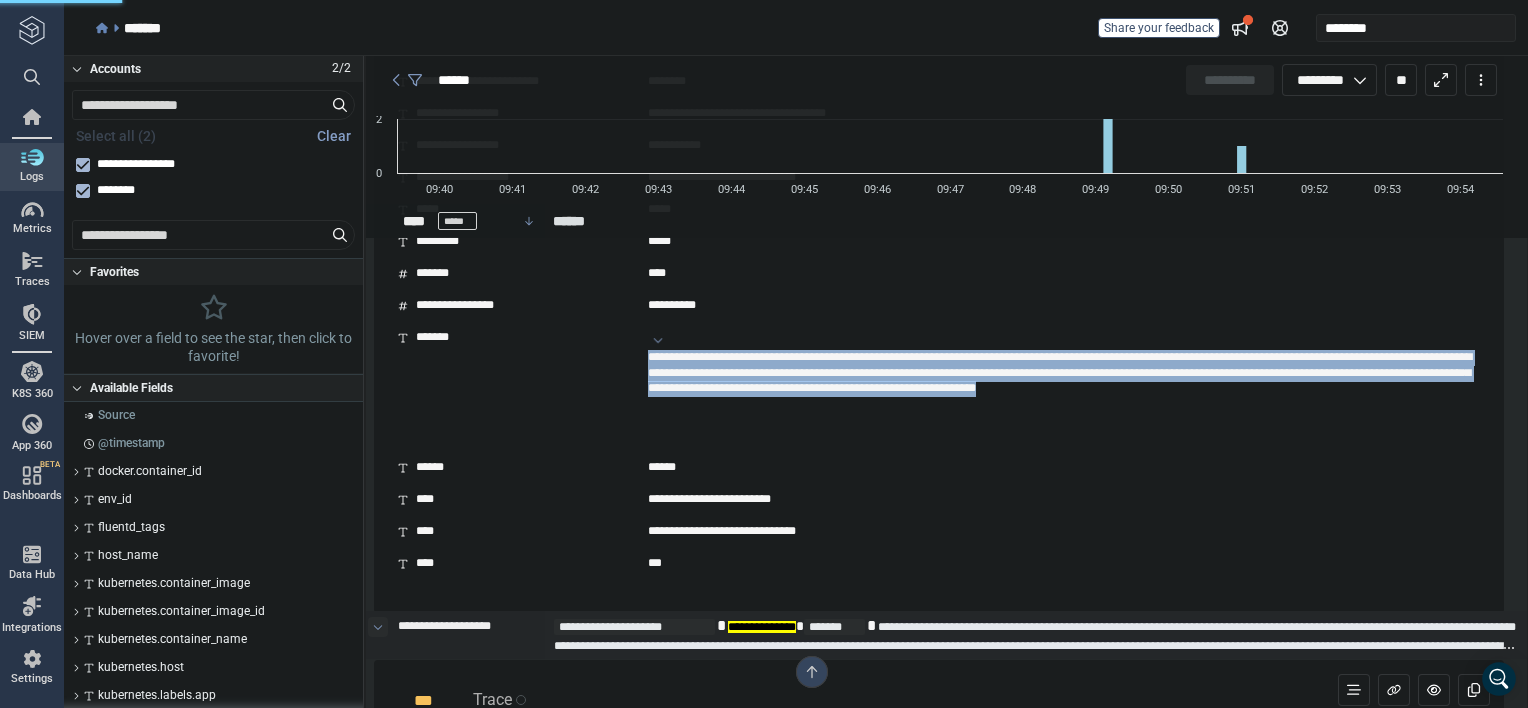 click at bounding box center [378, 627] 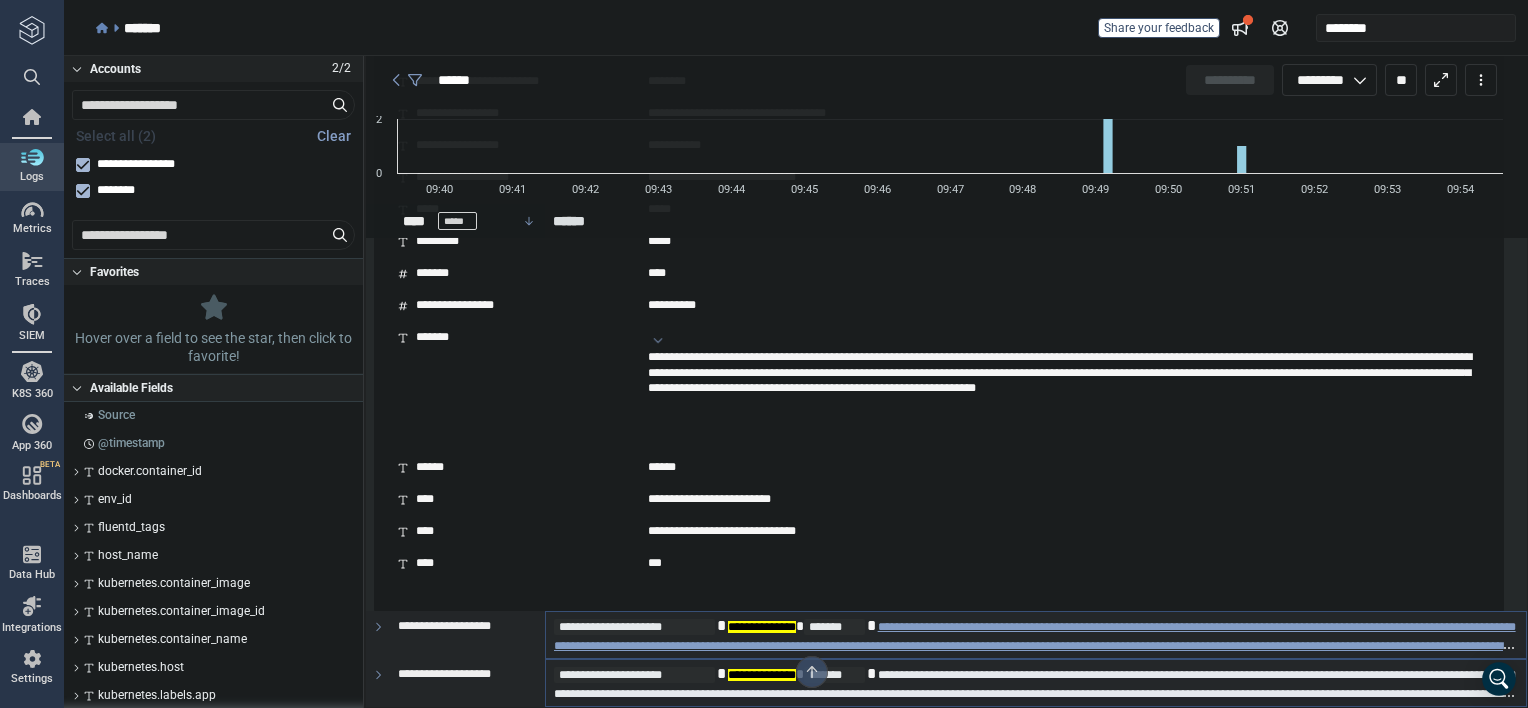 click on "**********" at bounding box center [1035, 645] 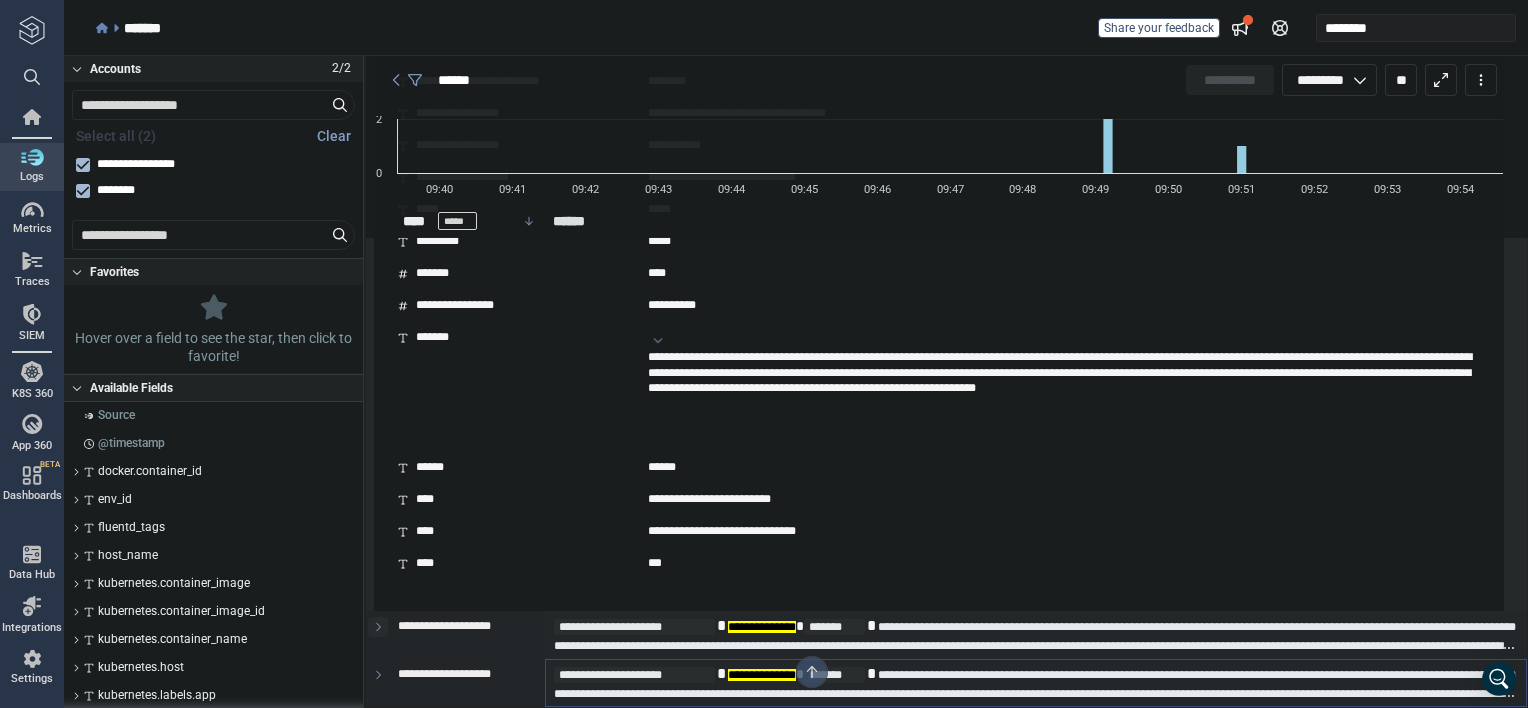 click at bounding box center (378, 627) 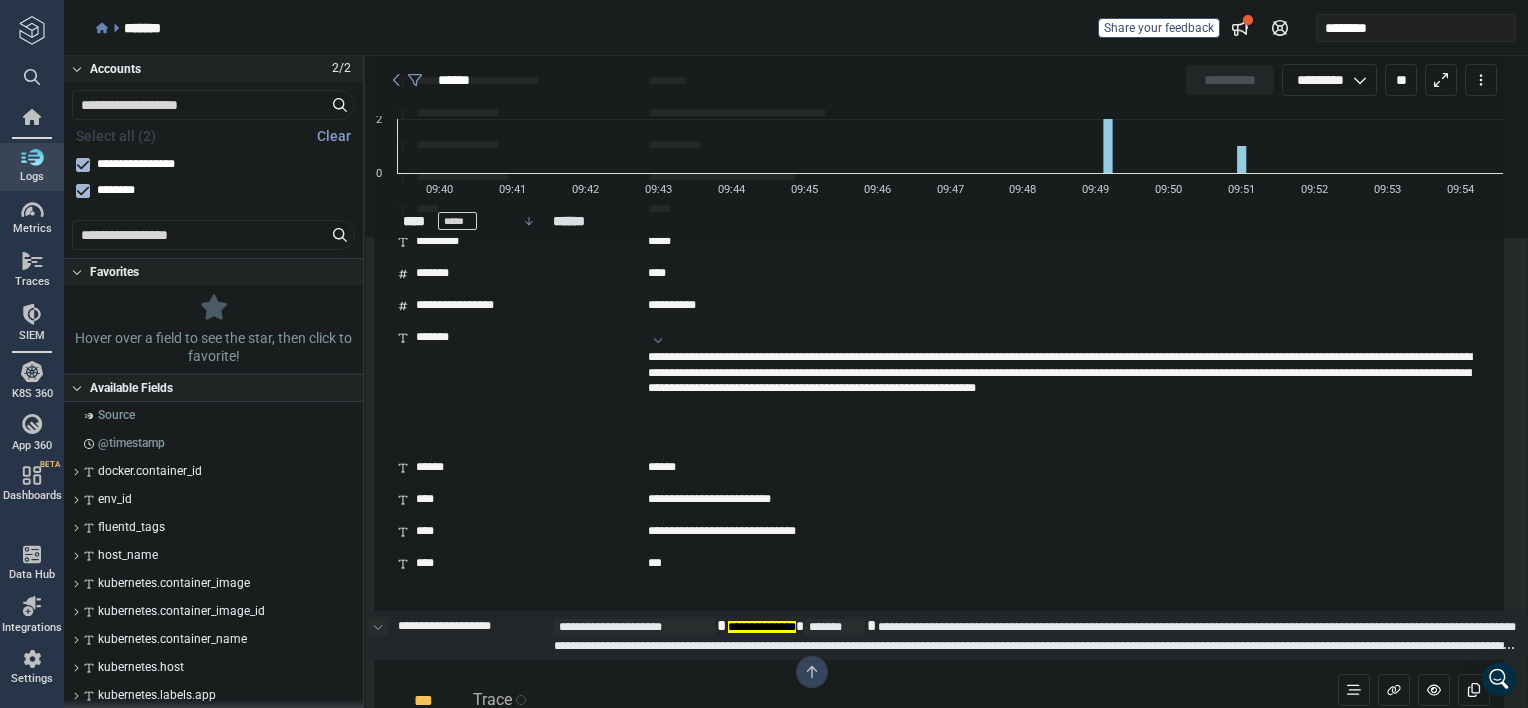 click at bounding box center (378, 627) 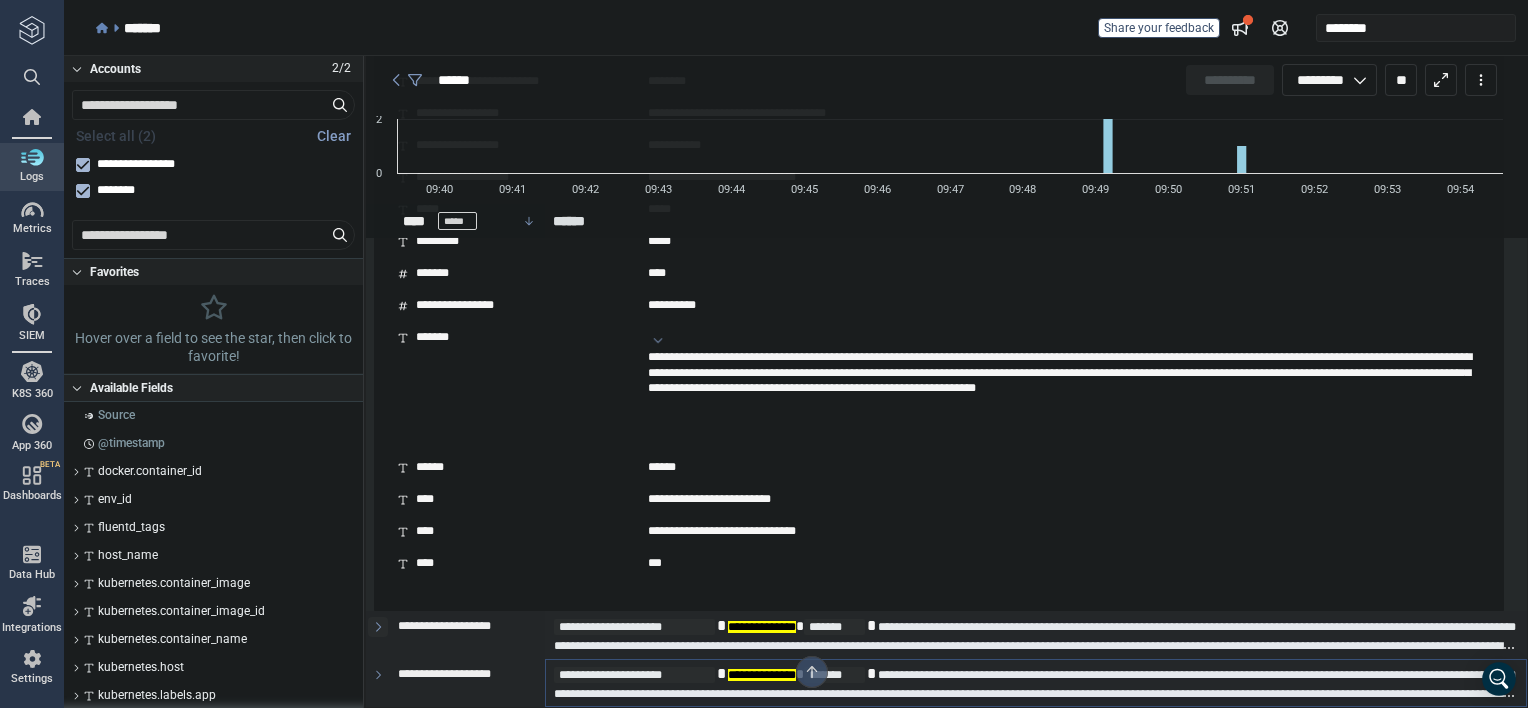 click 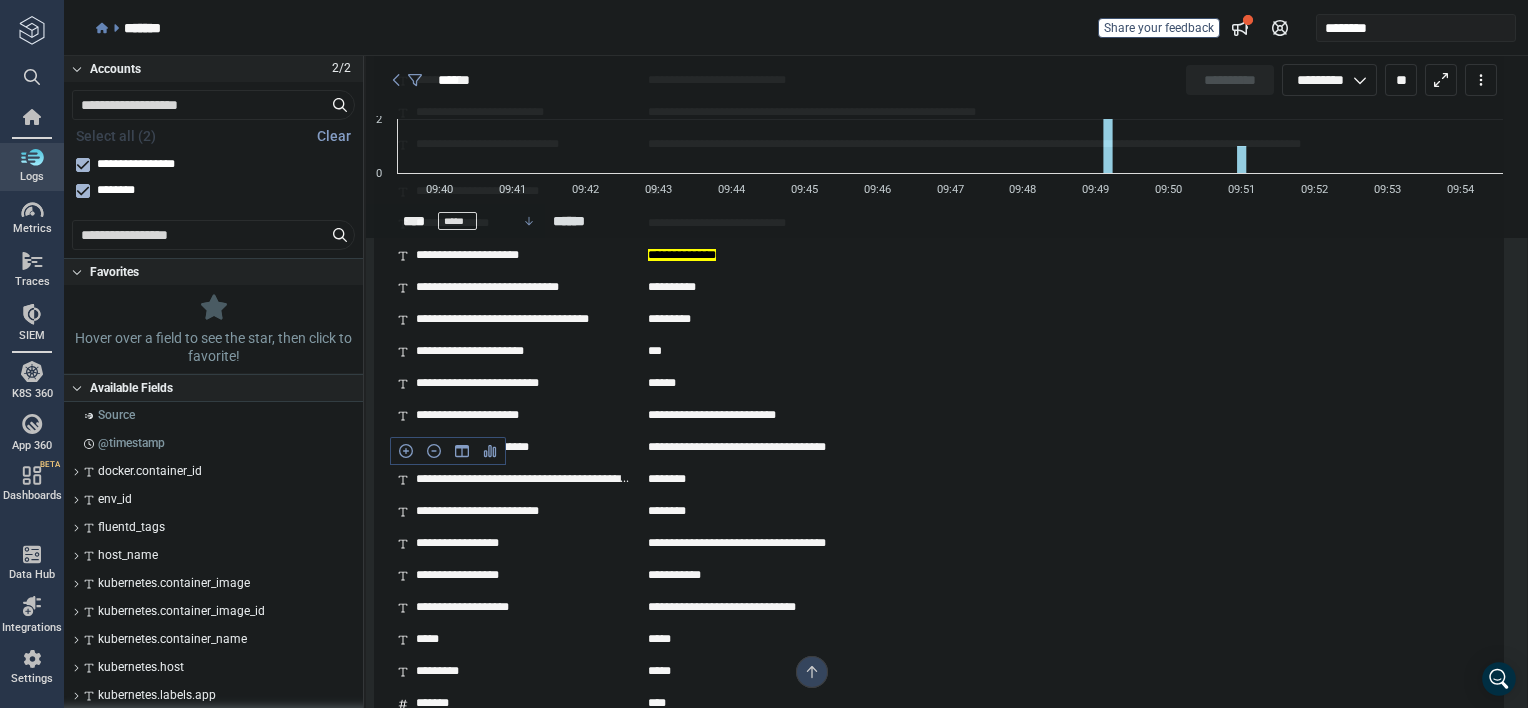 scroll, scrollTop: 2220, scrollLeft: 0, axis: vertical 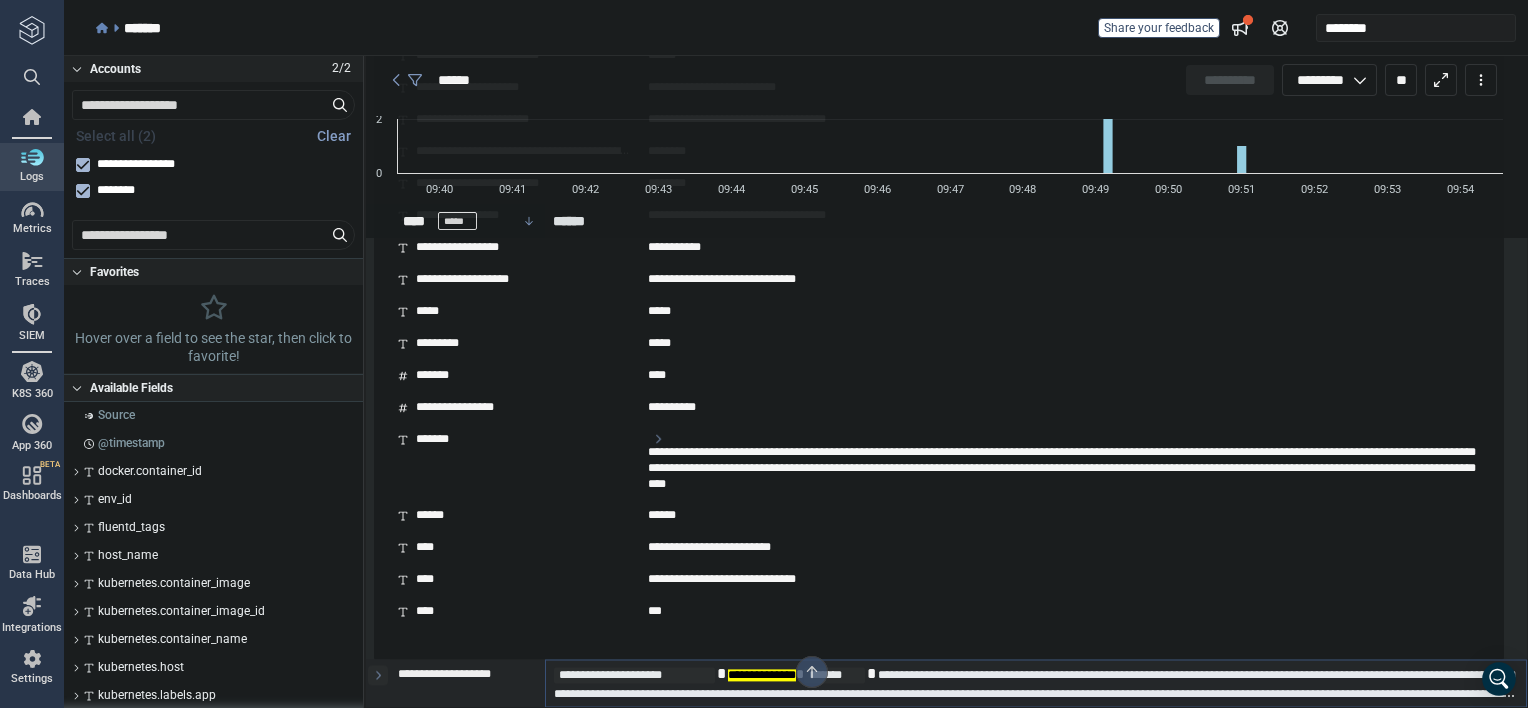 click at bounding box center [378, 676] 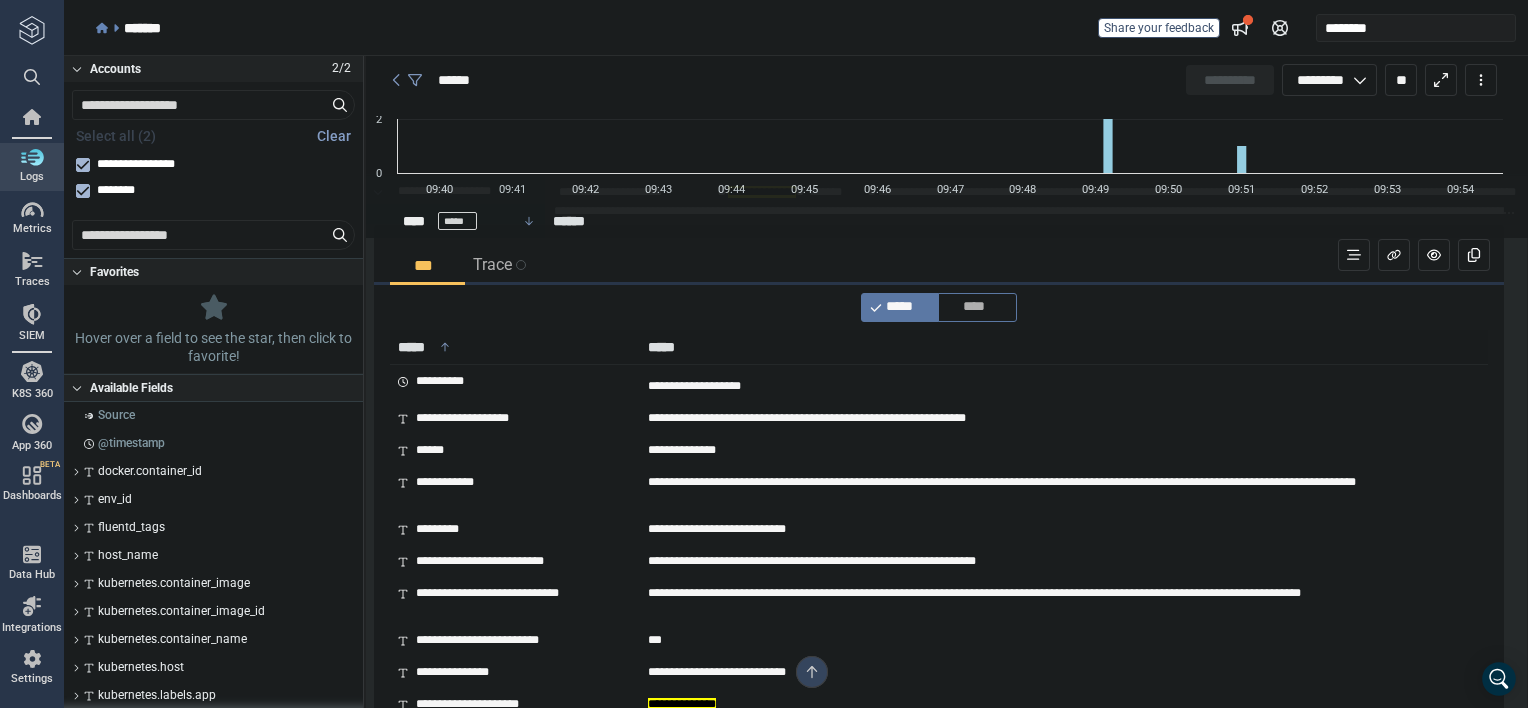 scroll, scrollTop: 0, scrollLeft: 0, axis: both 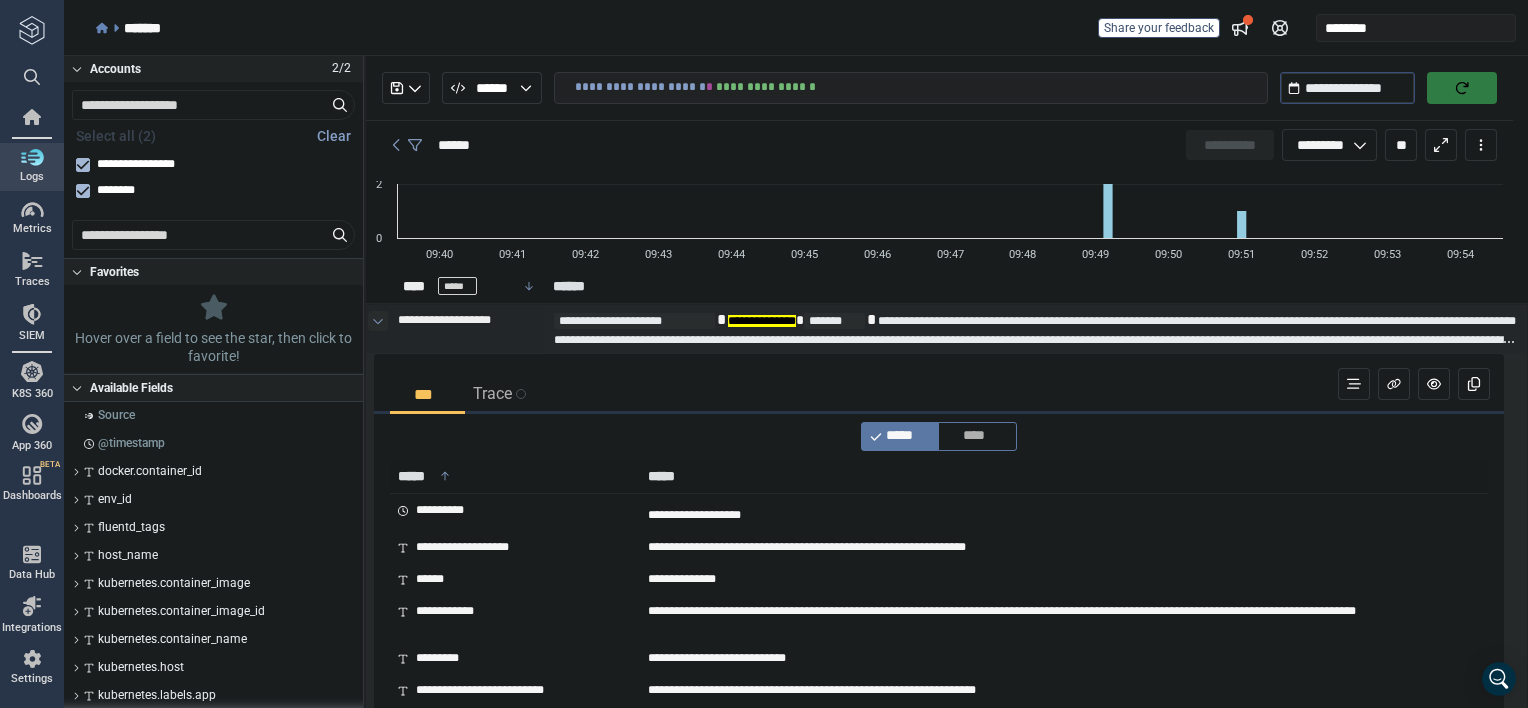 click 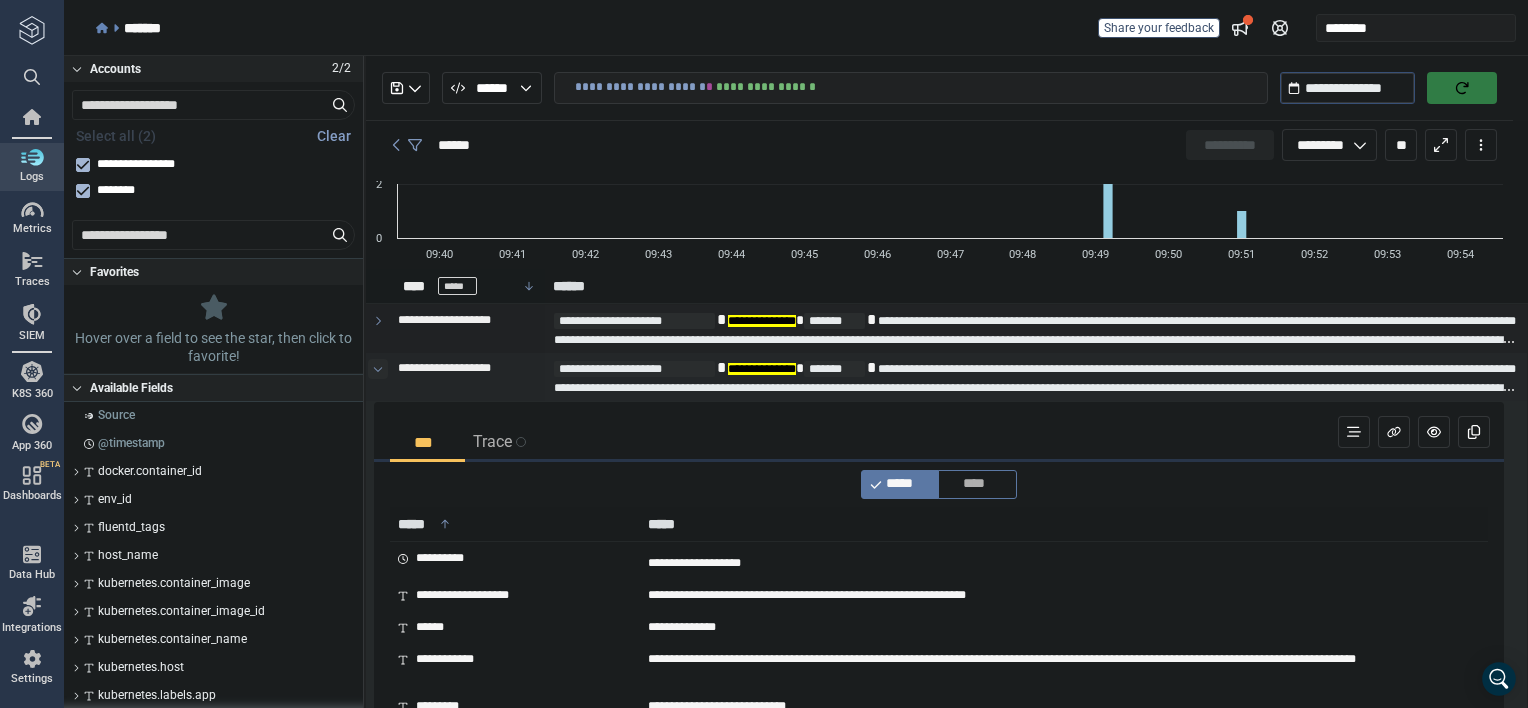 click at bounding box center (378, 369) 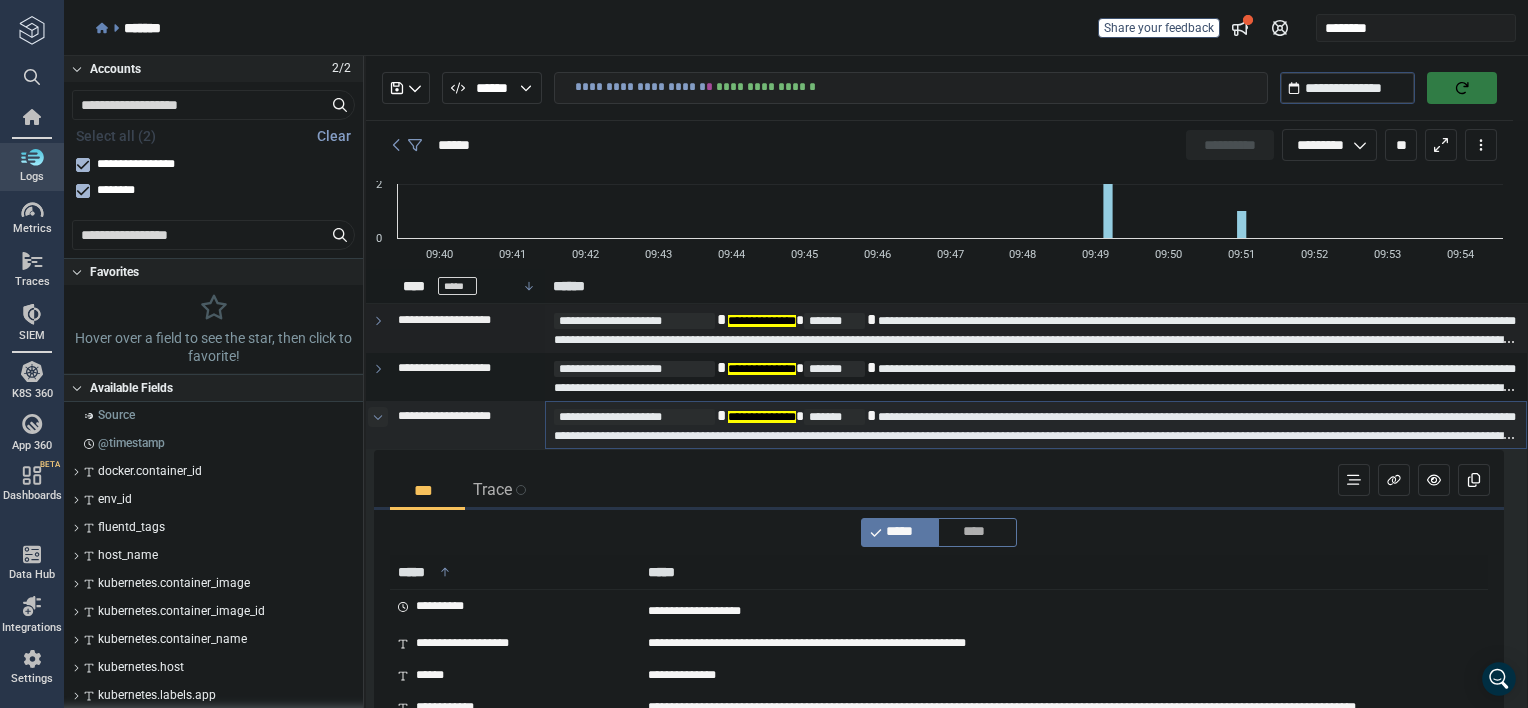 click at bounding box center [378, 417] 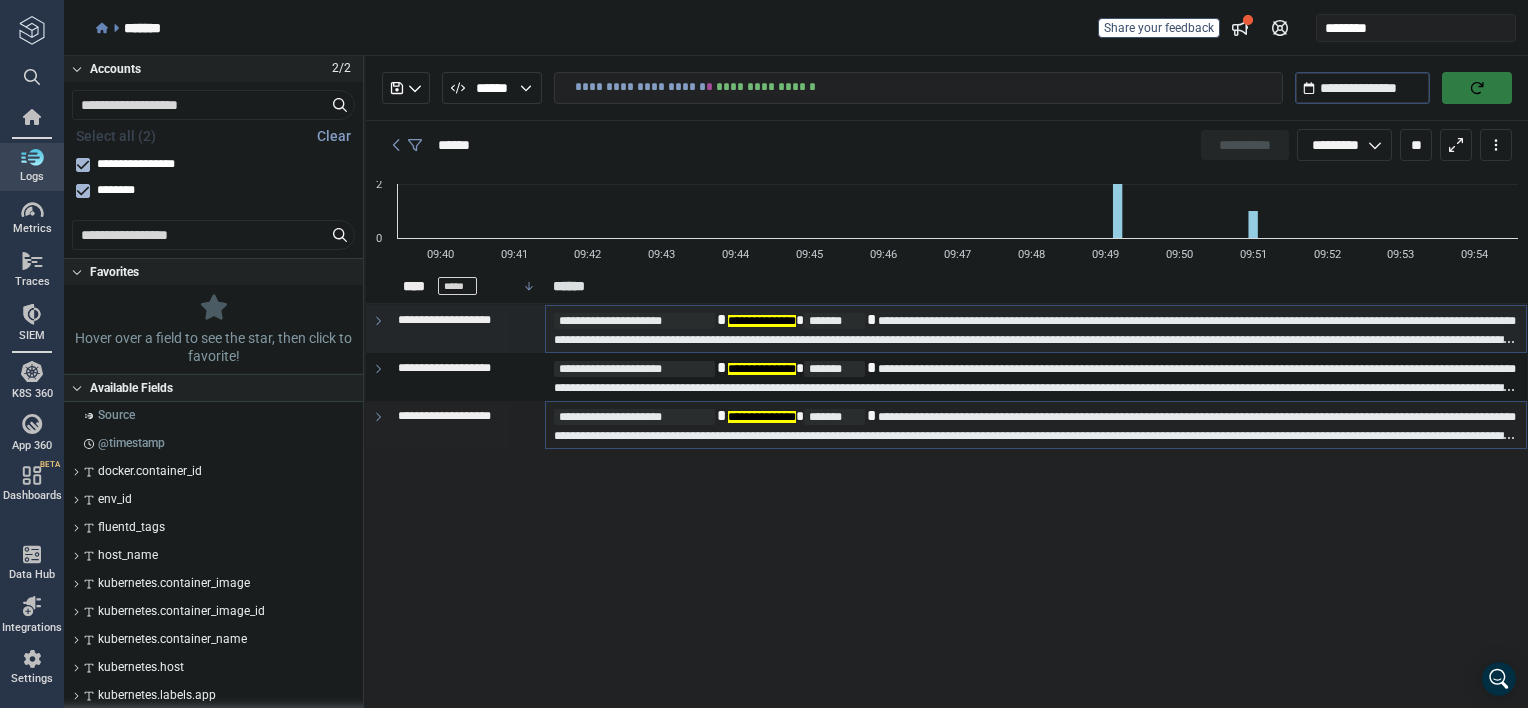 click on "*" at bounding box center (871, 319) 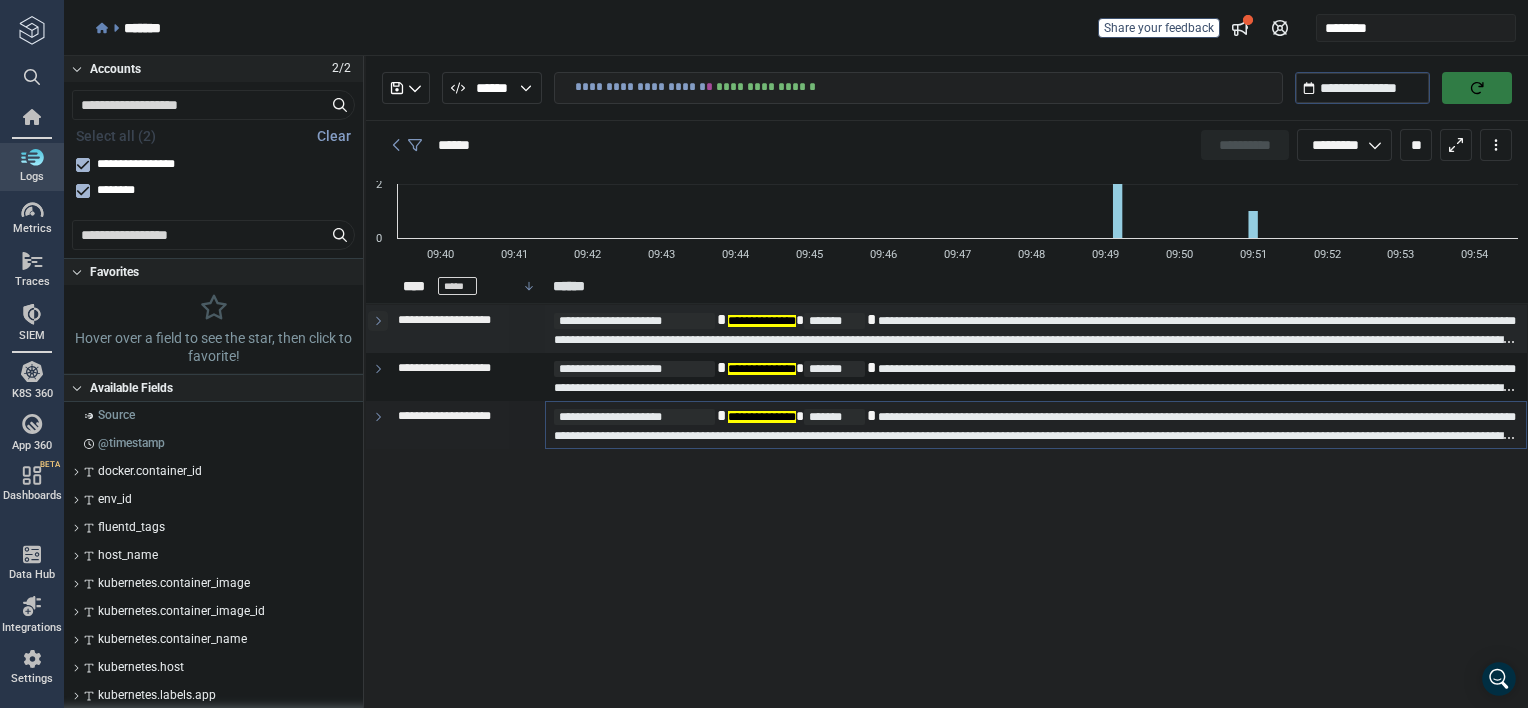 click at bounding box center (378, 321) 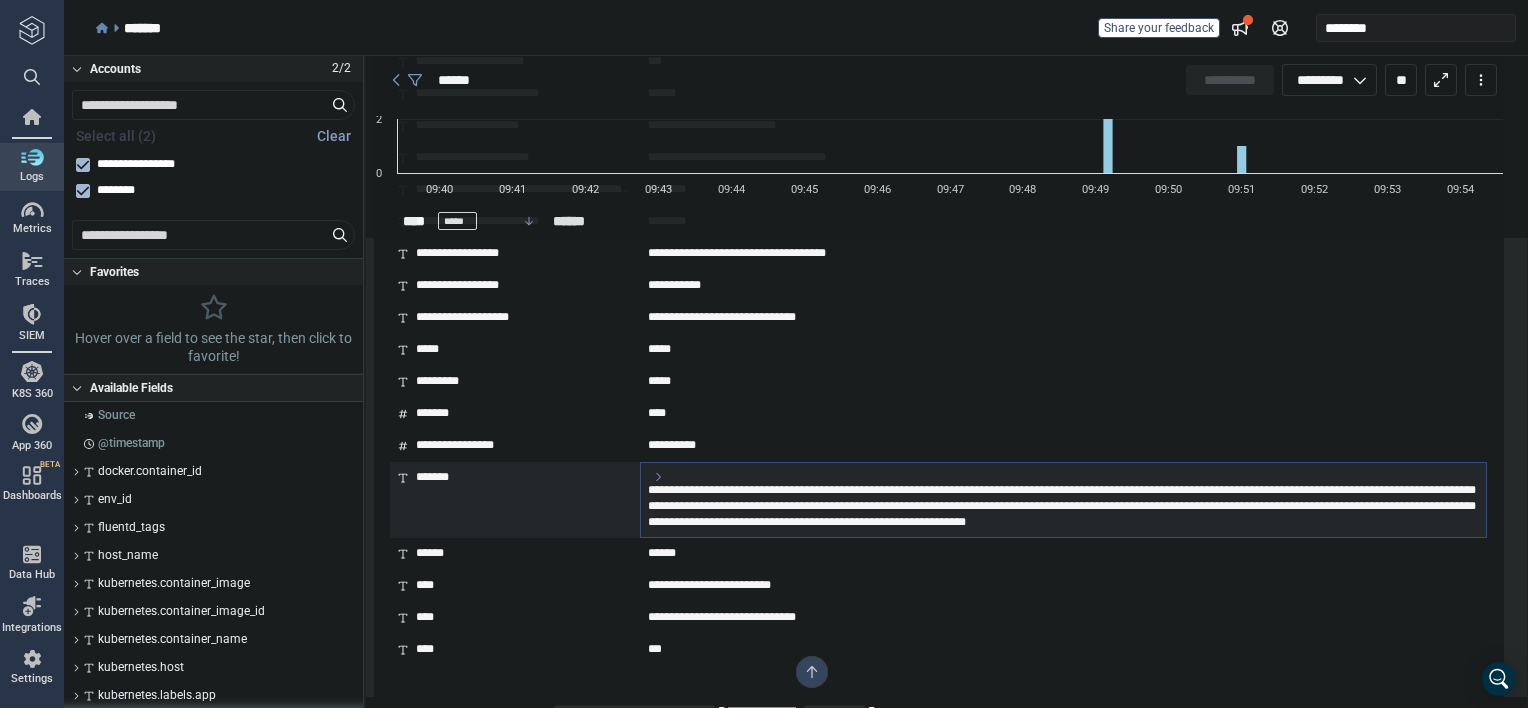 scroll, scrollTop: 954, scrollLeft: 0, axis: vertical 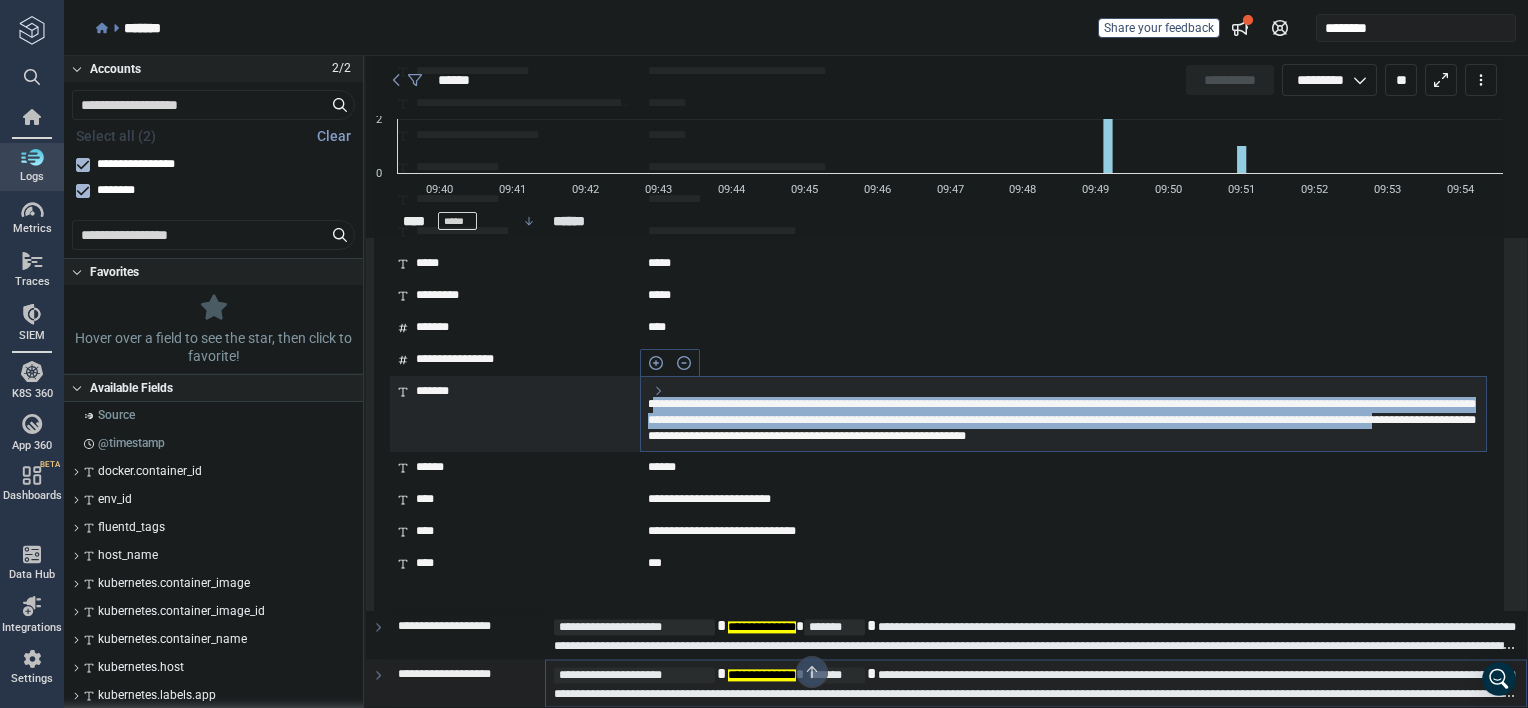 drag, startPoint x: 652, startPoint y: 400, endPoint x: 1244, endPoint y: 436, distance: 593.09357 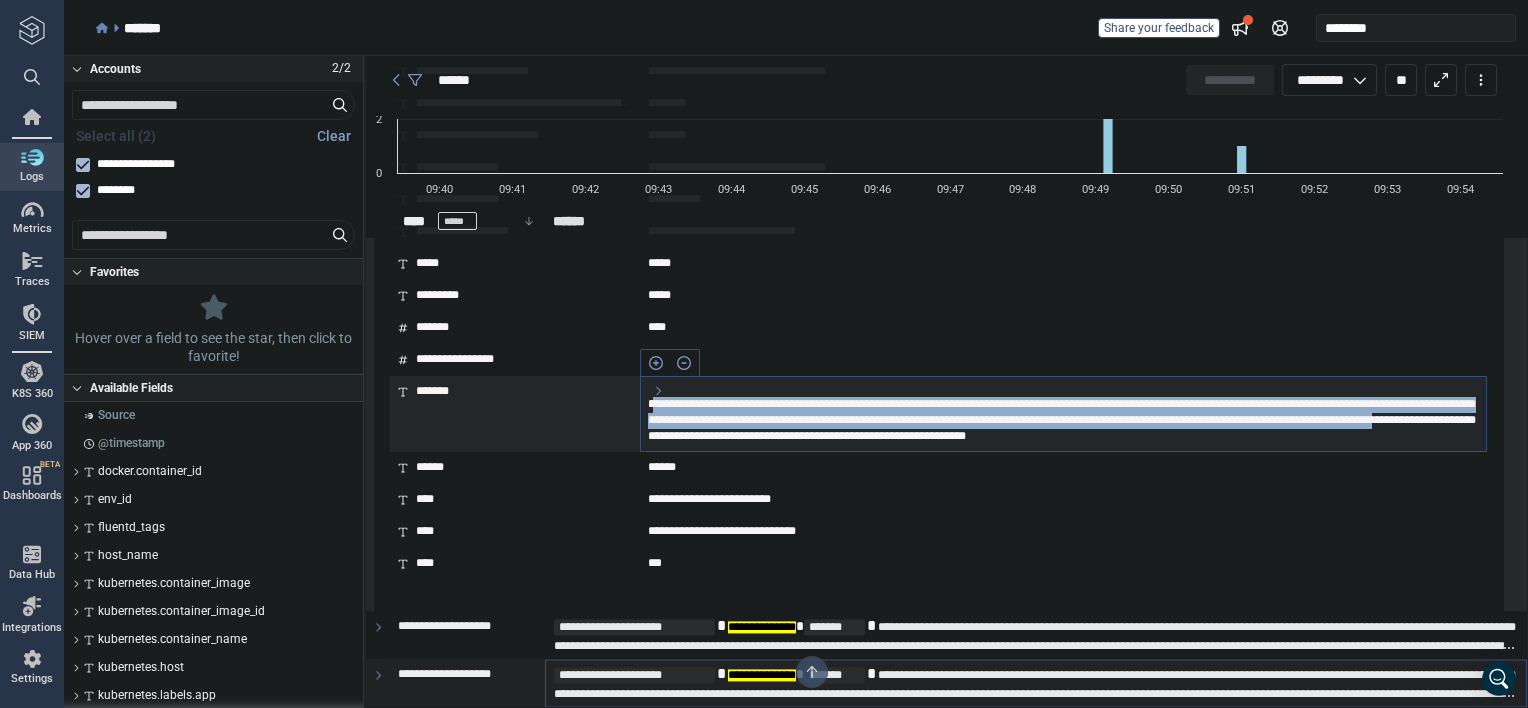 click on "**********" at bounding box center (1063, 420) 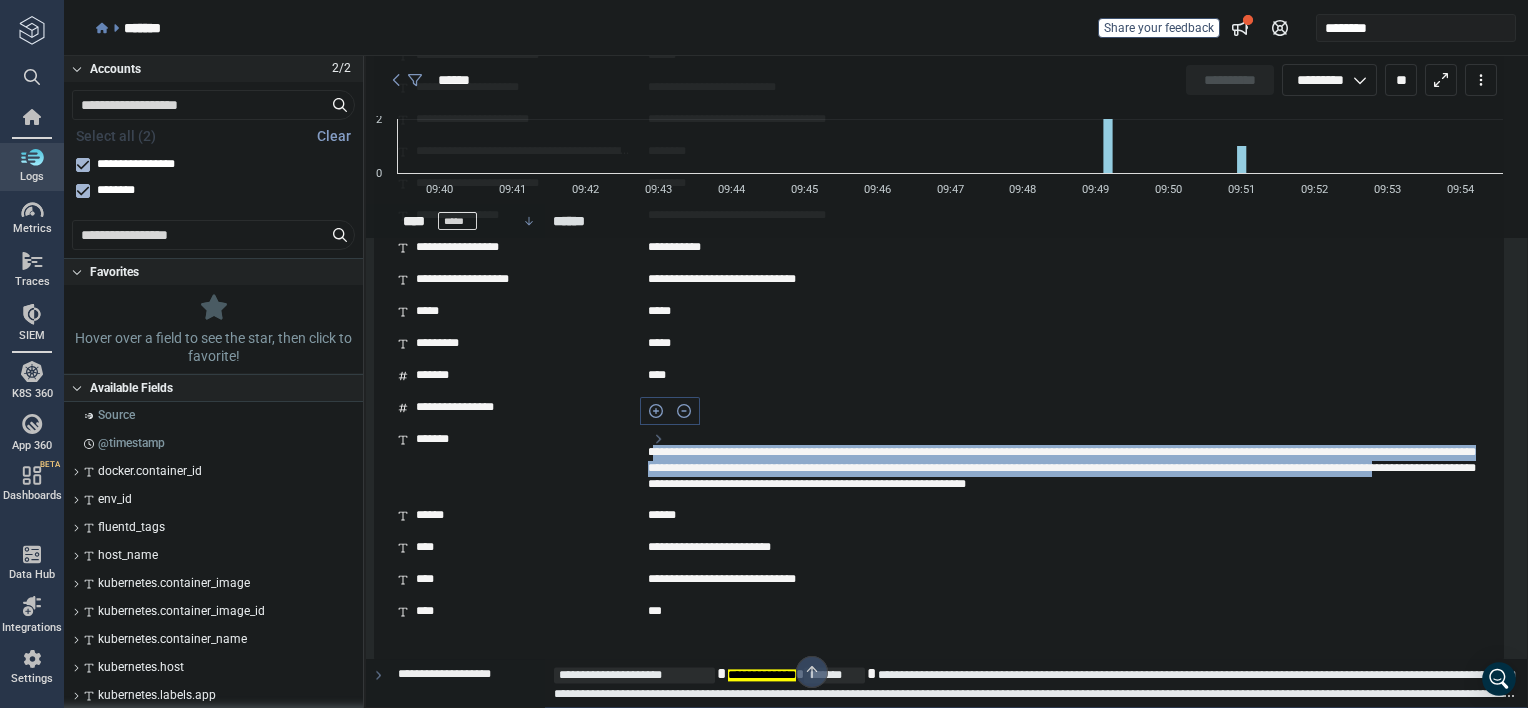 scroll, scrollTop: 926, scrollLeft: 0, axis: vertical 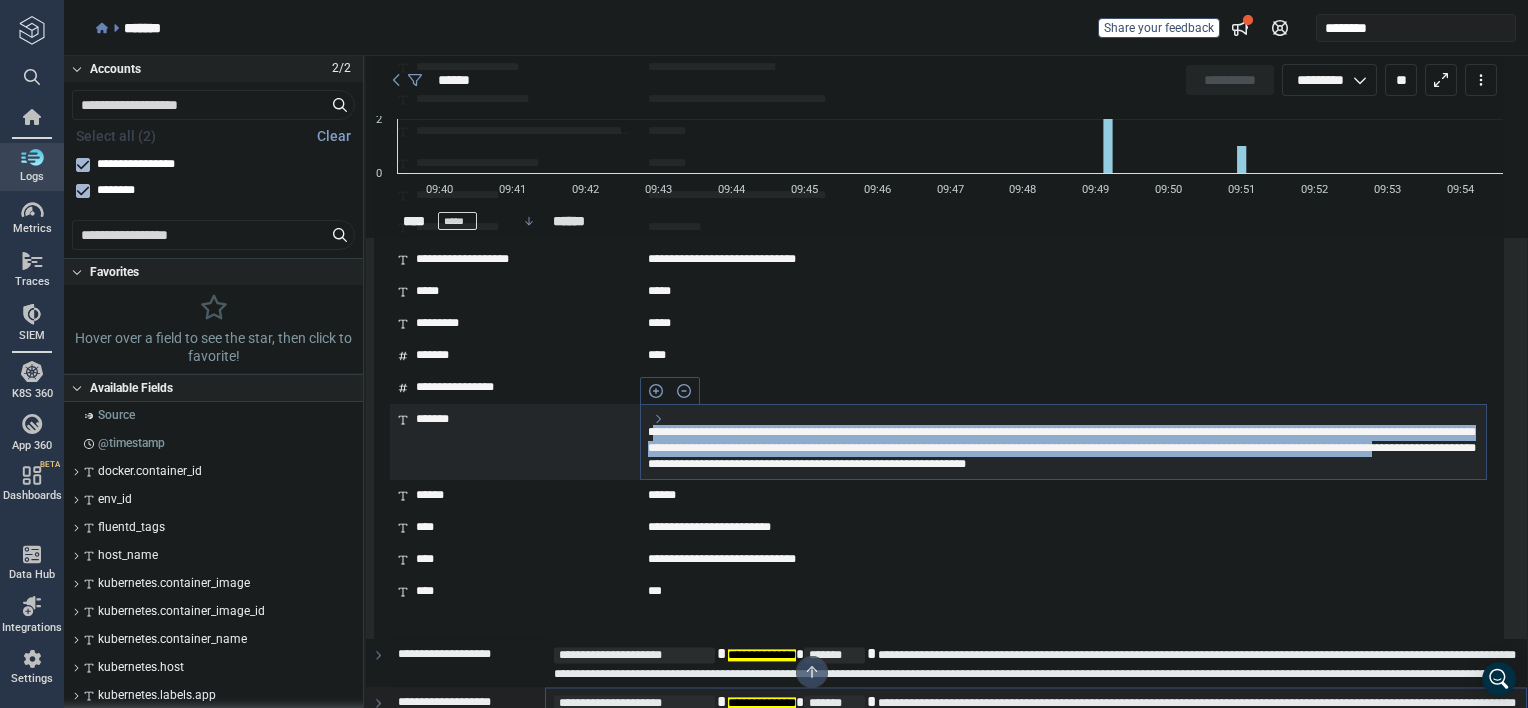 click on "**********" at bounding box center [1063, 448] 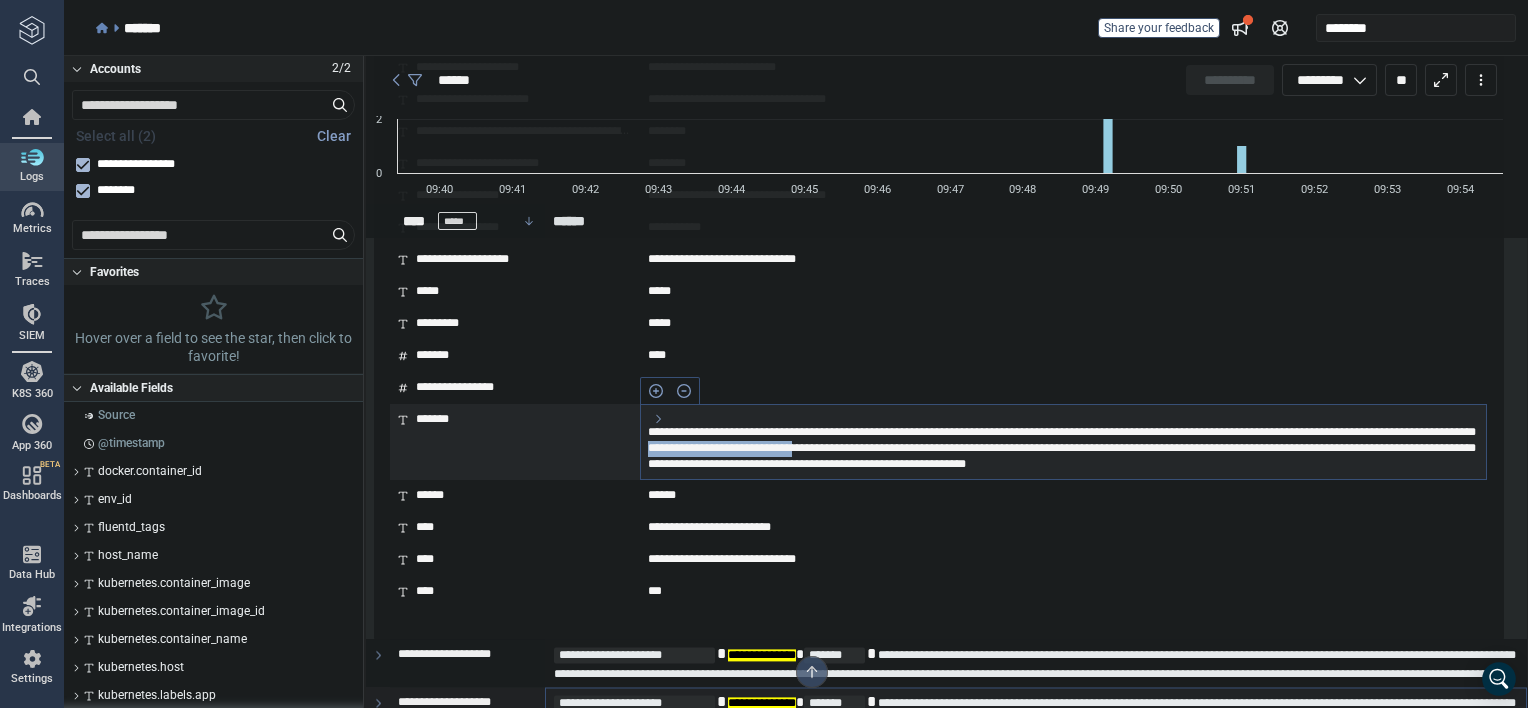 drag, startPoint x: 1227, startPoint y: 445, endPoint x: 1017, endPoint y: 440, distance: 210.05951 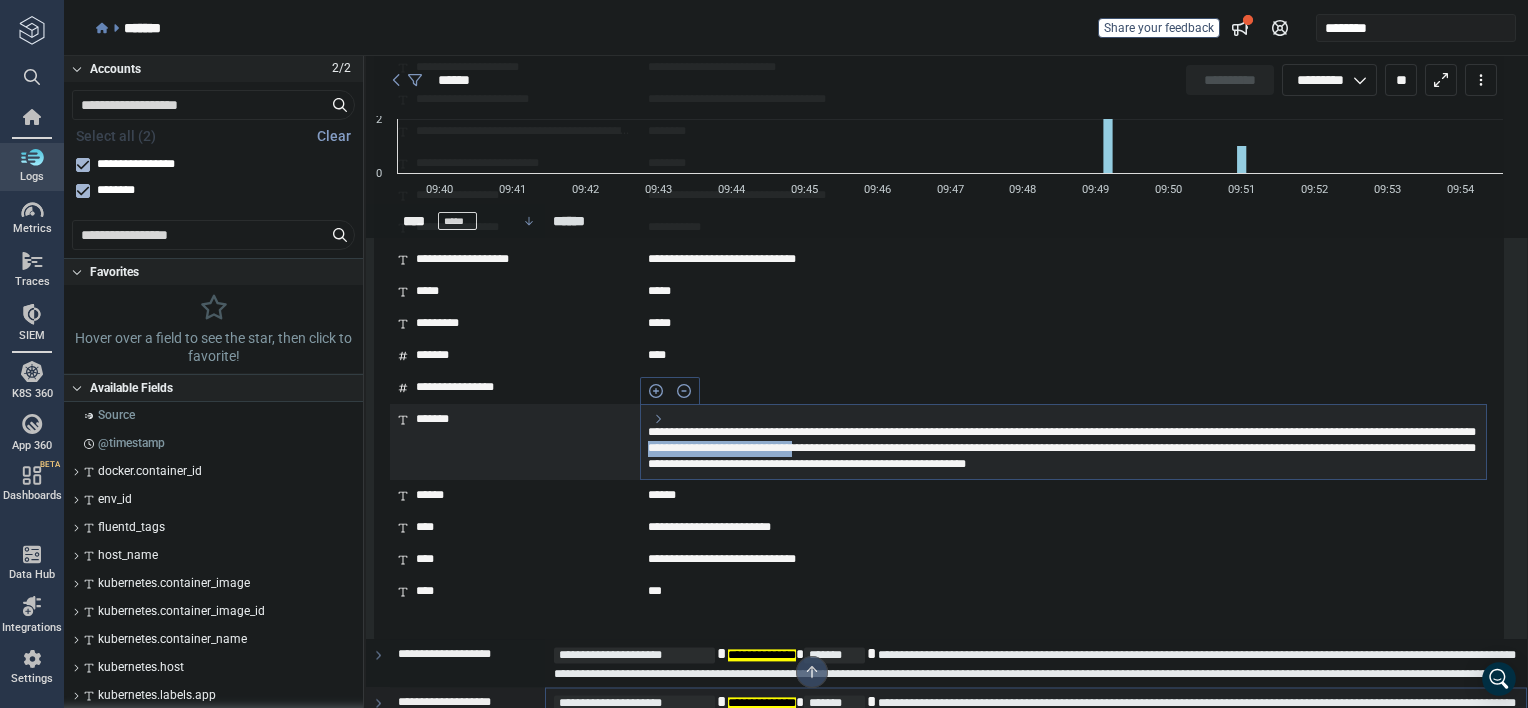 click on "**********" at bounding box center (1063, 448) 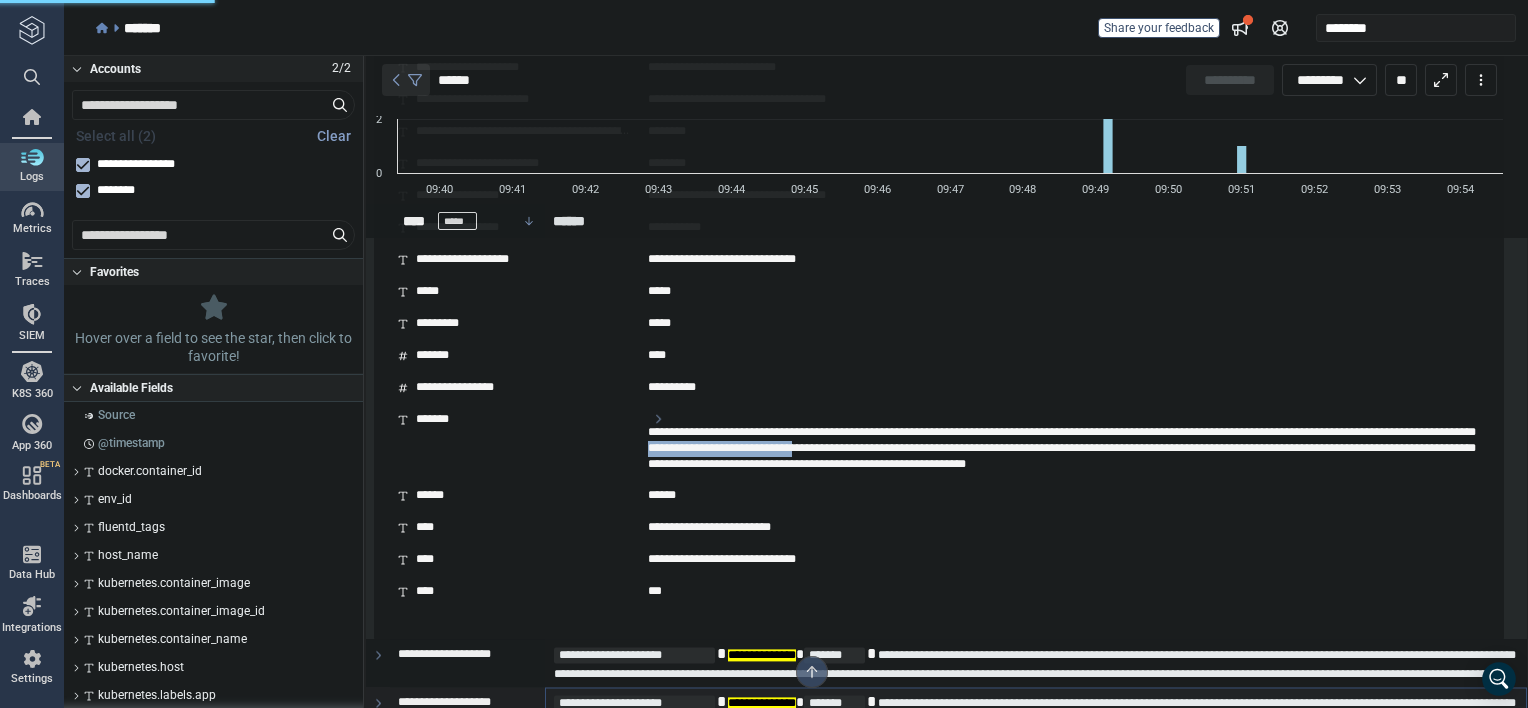 click 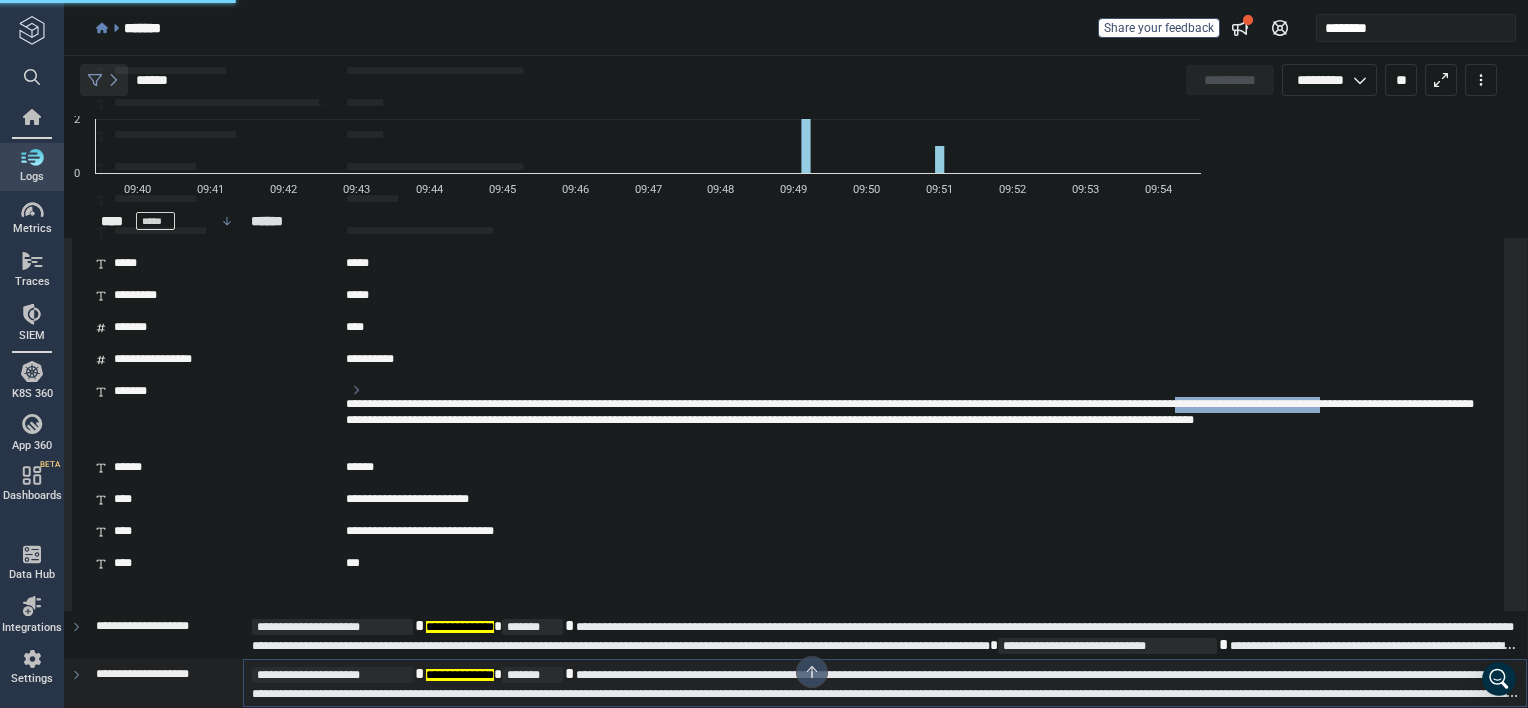 scroll, scrollTop: 924, scrollLeft: 0, axis: vertical 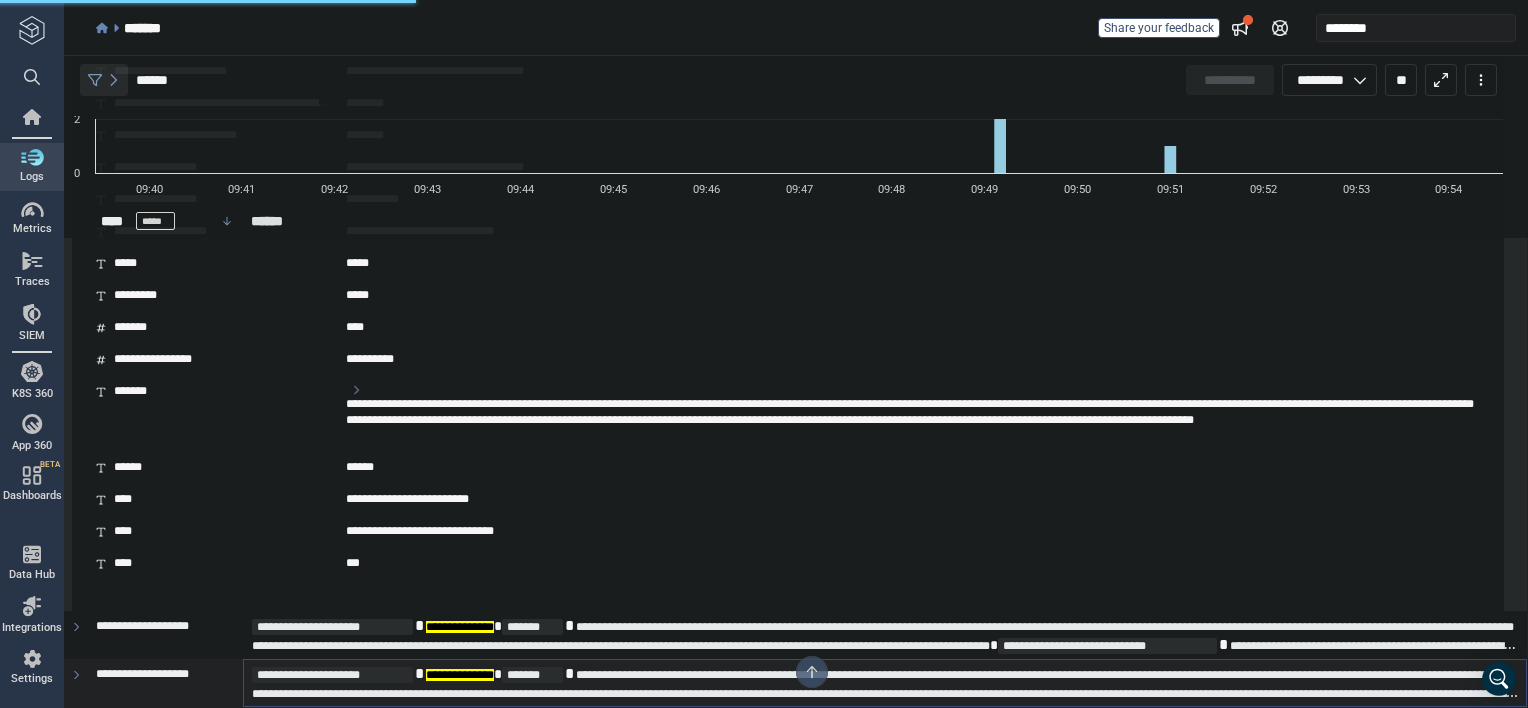 click on "* ****" at bounding box center (129, 80) 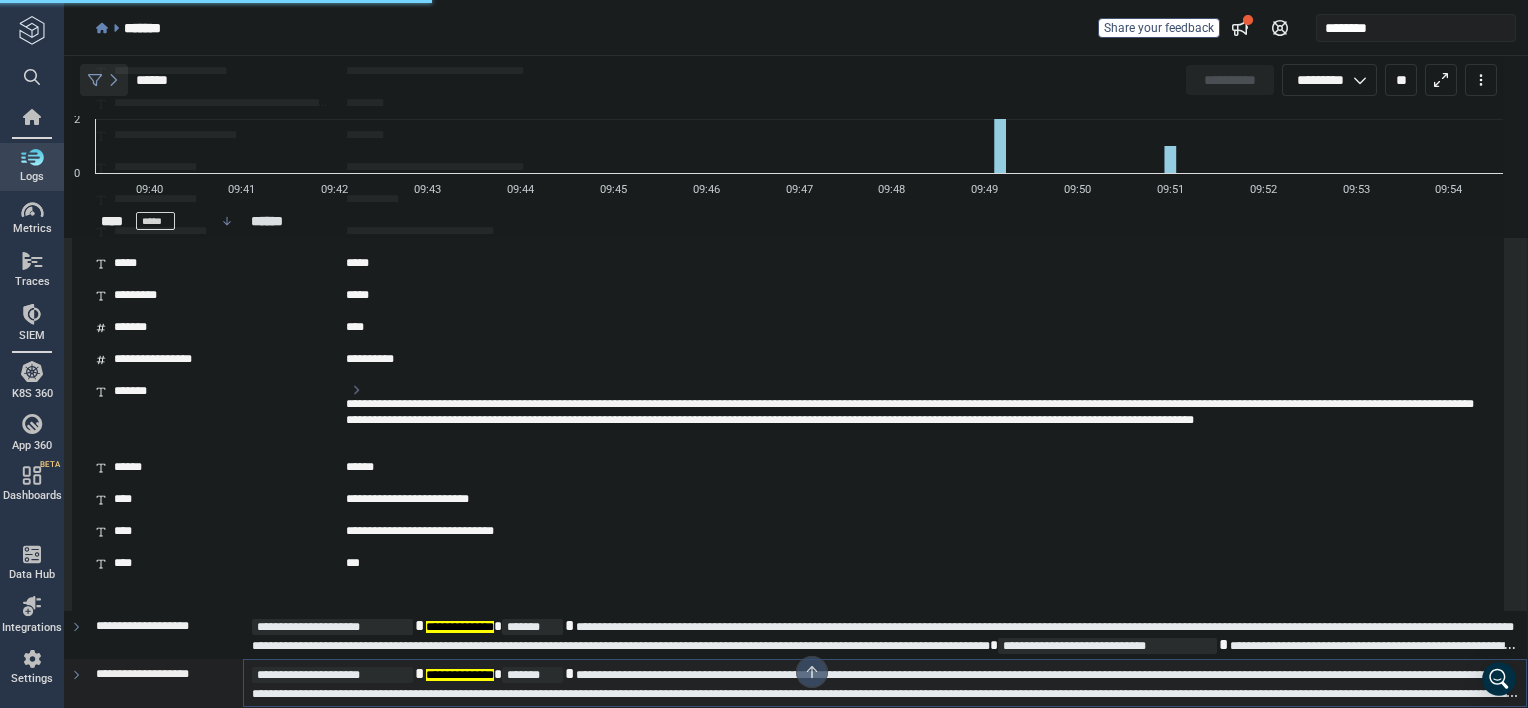 click at bounding box center [104, 80] 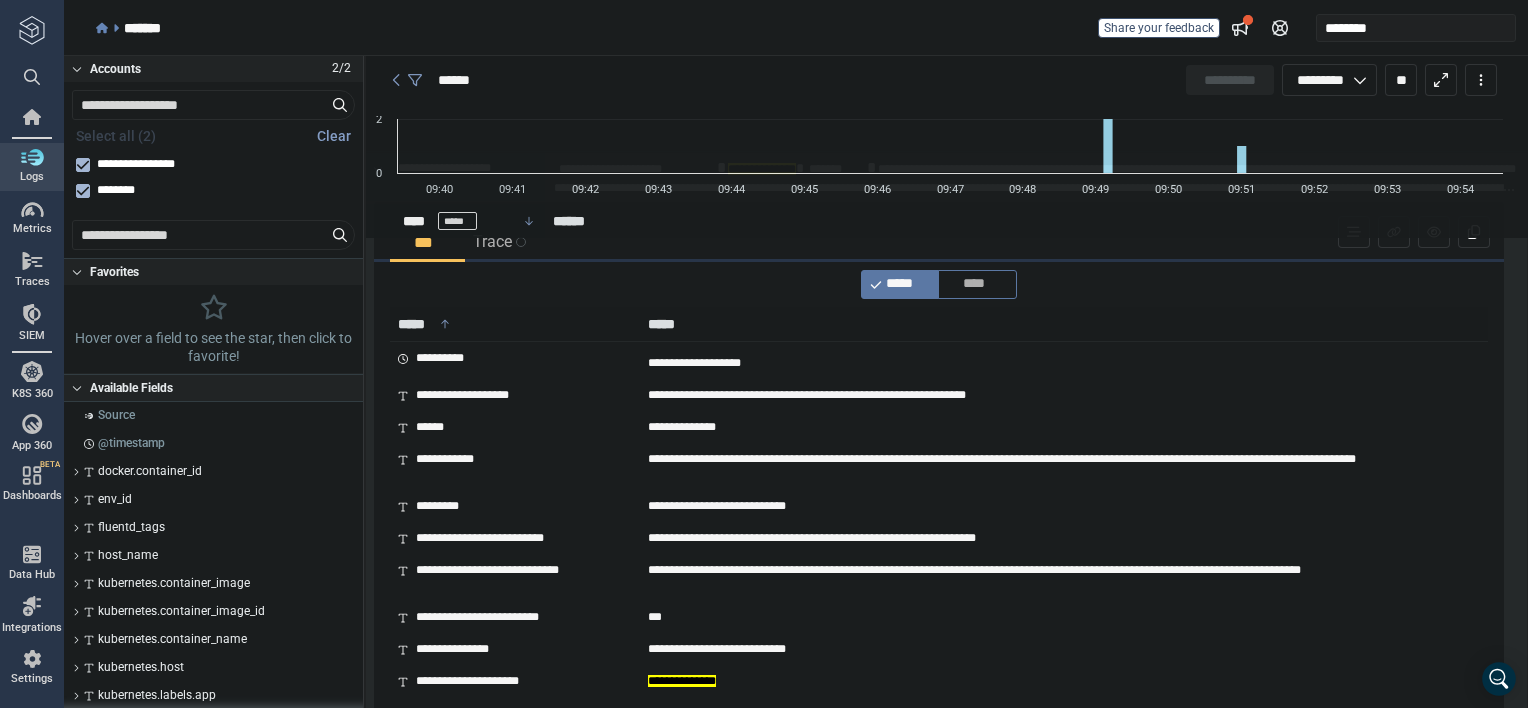 scroll, scrollTop: 0, scrollLeft: 0, axis: both 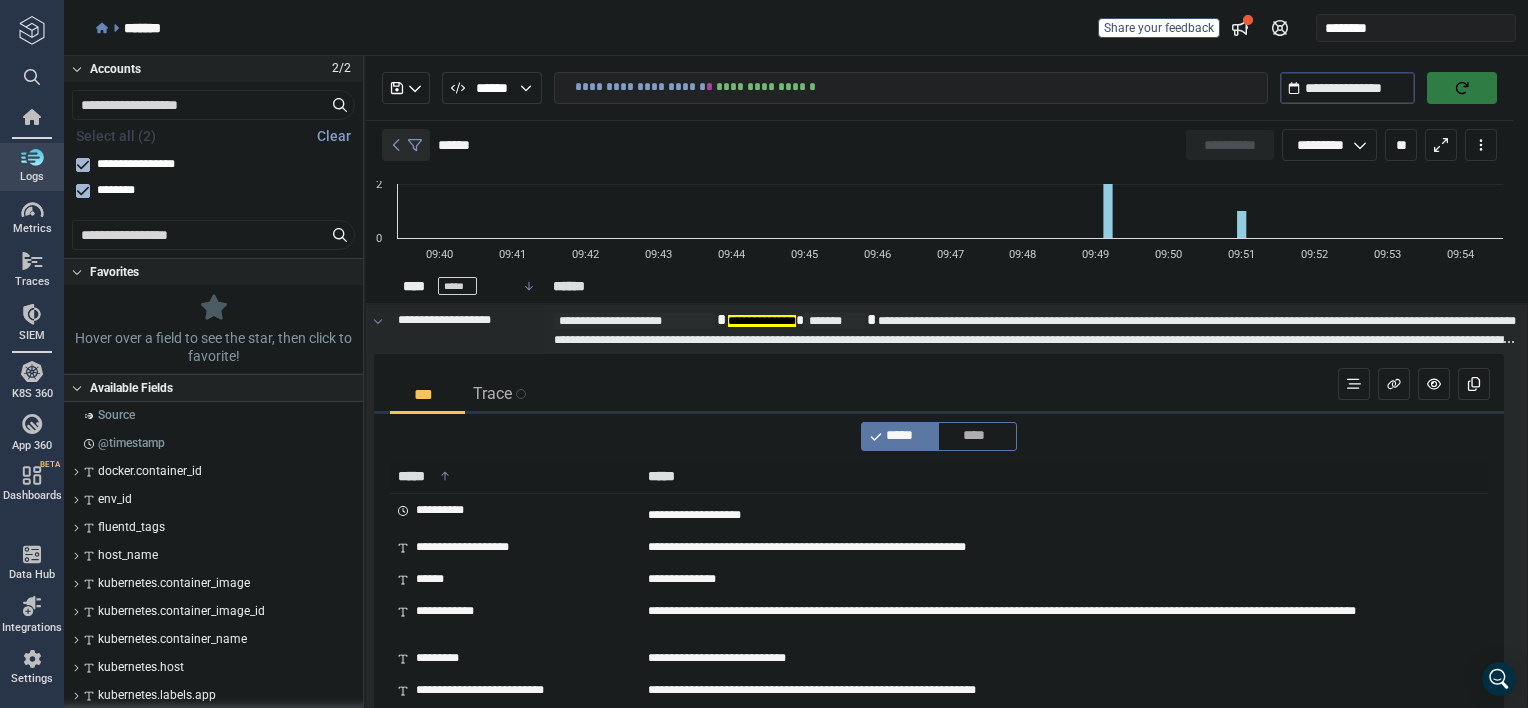 click at bounding box center [406, 145] 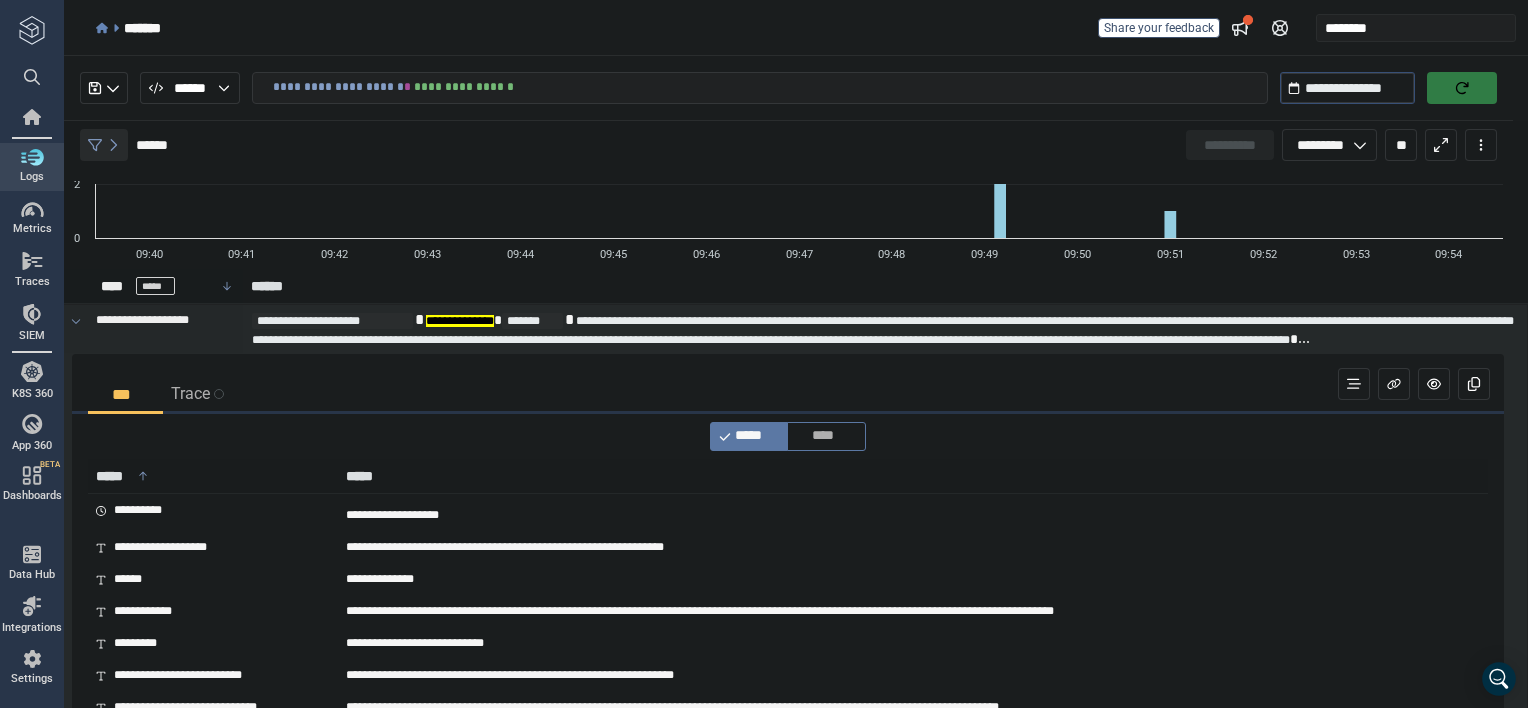 click at bounding box center (104, 145) 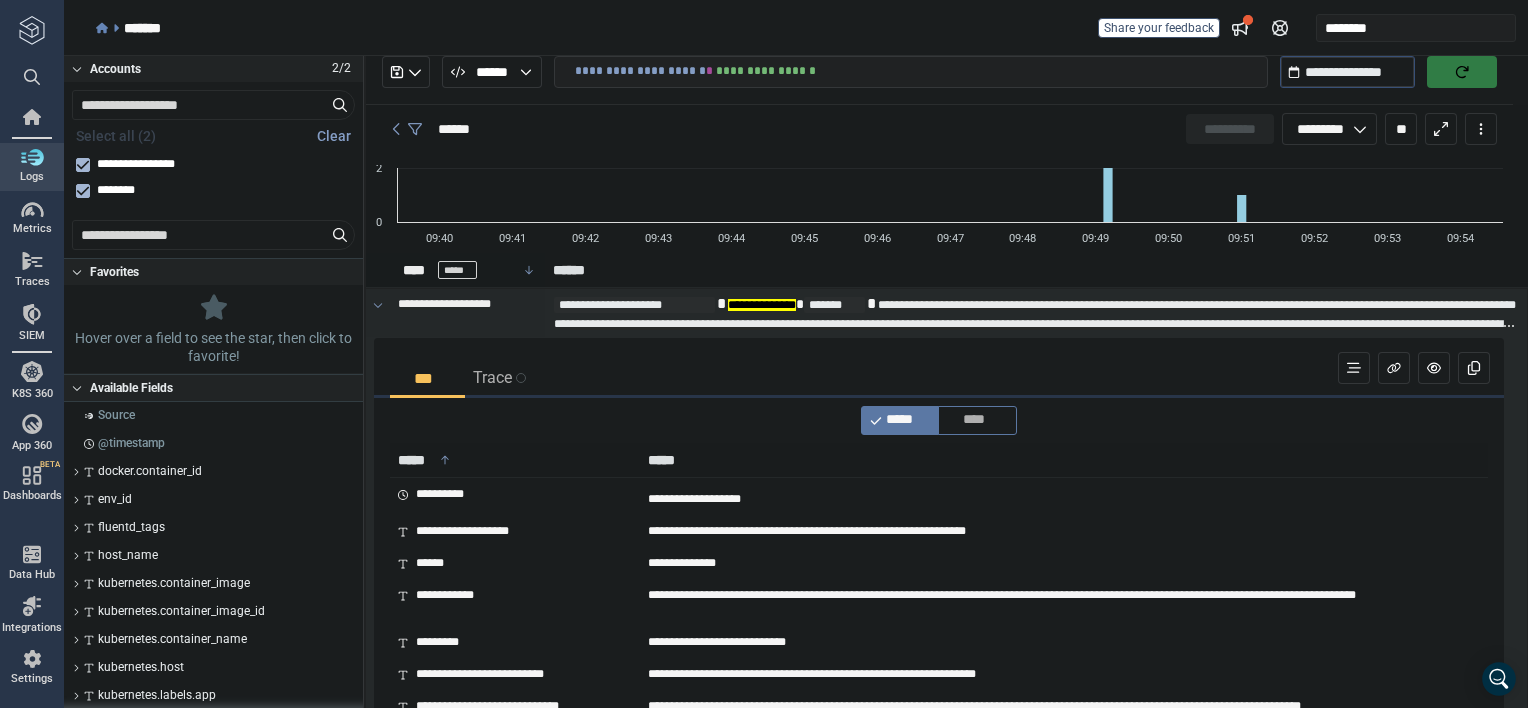 scroll, scrollTop: 0, scrollLeft: 0, axis: both 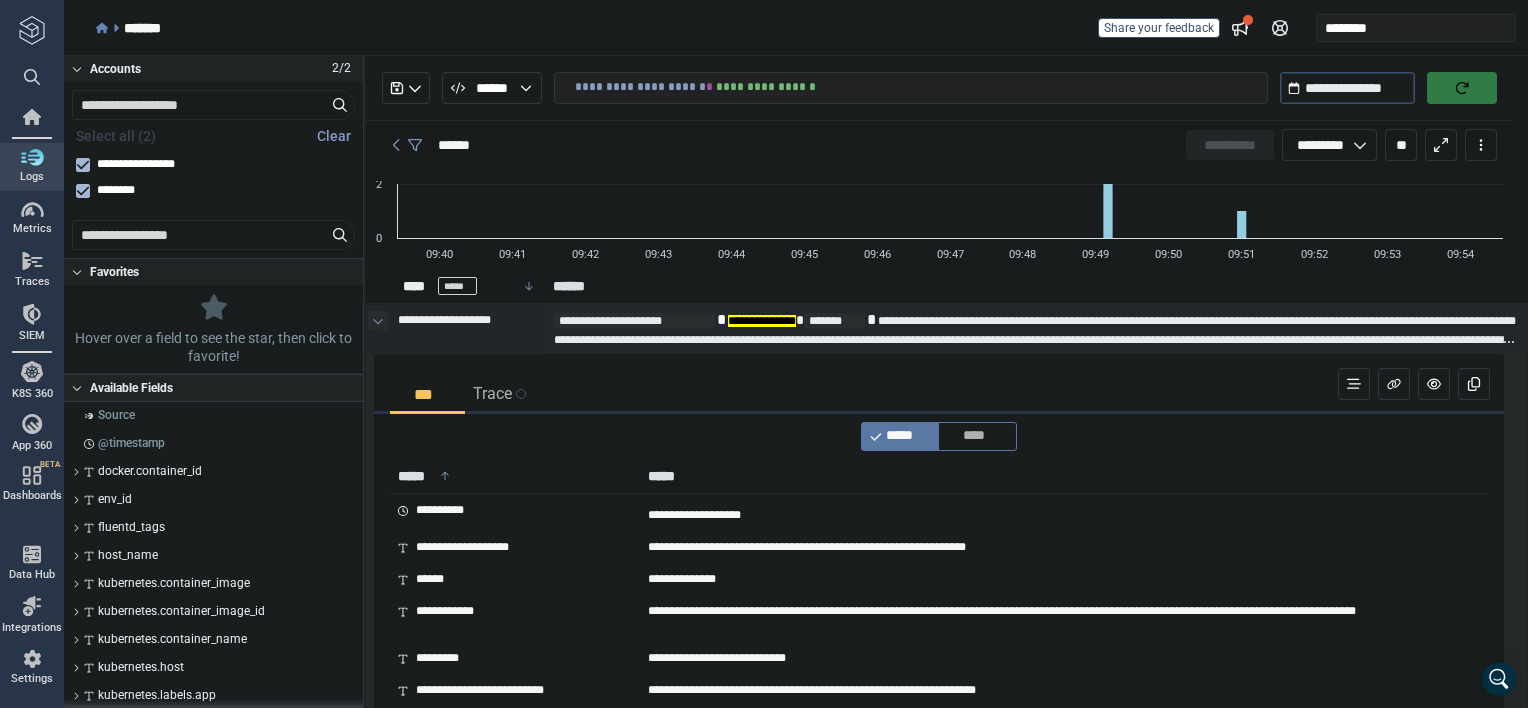 click 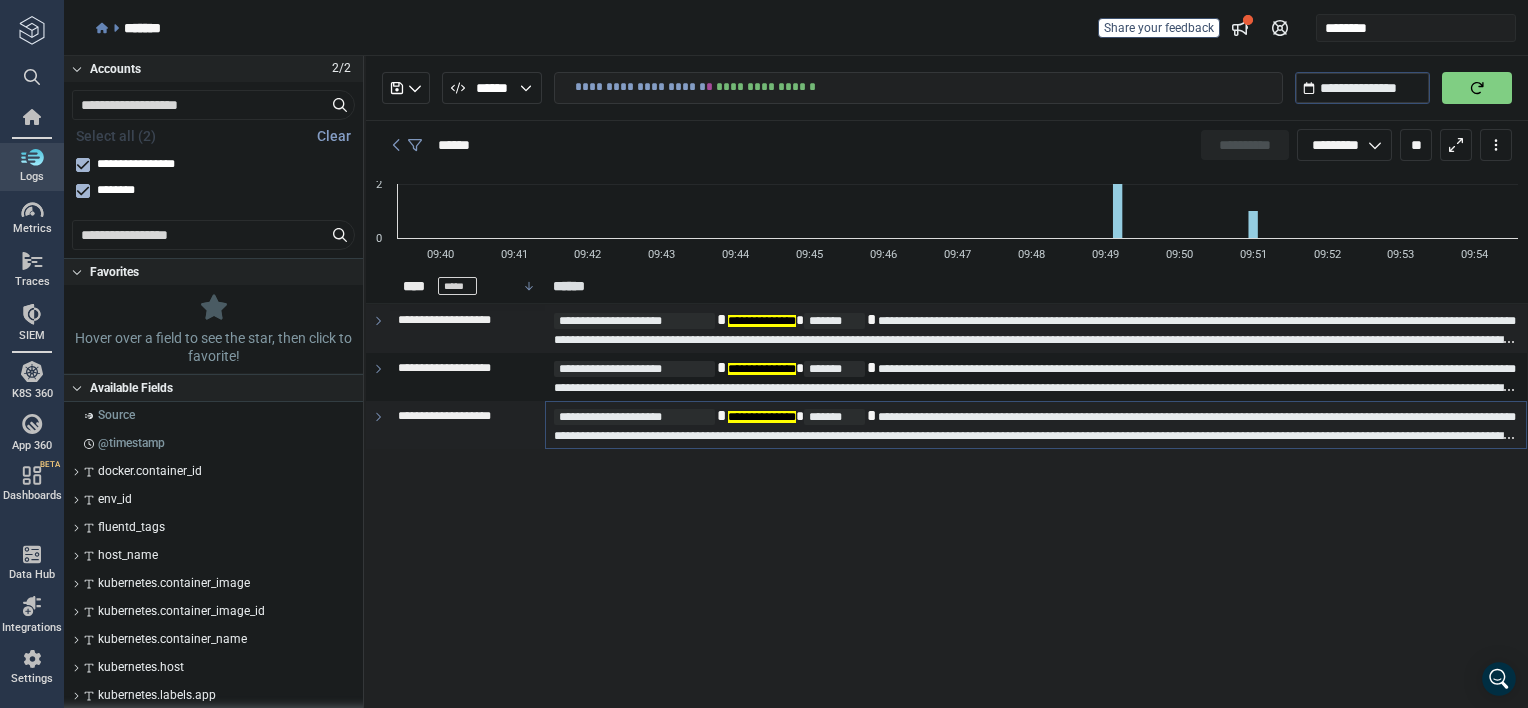 click 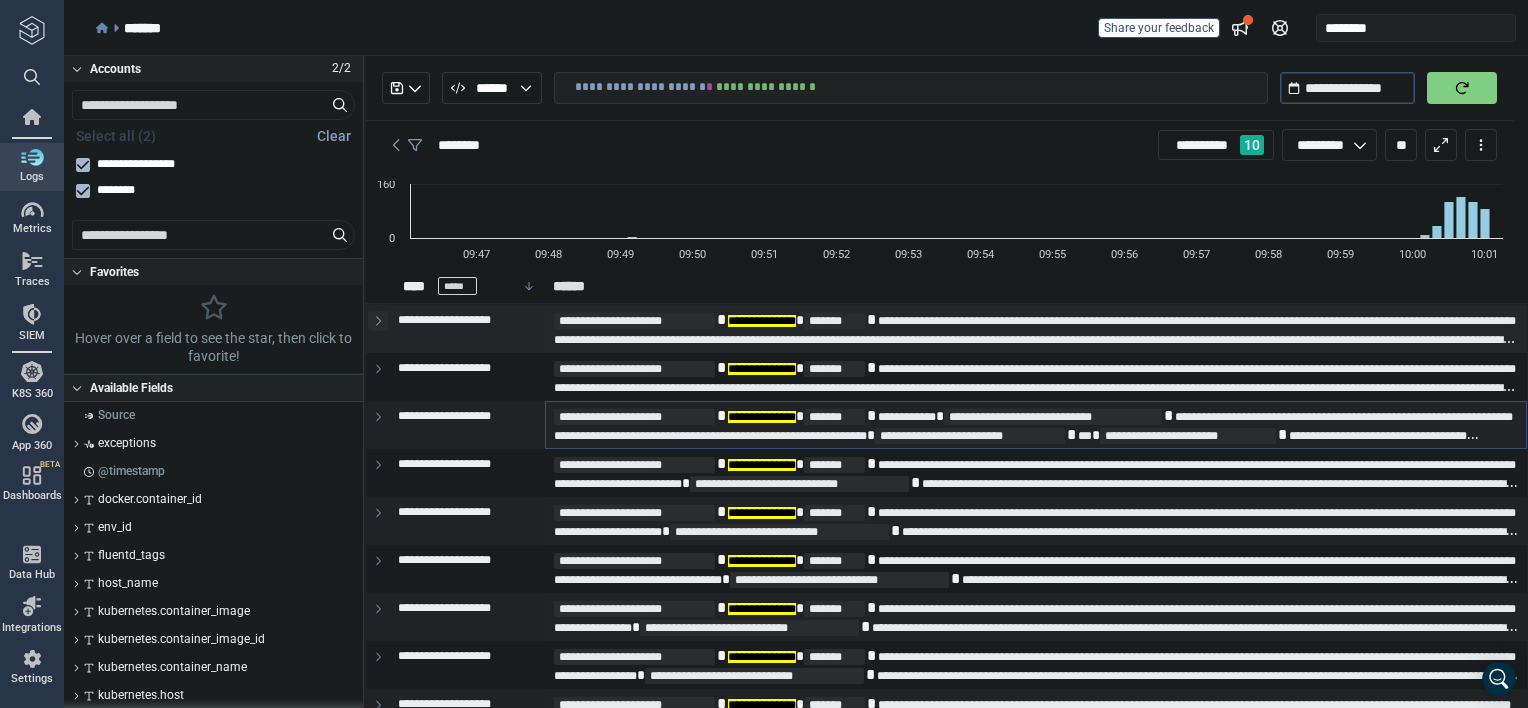 click 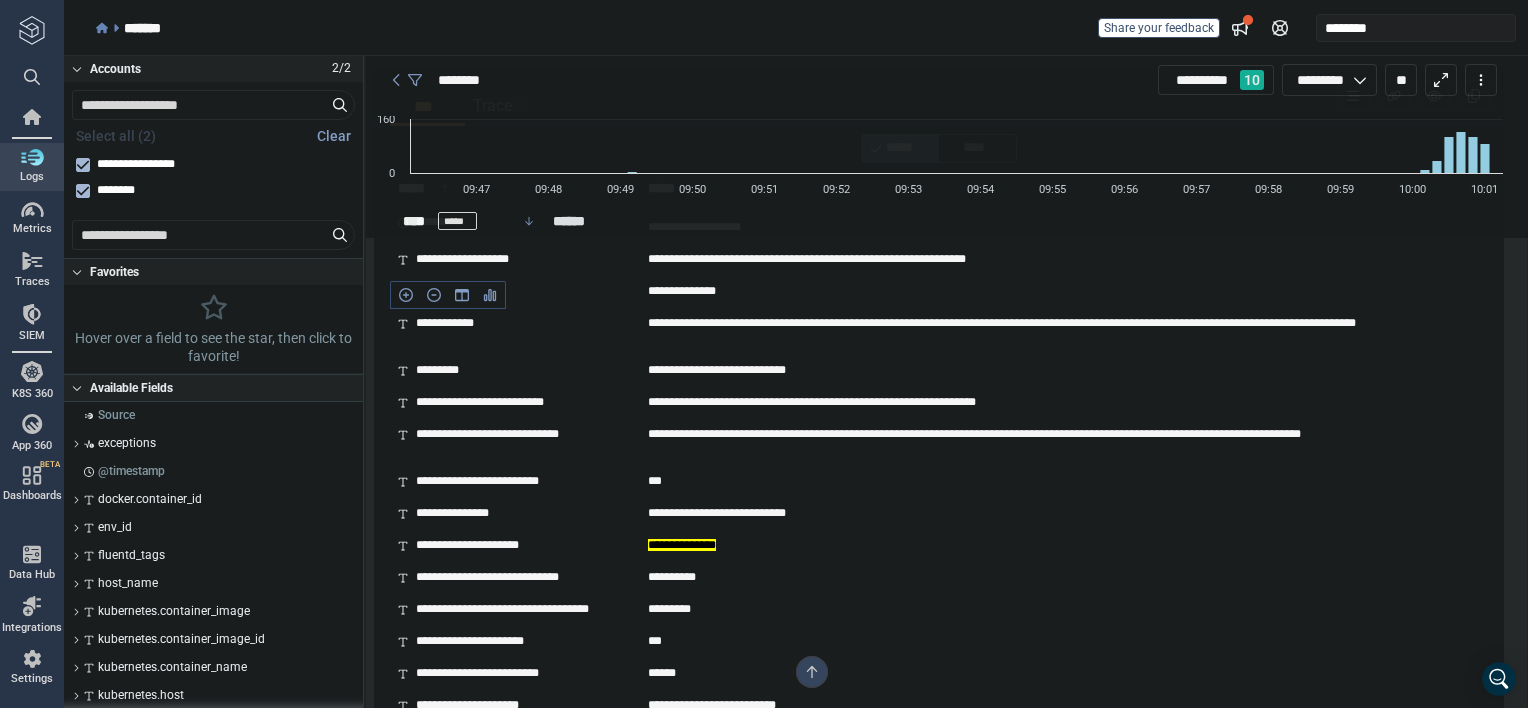 scroll, scrollTop: 0, scrollLeft: 0, axis: both 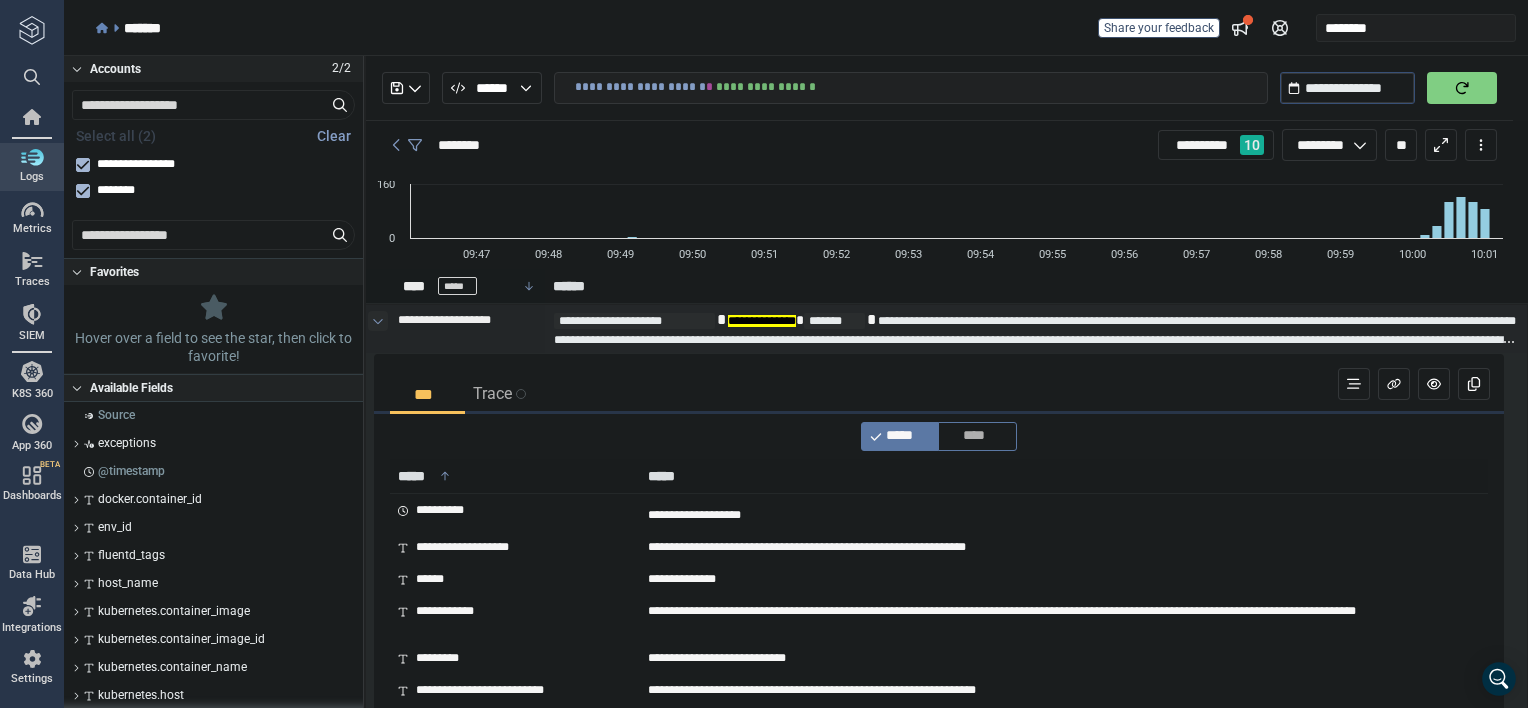 click 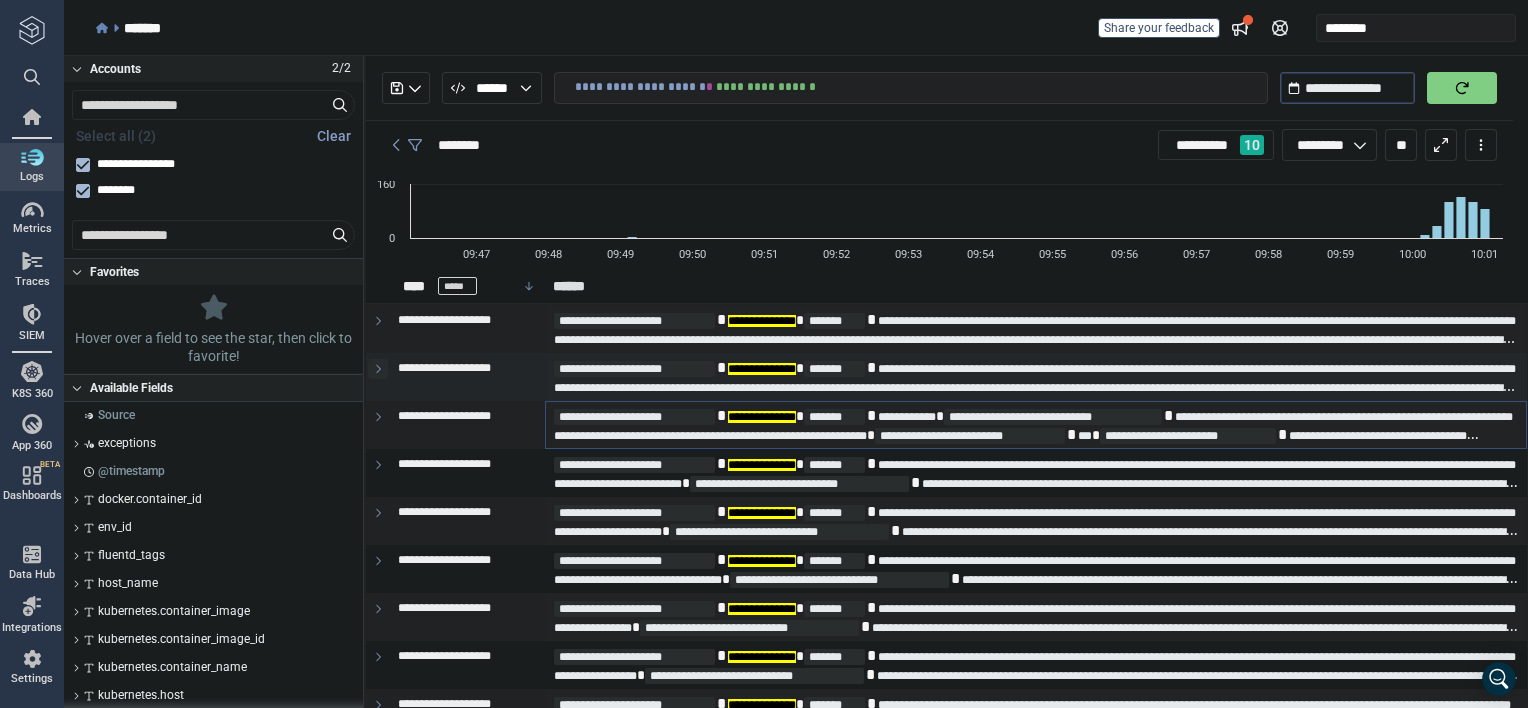 click at bounding box center (378, 369) 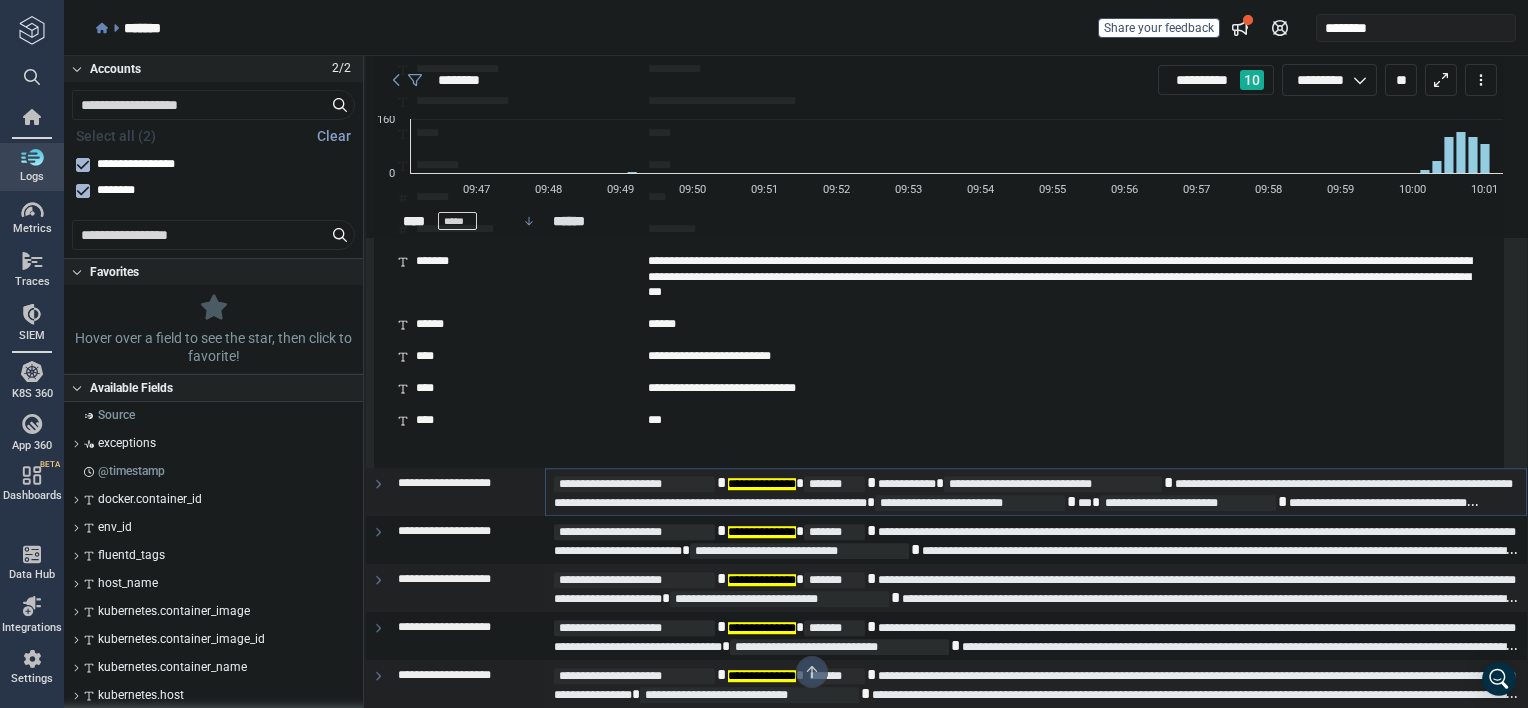 scroll, scrollTop: 1131, scrollLeft: 0, axis: vertical 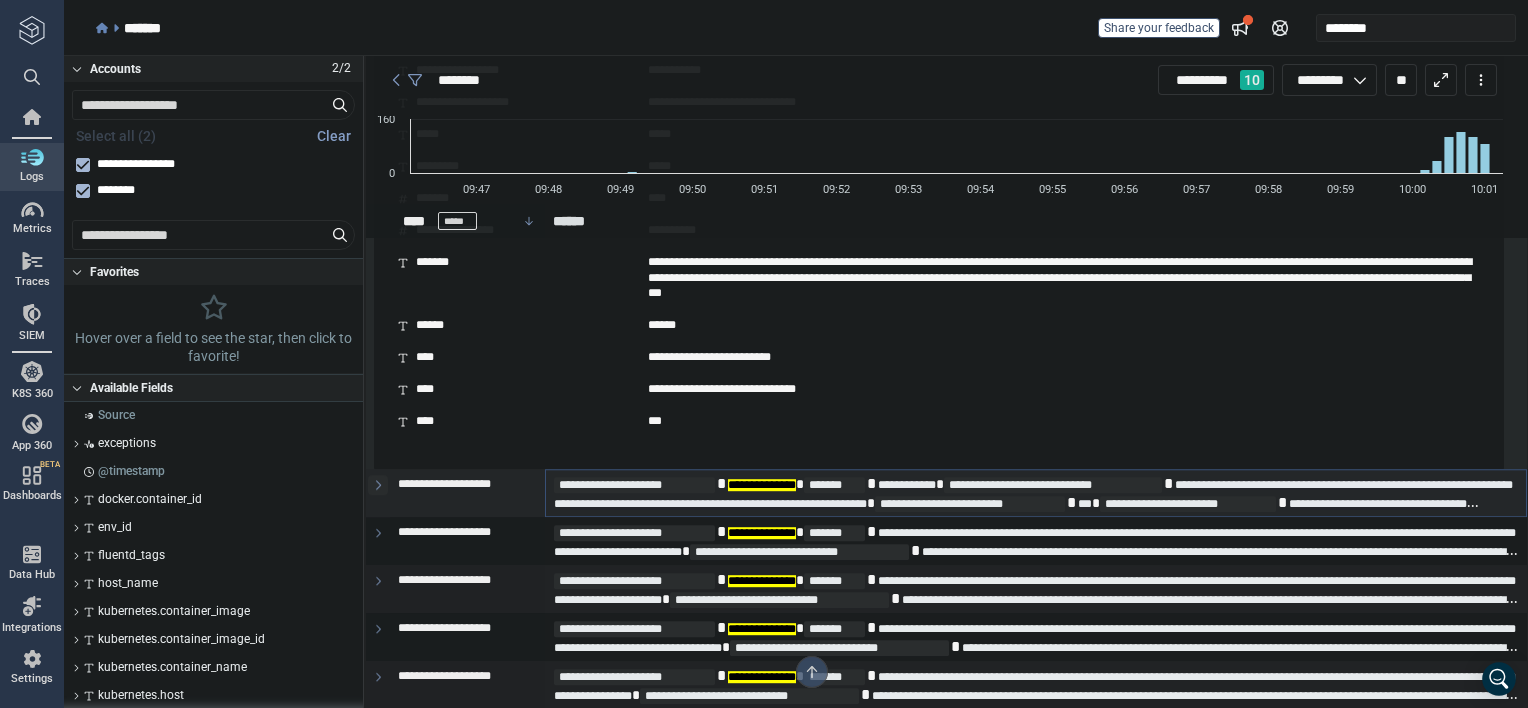 click 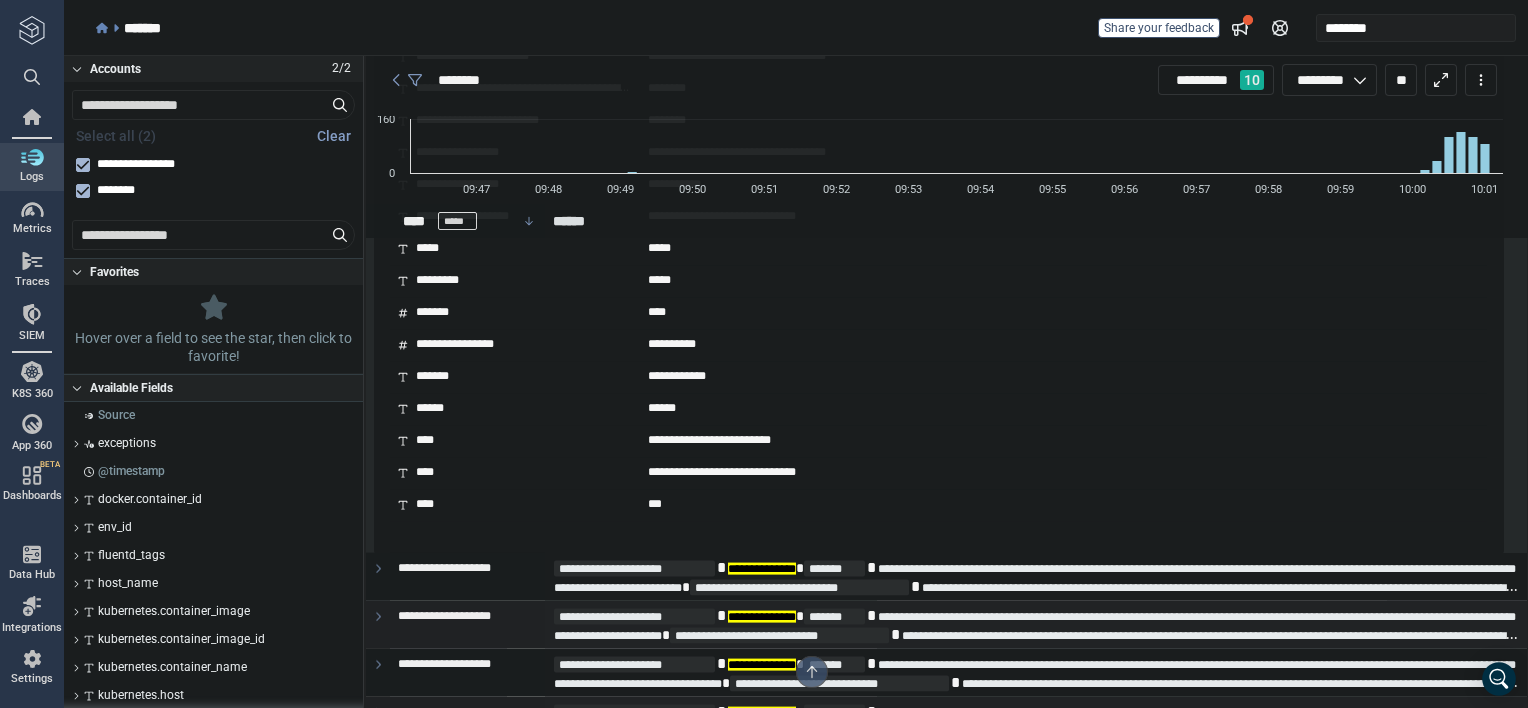 scroll, scrollTop: 2264, scrollLeft: 0, axis: vertical 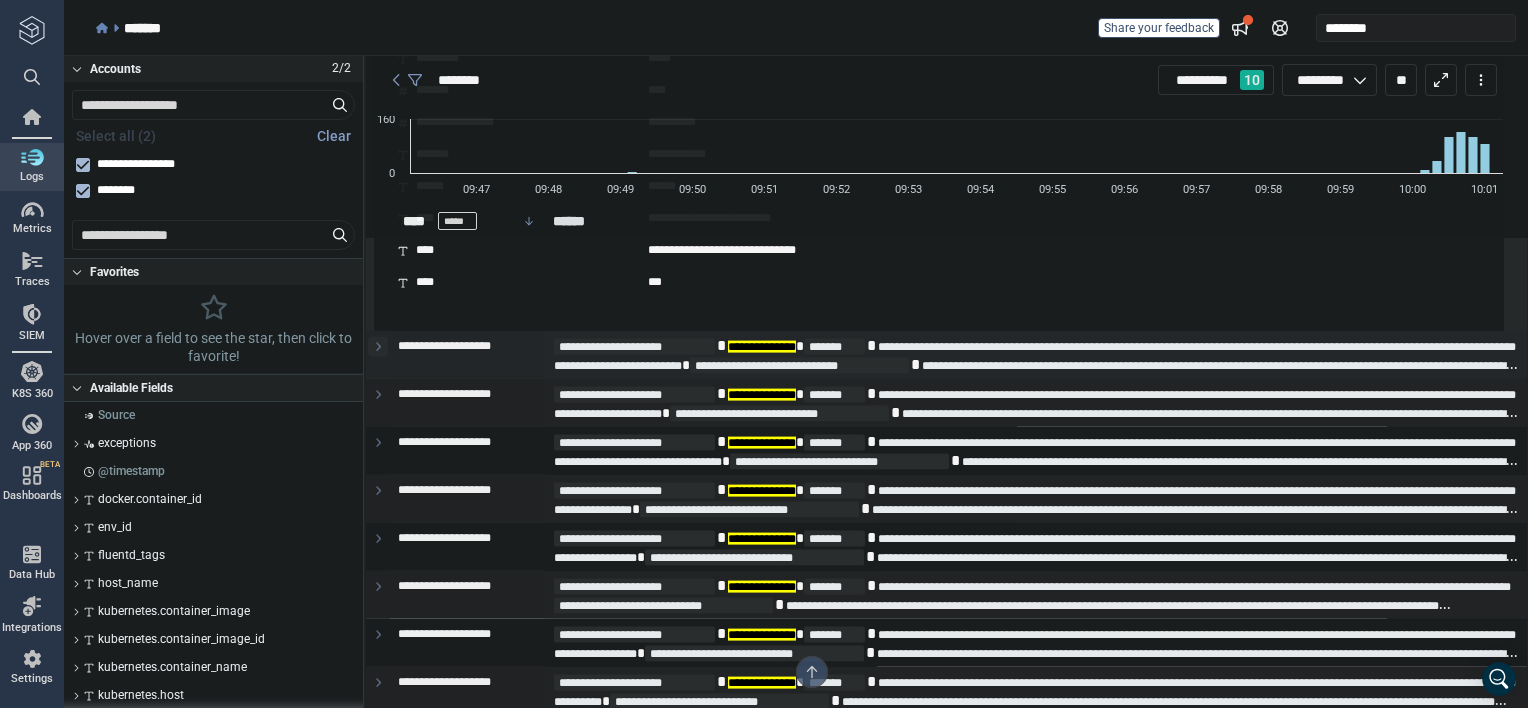 click at bounding box center [378, 347] 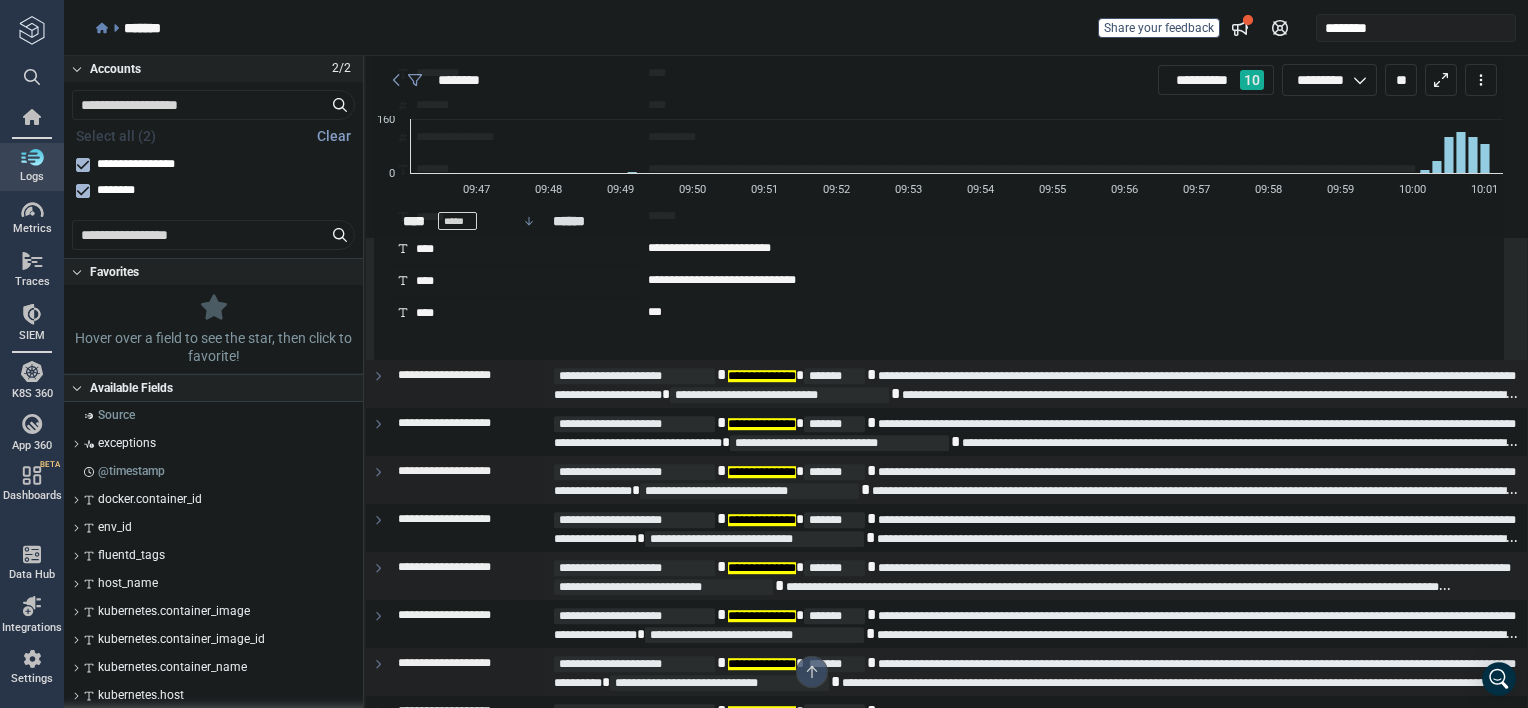 scroll, scrollTop: 3690, scrollLeft: 0, axis: vertical 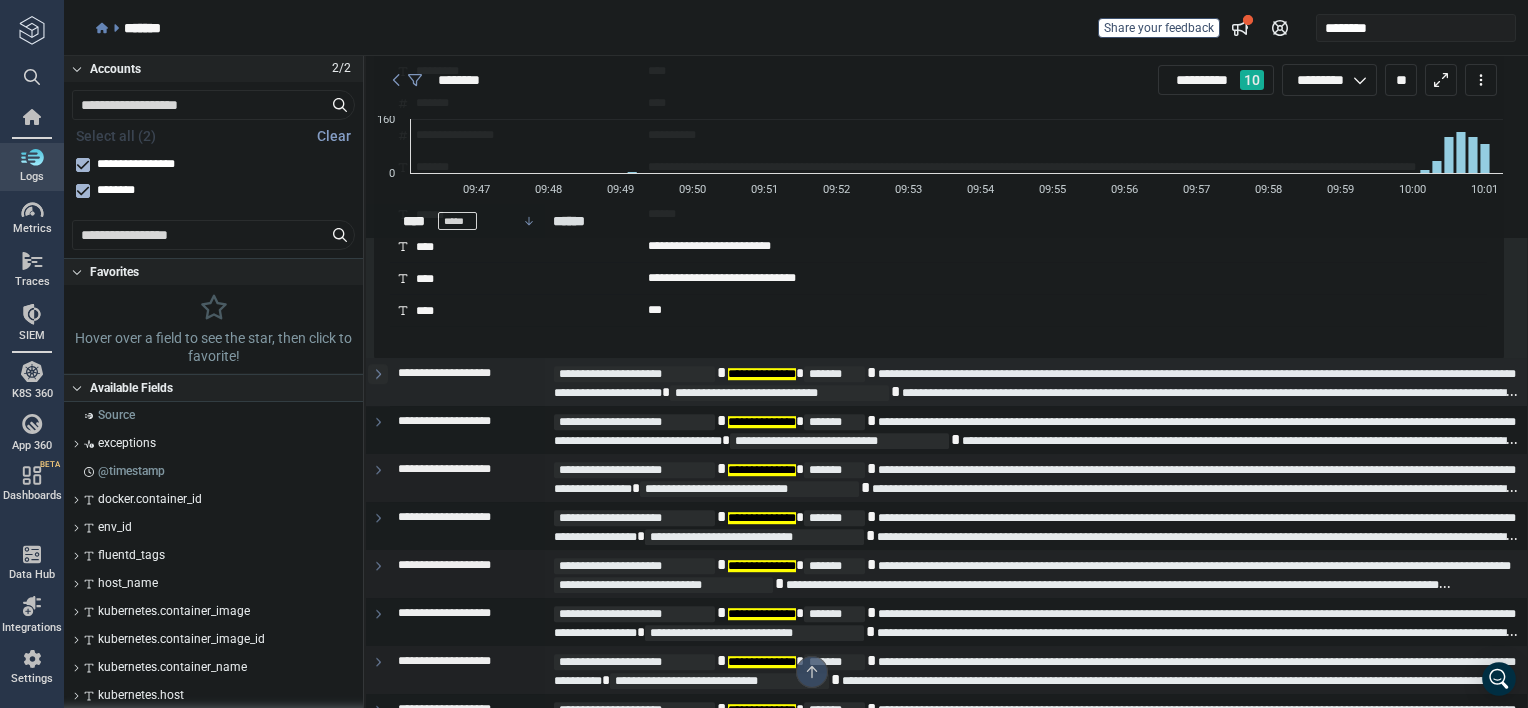 click 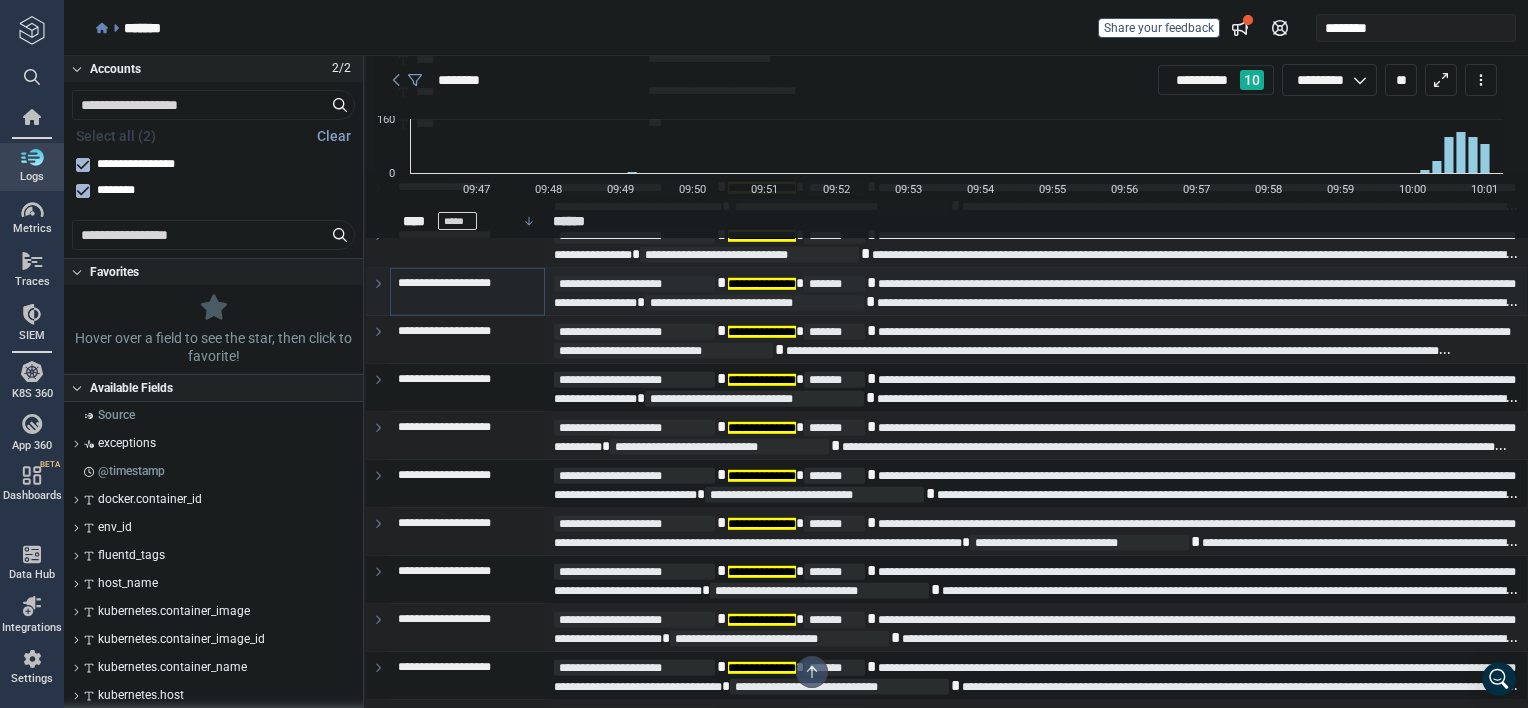 scroll, scrollTop: 5116, scrollLeft: 0, axis: vertical 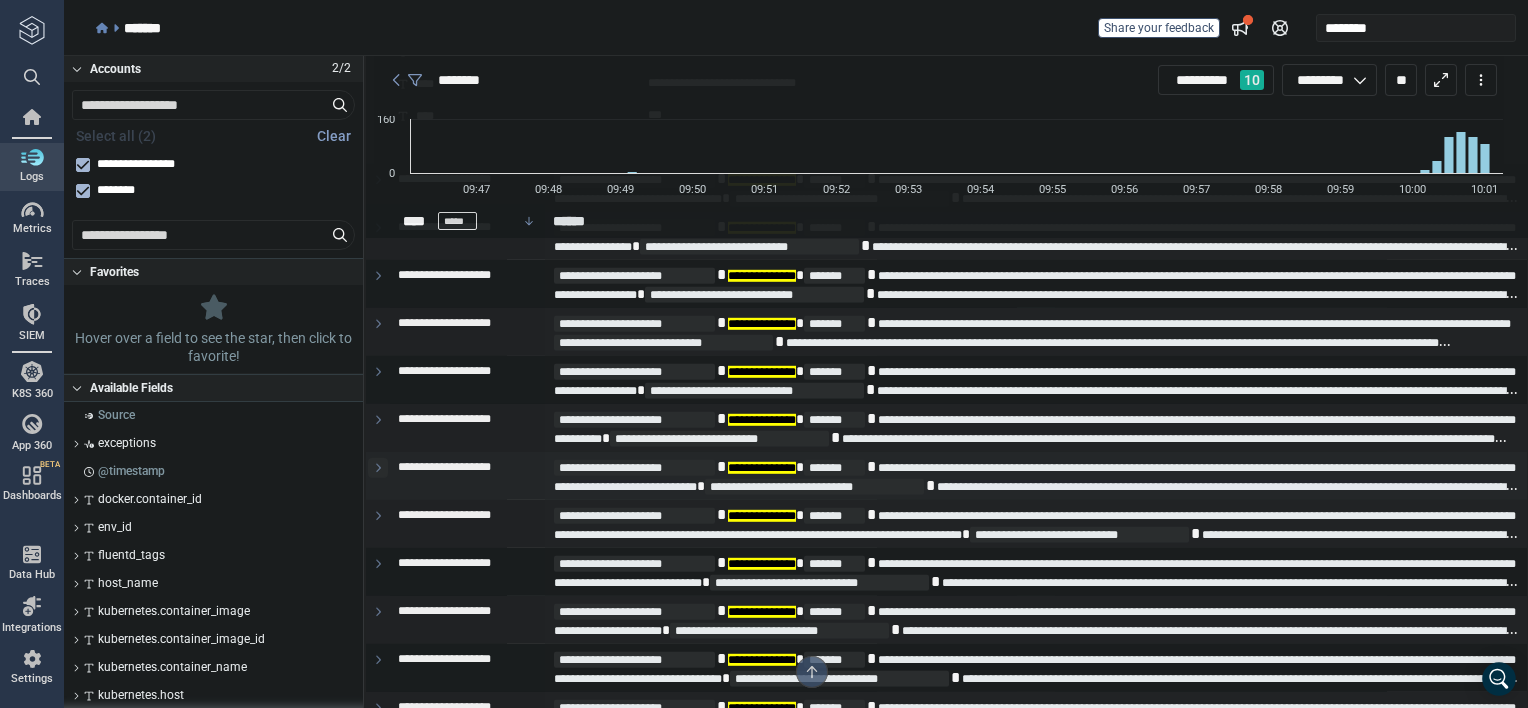 click at bounding box center [378, 468] 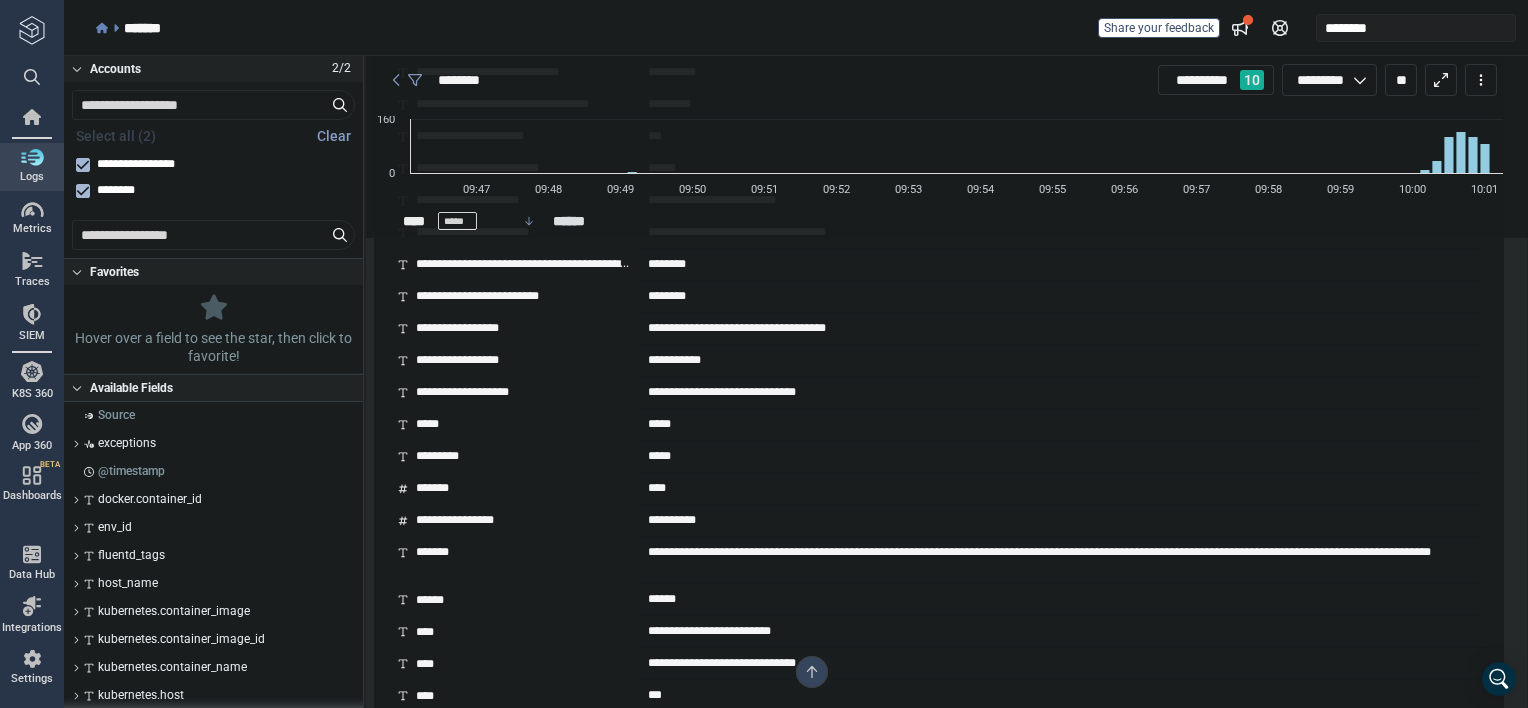 scroll, scrollTop: 6058, scrollLeft: 0, axis: vertical 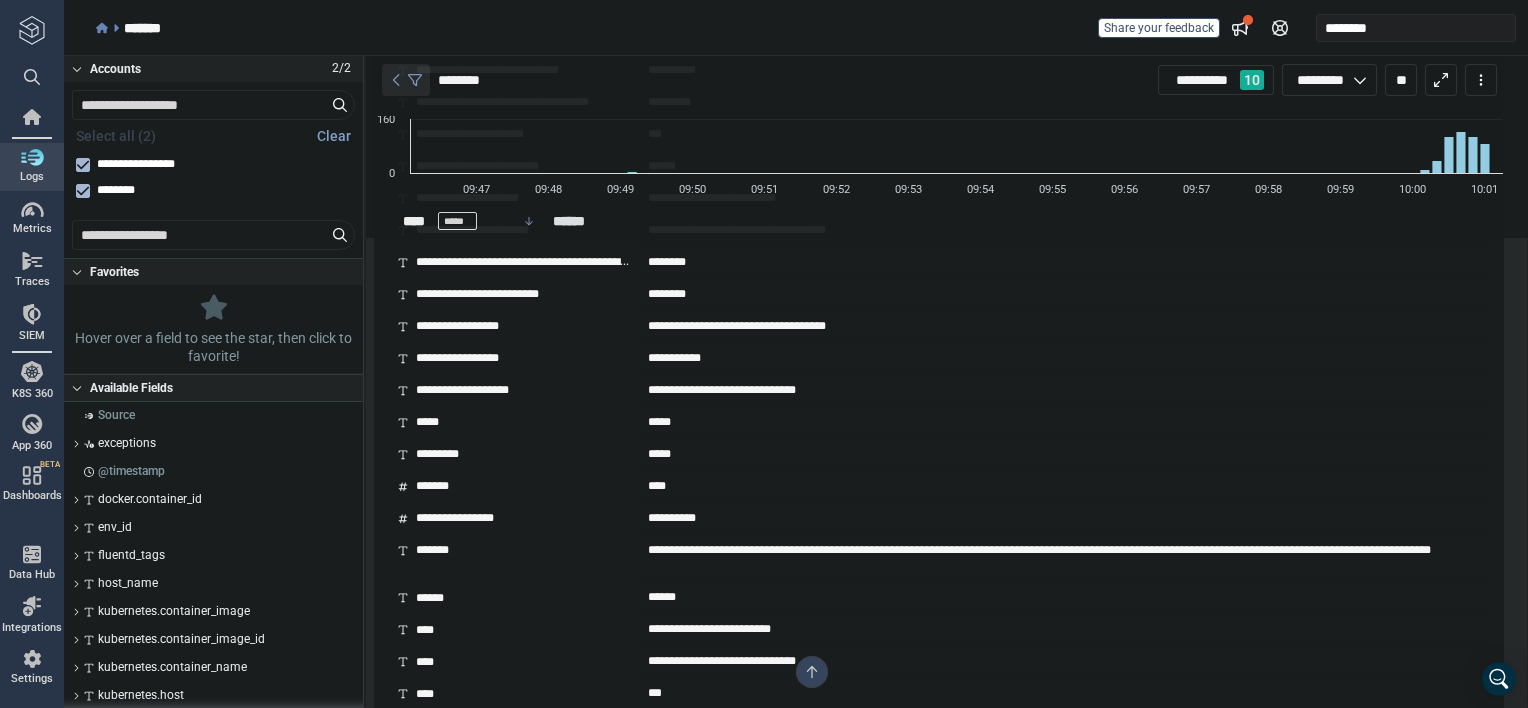click 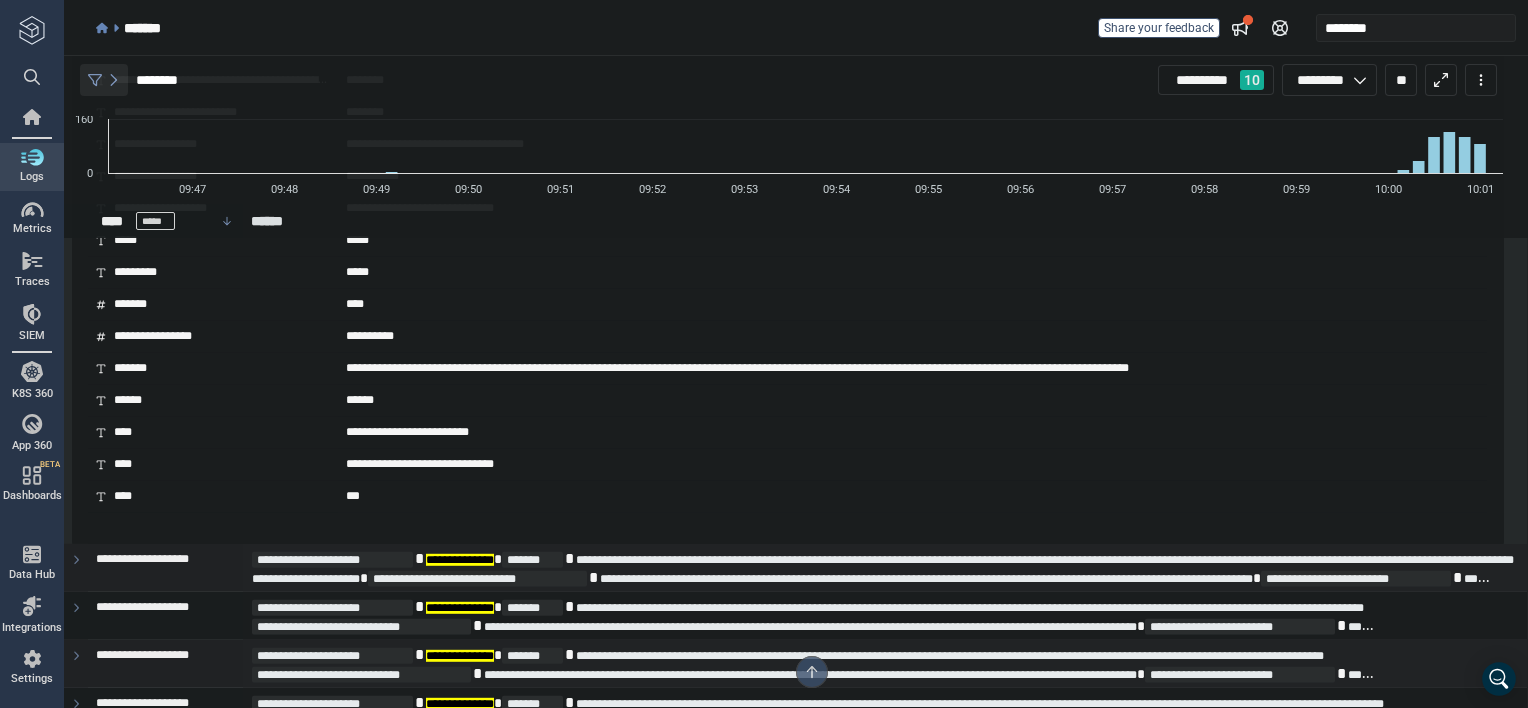 click 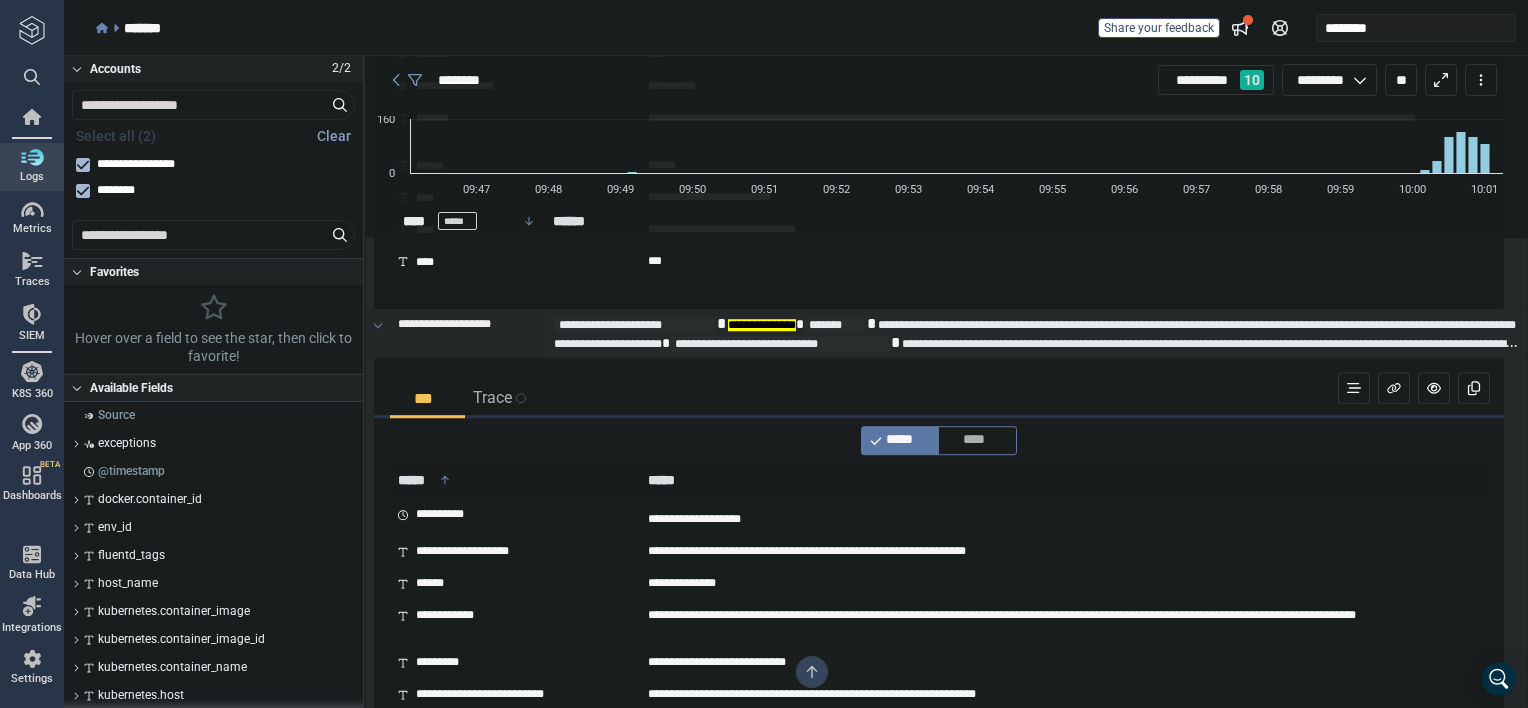 scroll, scrollTop: 3738, scrollLeft: 0, axis: vertical 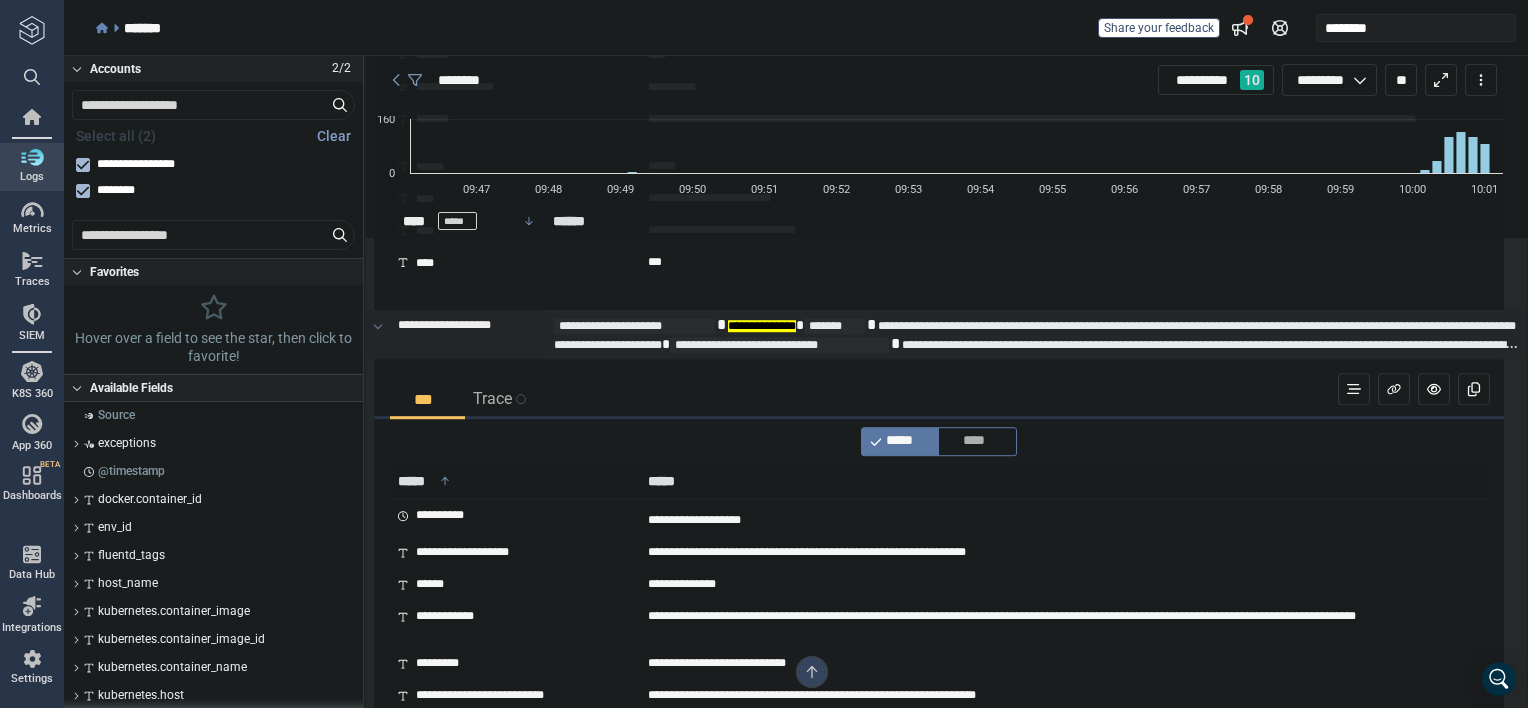 click at bounding box center [378, 334] 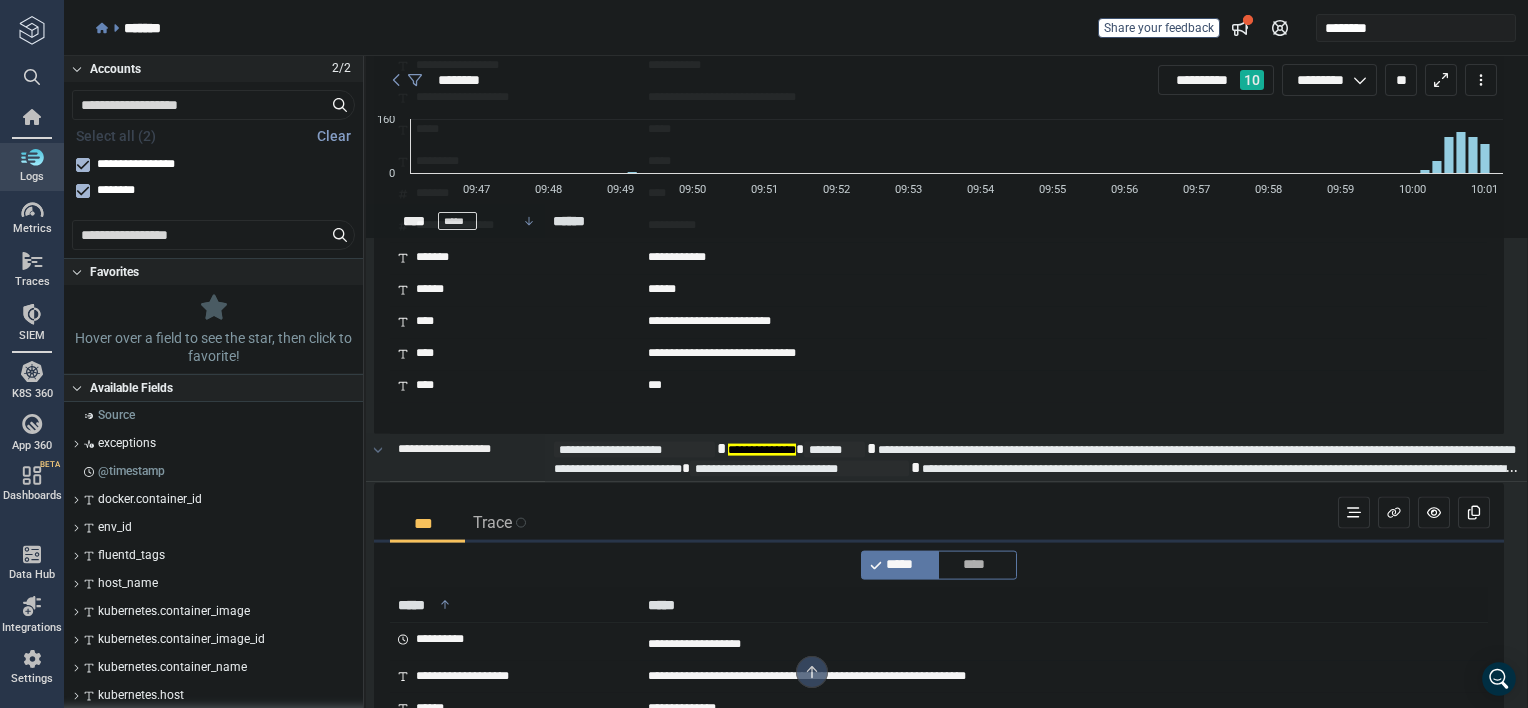 scroll, scrollTop: 2363, scrollLeft: 0, axis: vertical 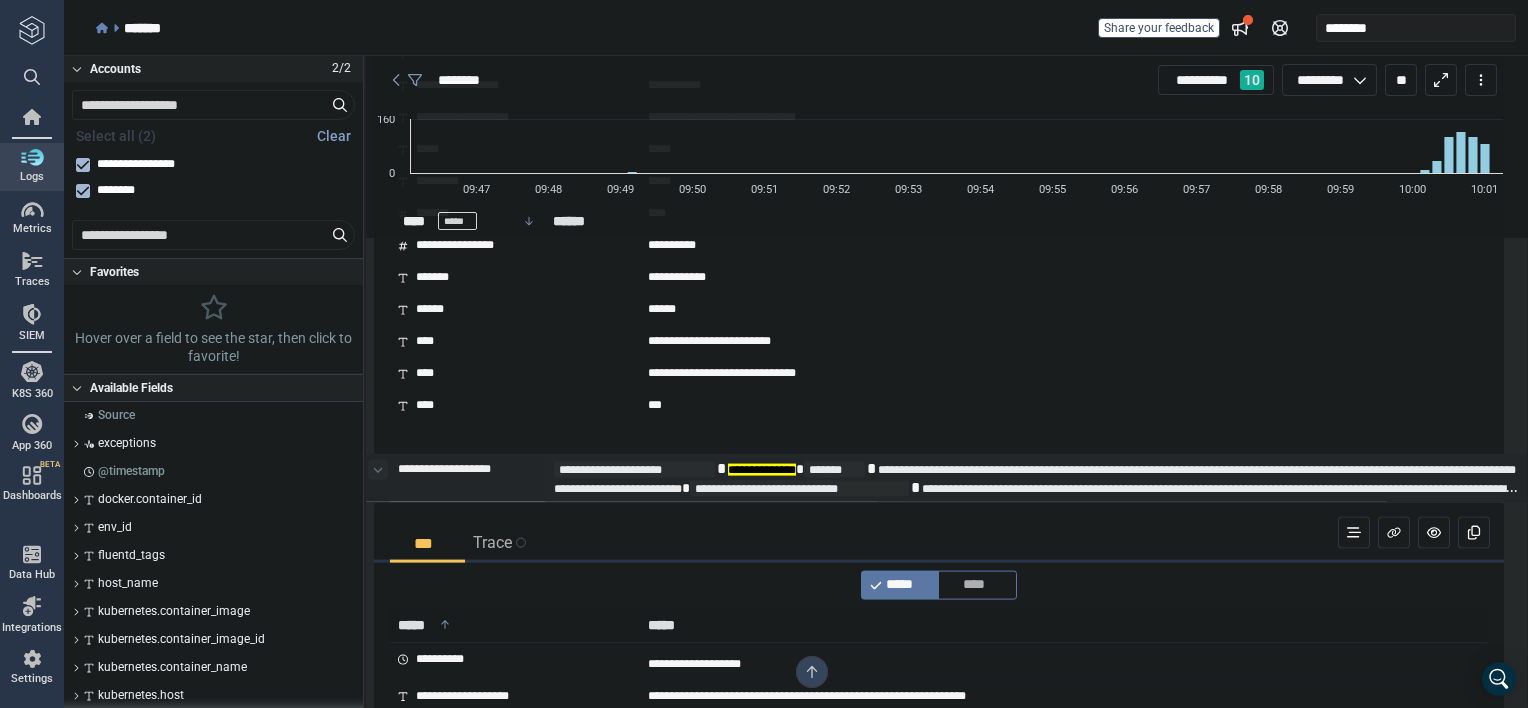 click at bounding box center [378, 470] 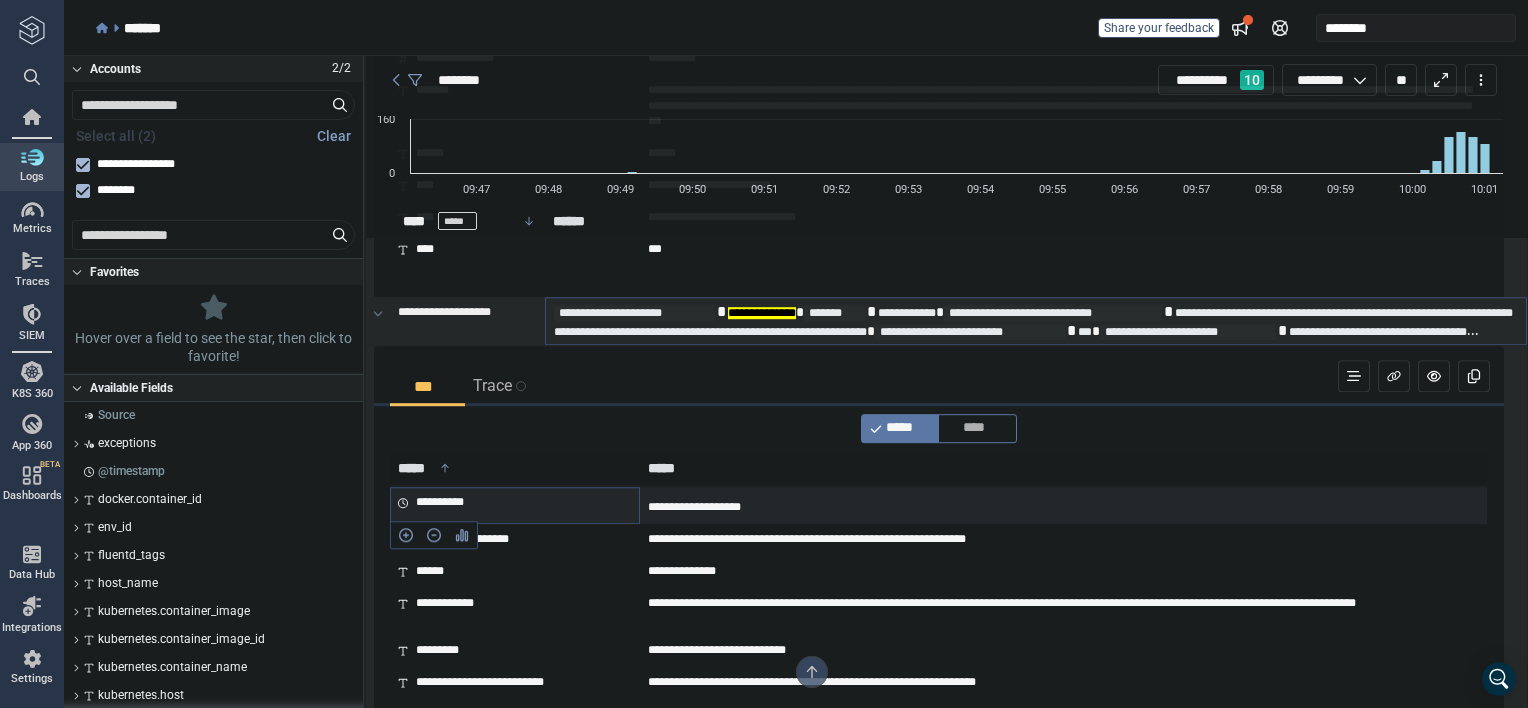 scroll, scrollTop: 1299, scrollLeft: 0, axis: vertical 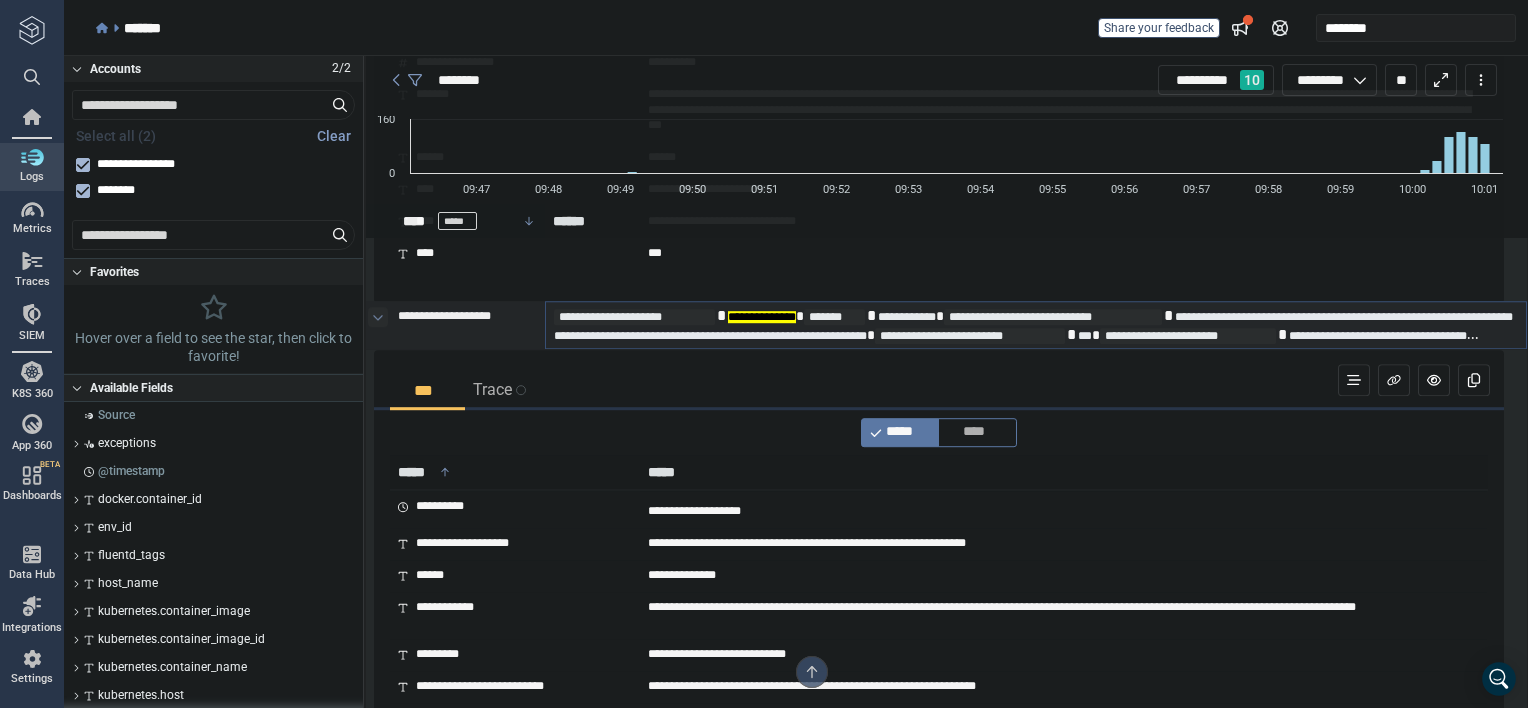click 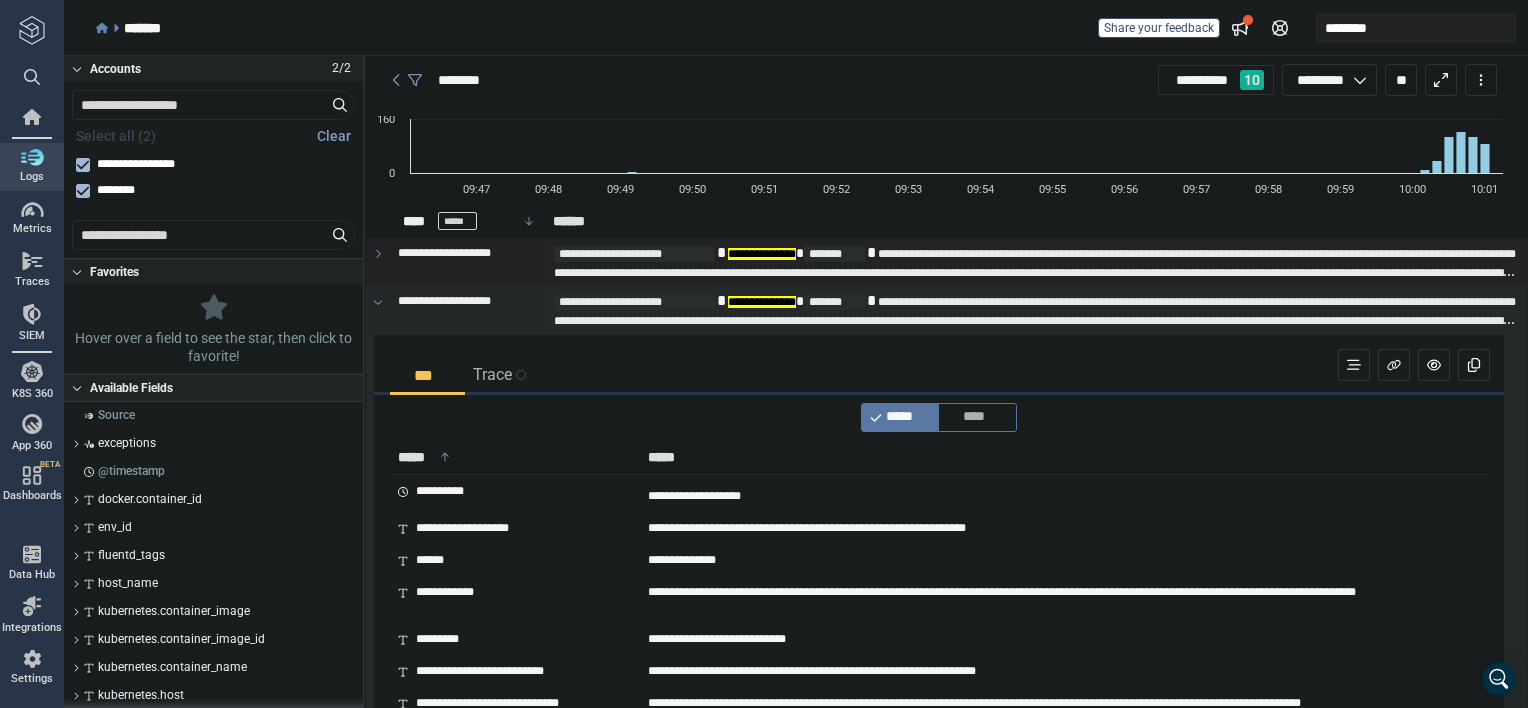 scroll, scrollTop: 0, scrollLeft: 0, axis: both 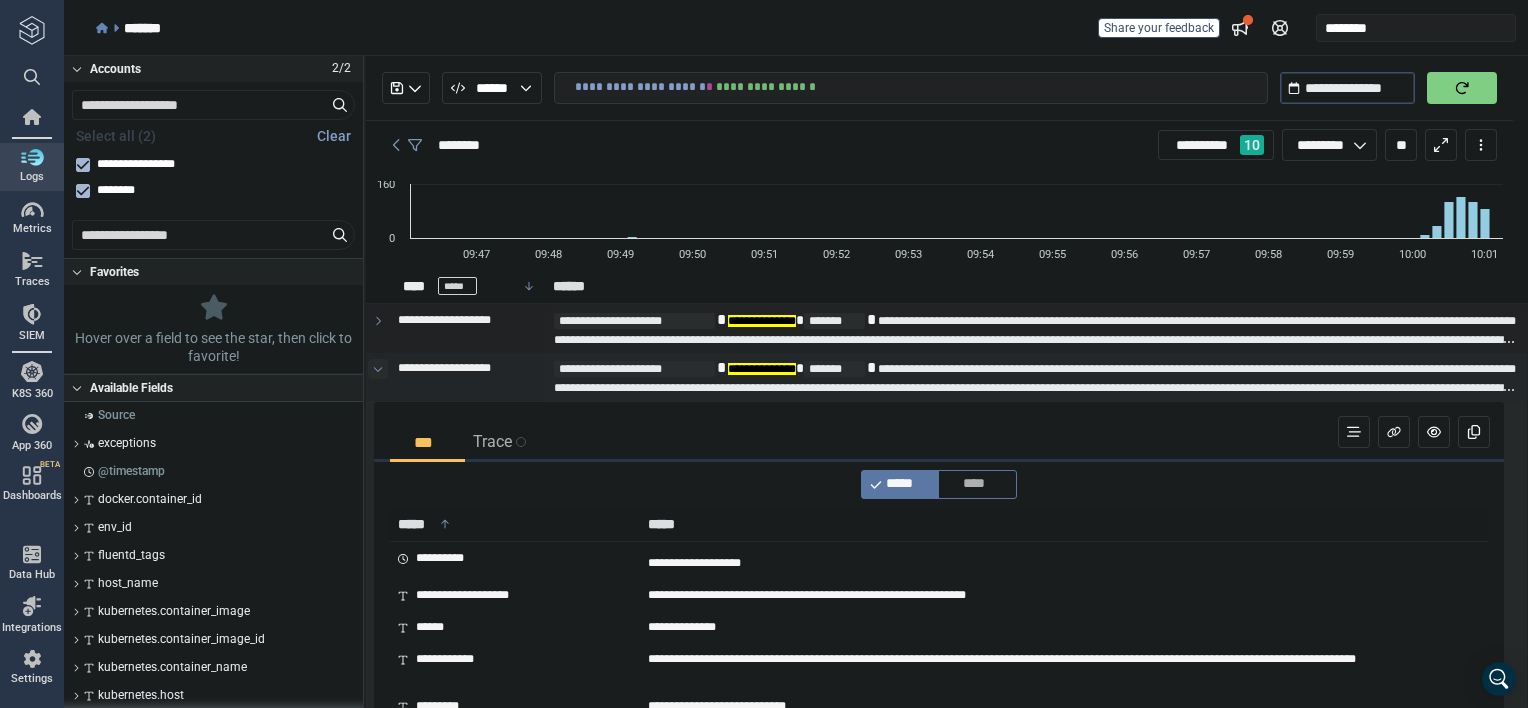 click at bounding box center [378, 369] 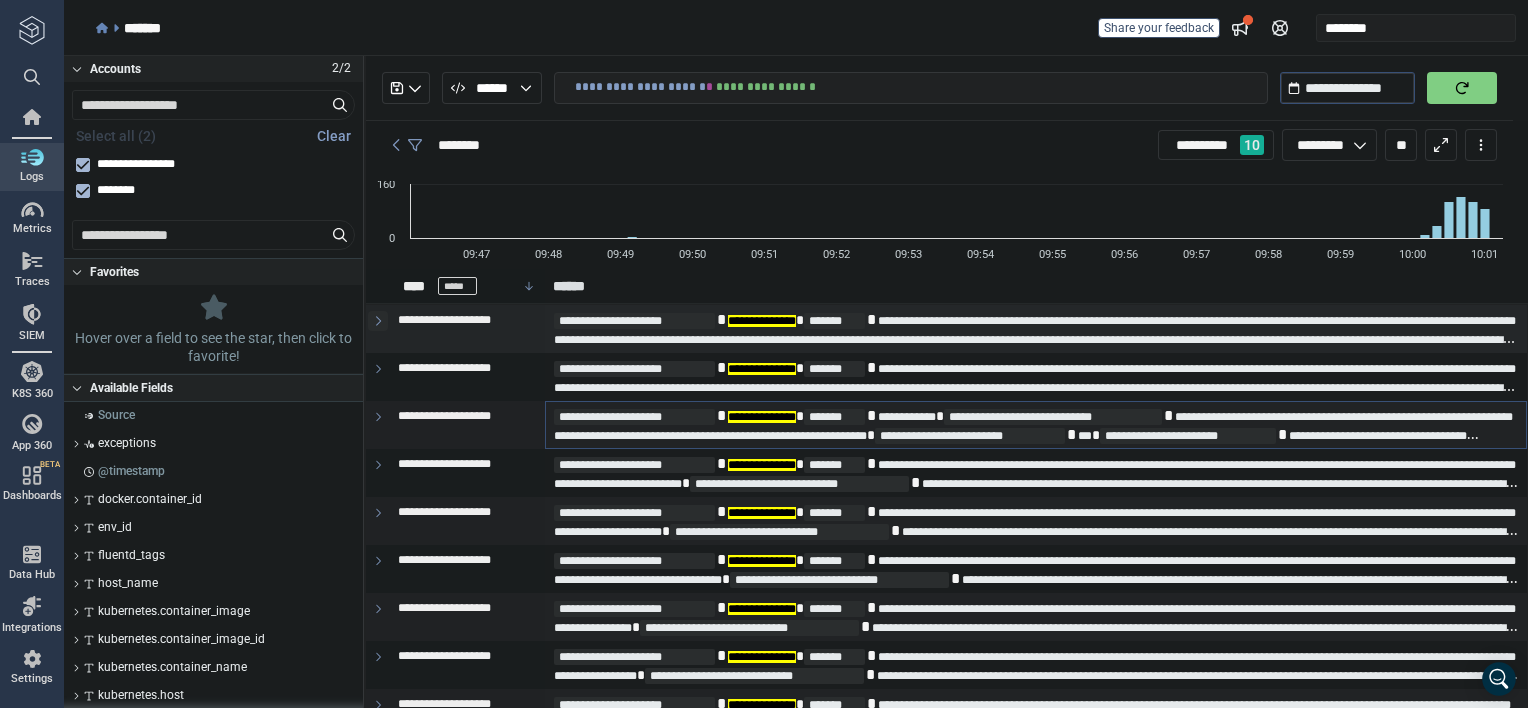click 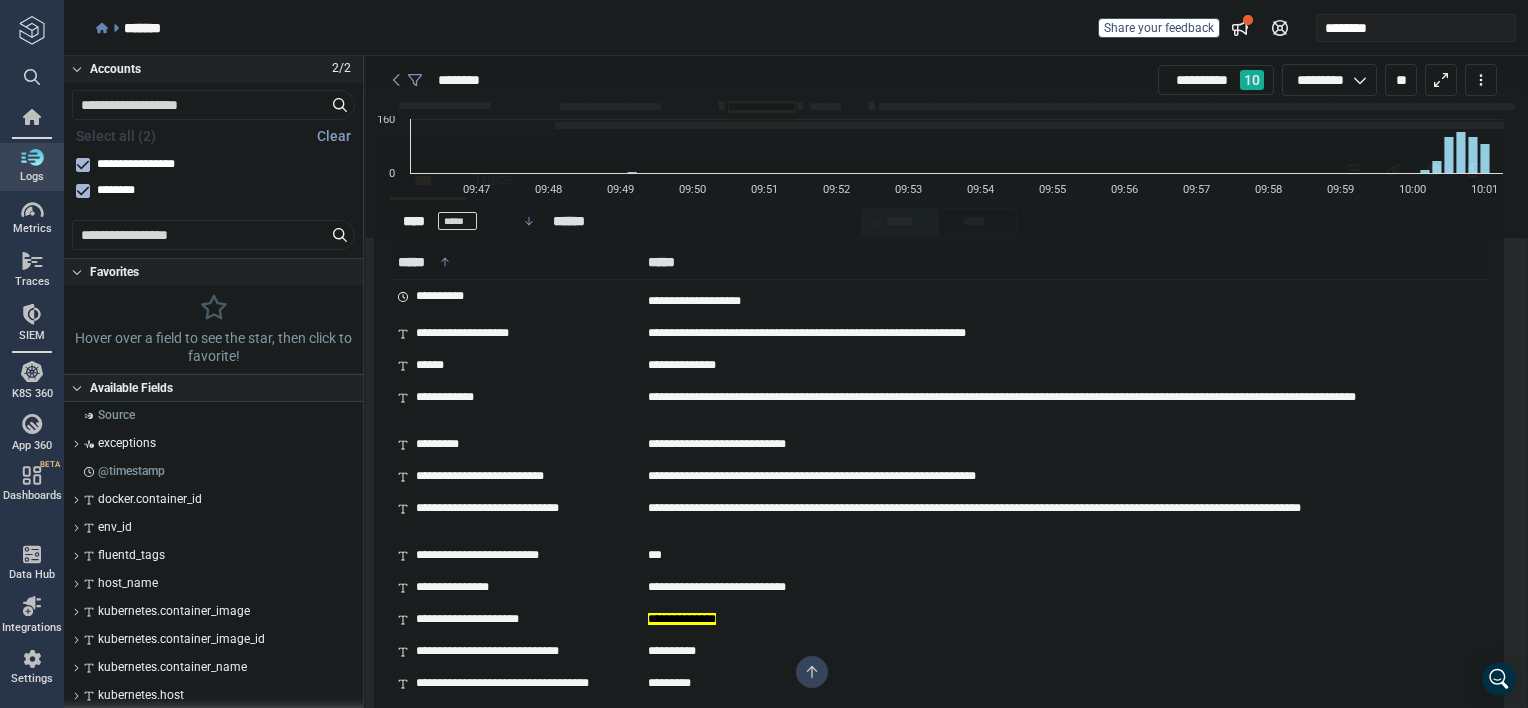 scroll, scrollTop: 102, scrollLeft: 0, axis: vertical 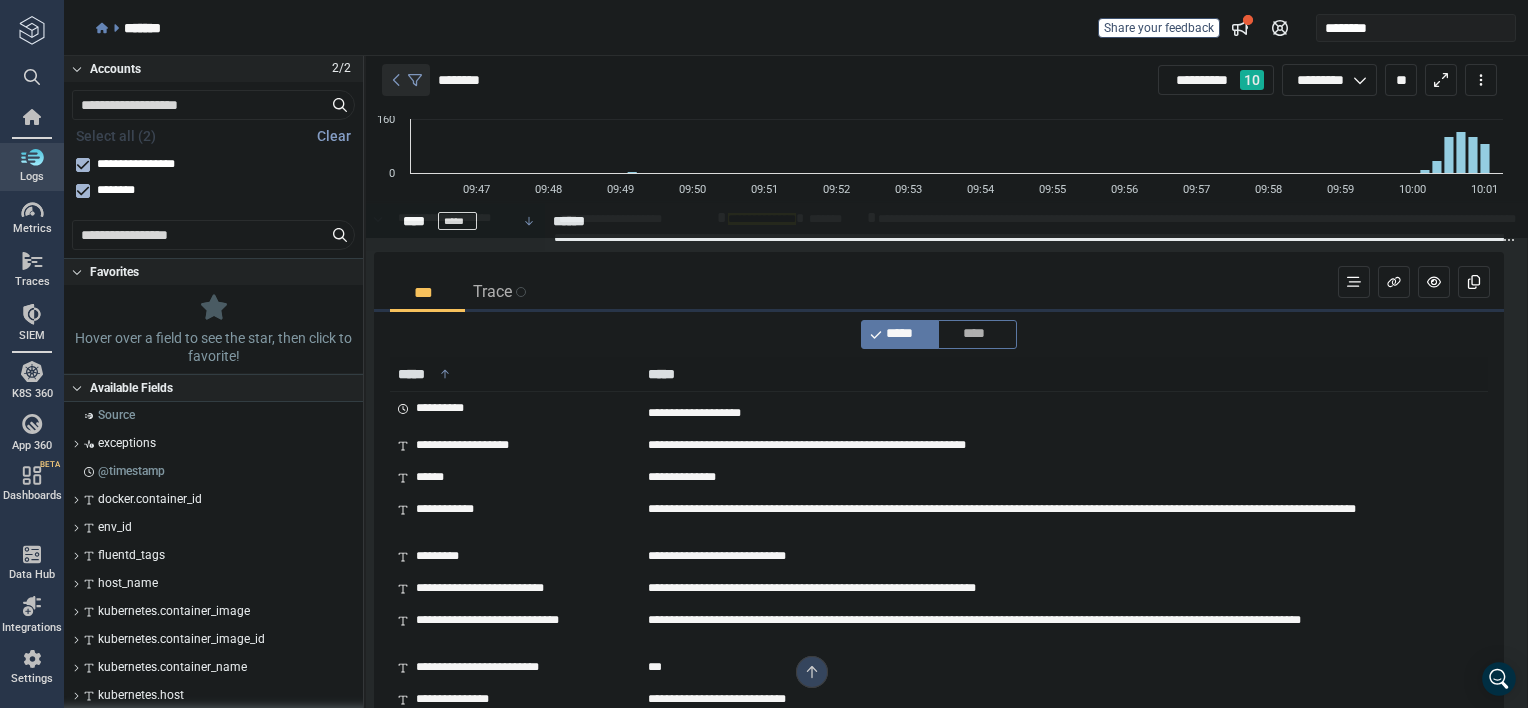 click 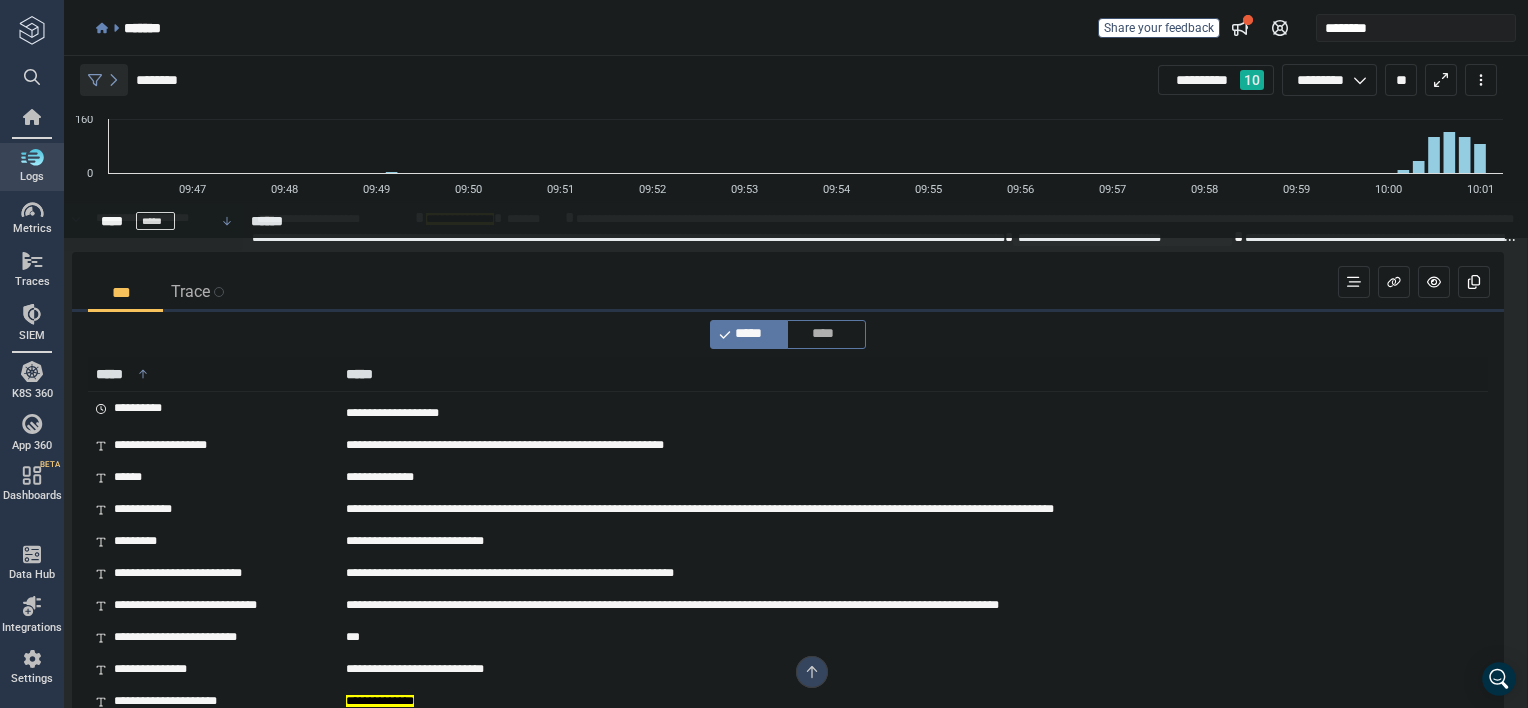 click 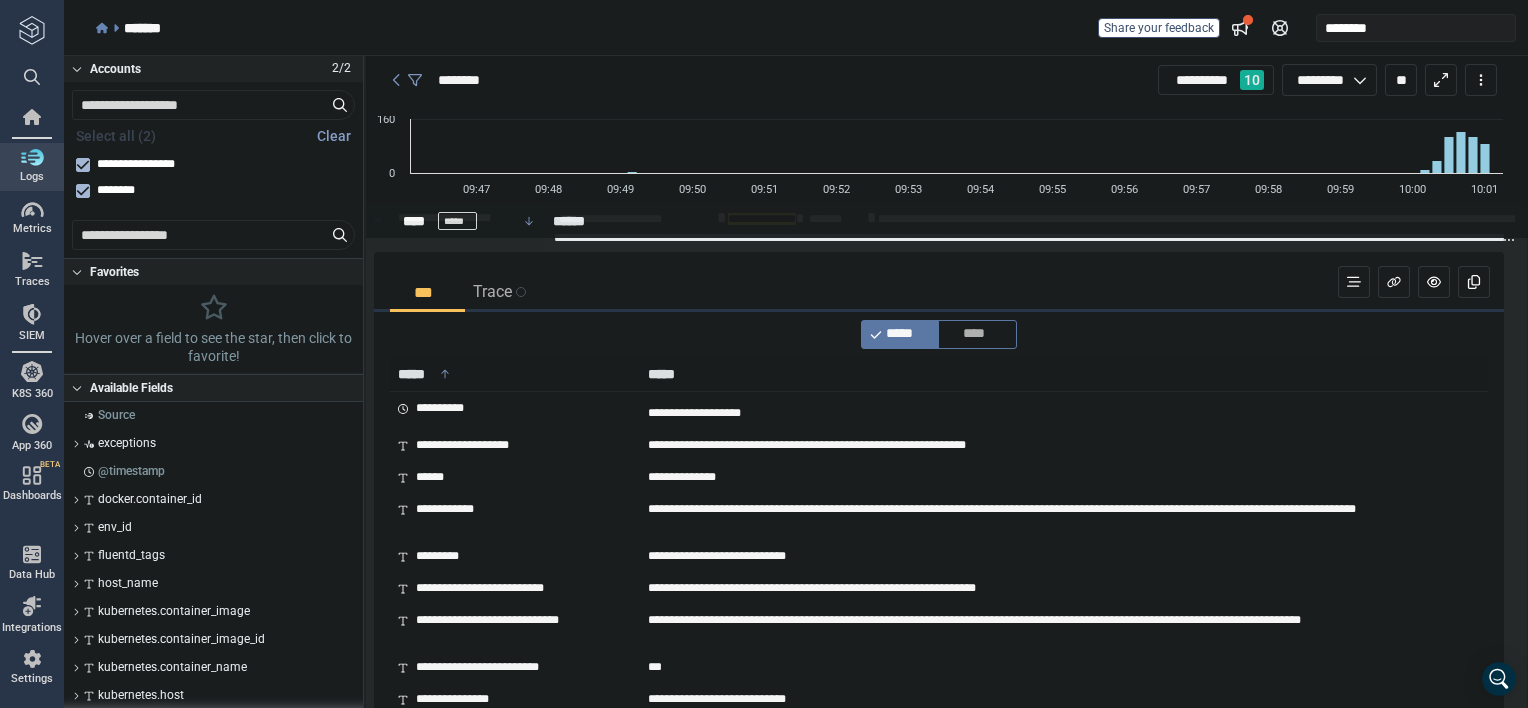 scroll, scrollTop: 0, scrollLeft: 0, axis: both 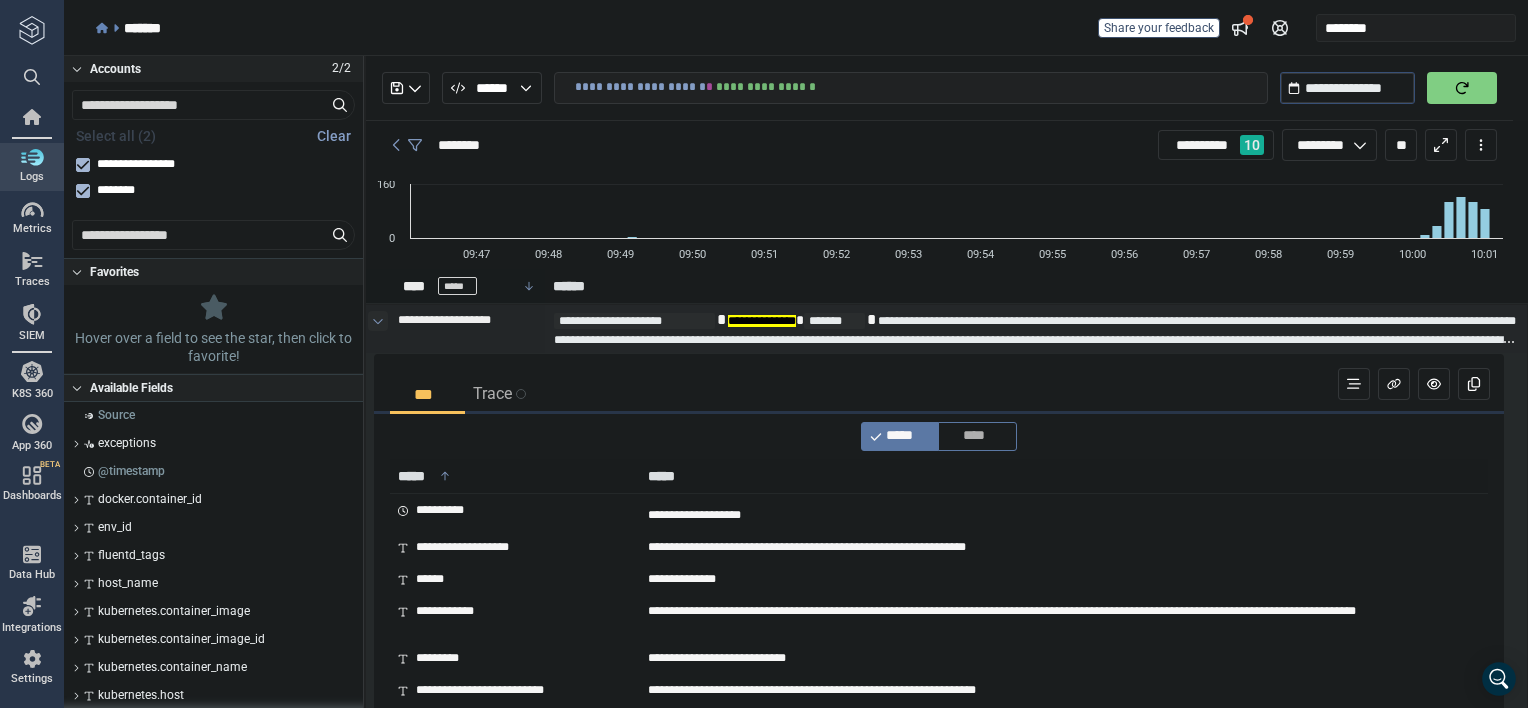 click 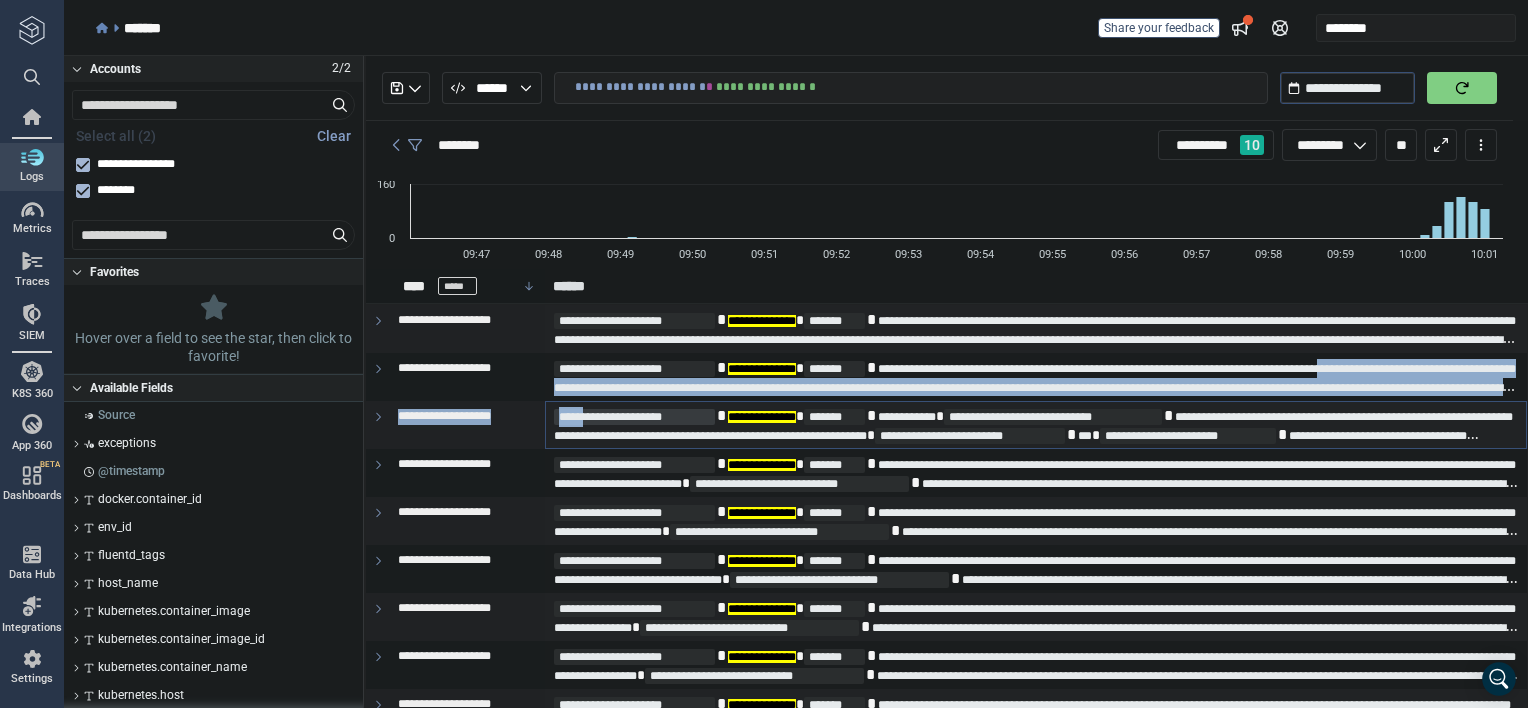 drag, startPoint x: 587, startPoint y: 390, endPoint x: 594, endPoint y: 407, distance: 18.384777 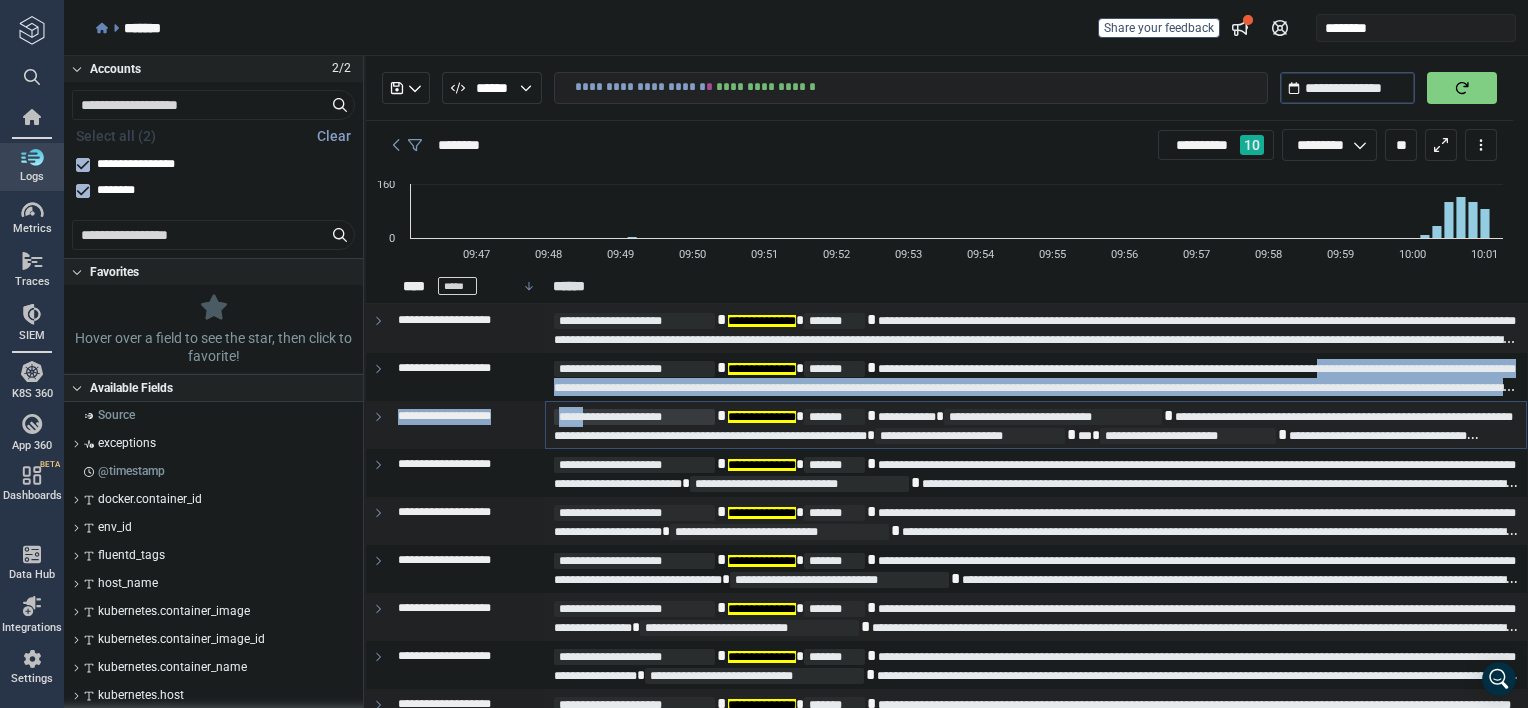 click on "**********" at bounding box center (946, 6033) 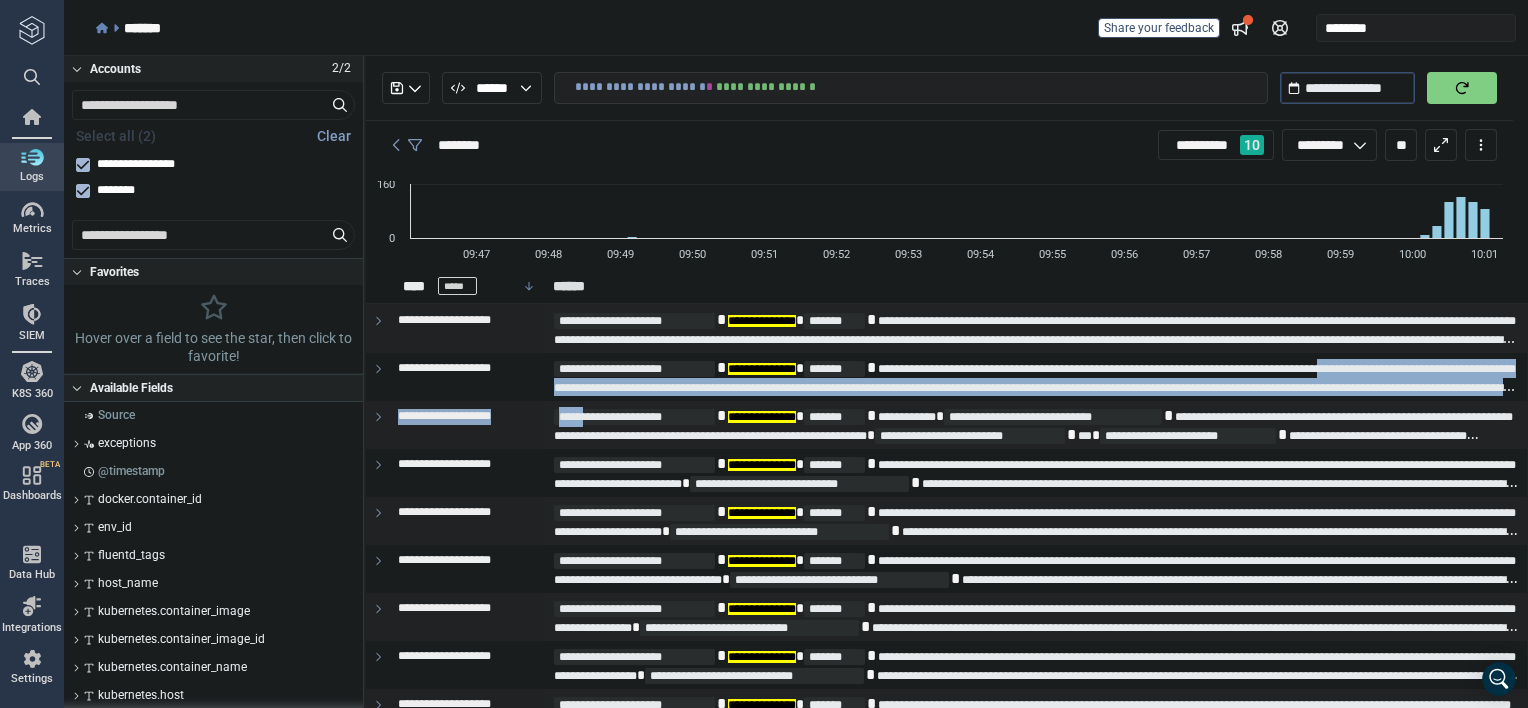 click at bounding box center [1462, 88] 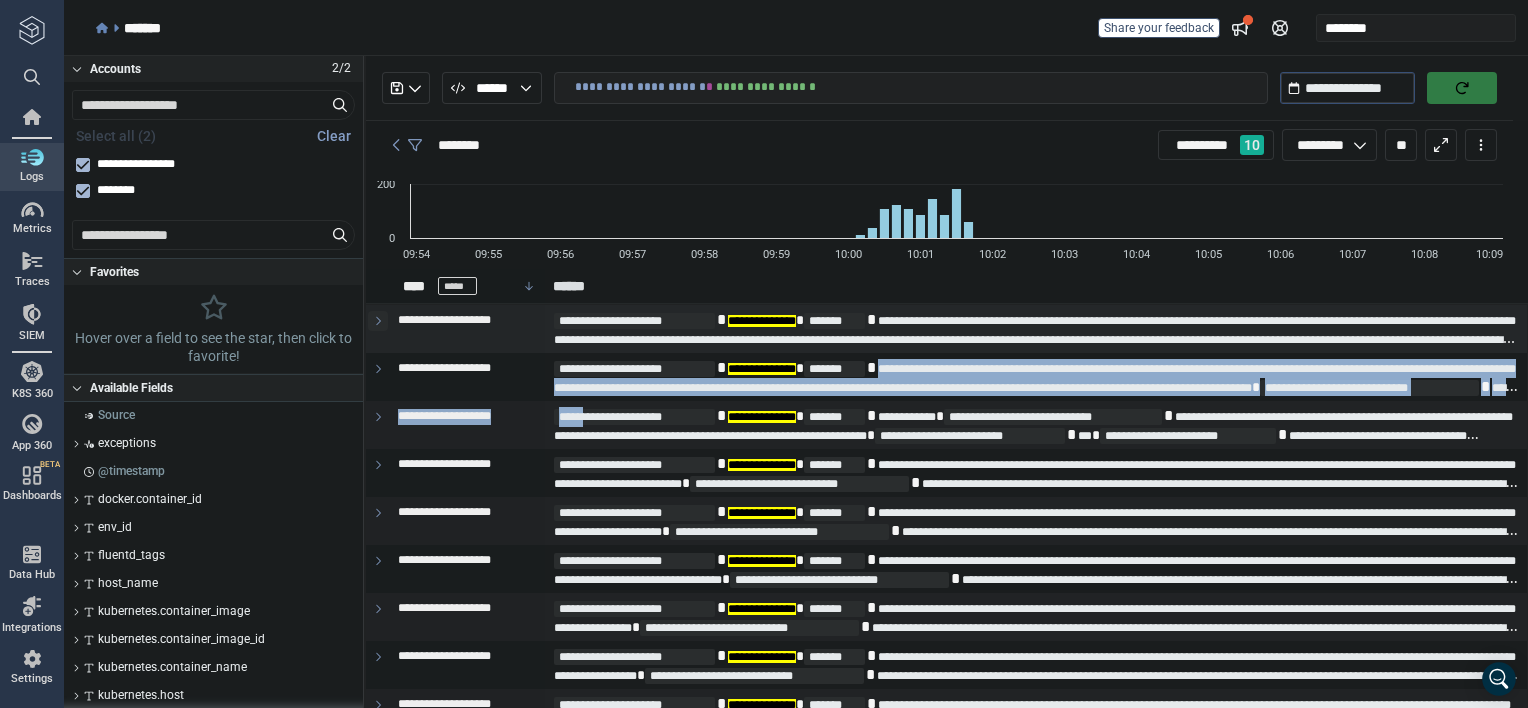 click at bounding box center (378, 321) 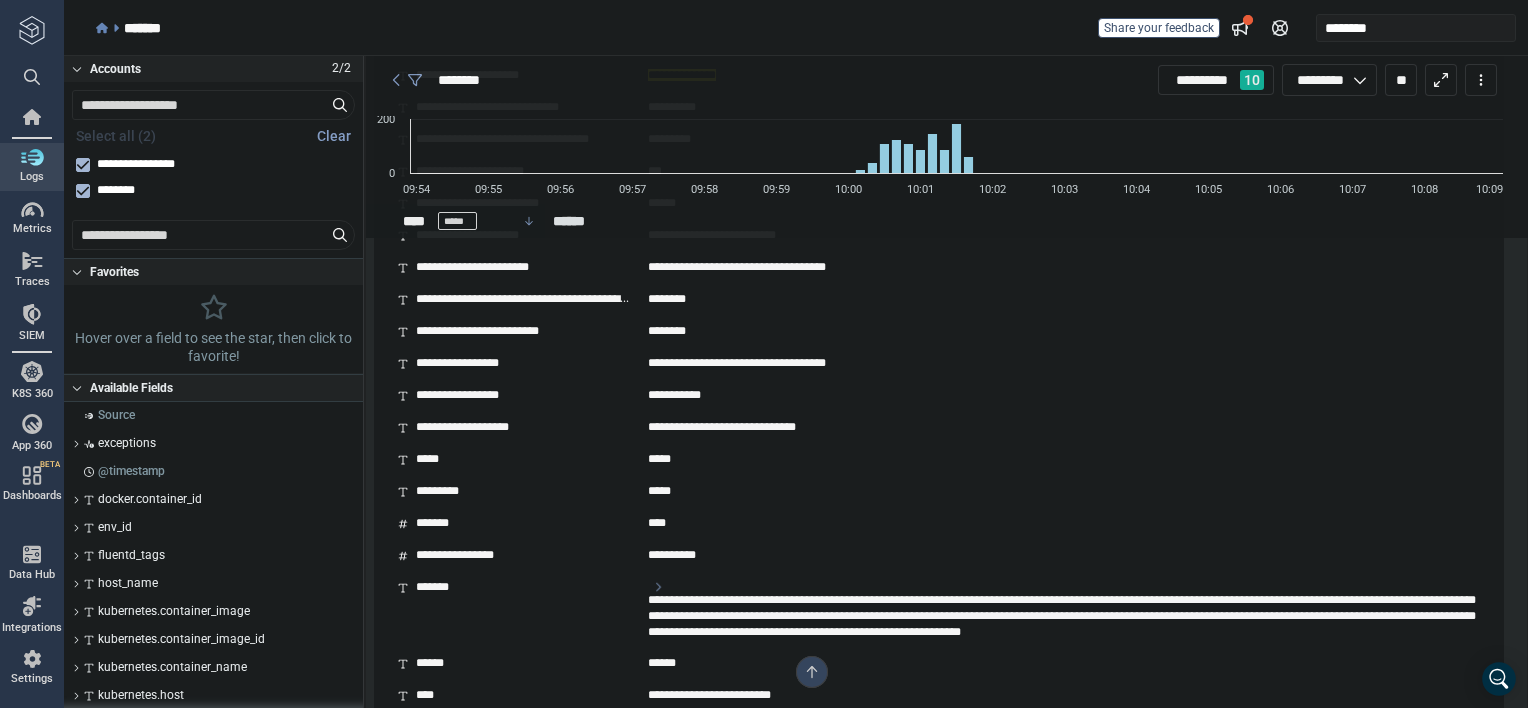 scroll, scrollTop: 760, scrollLeft: 0, axis: vertical 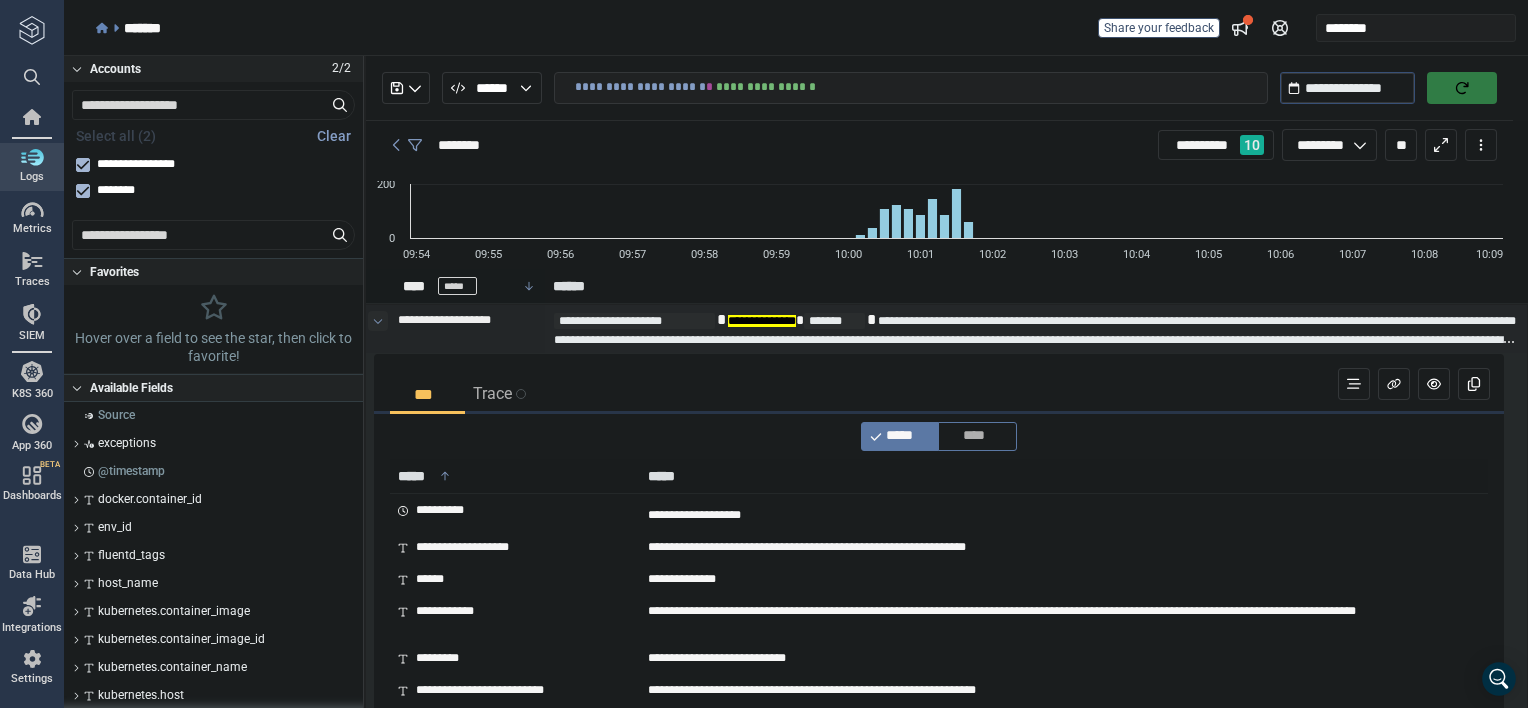 click at bounding box center (378, 321) 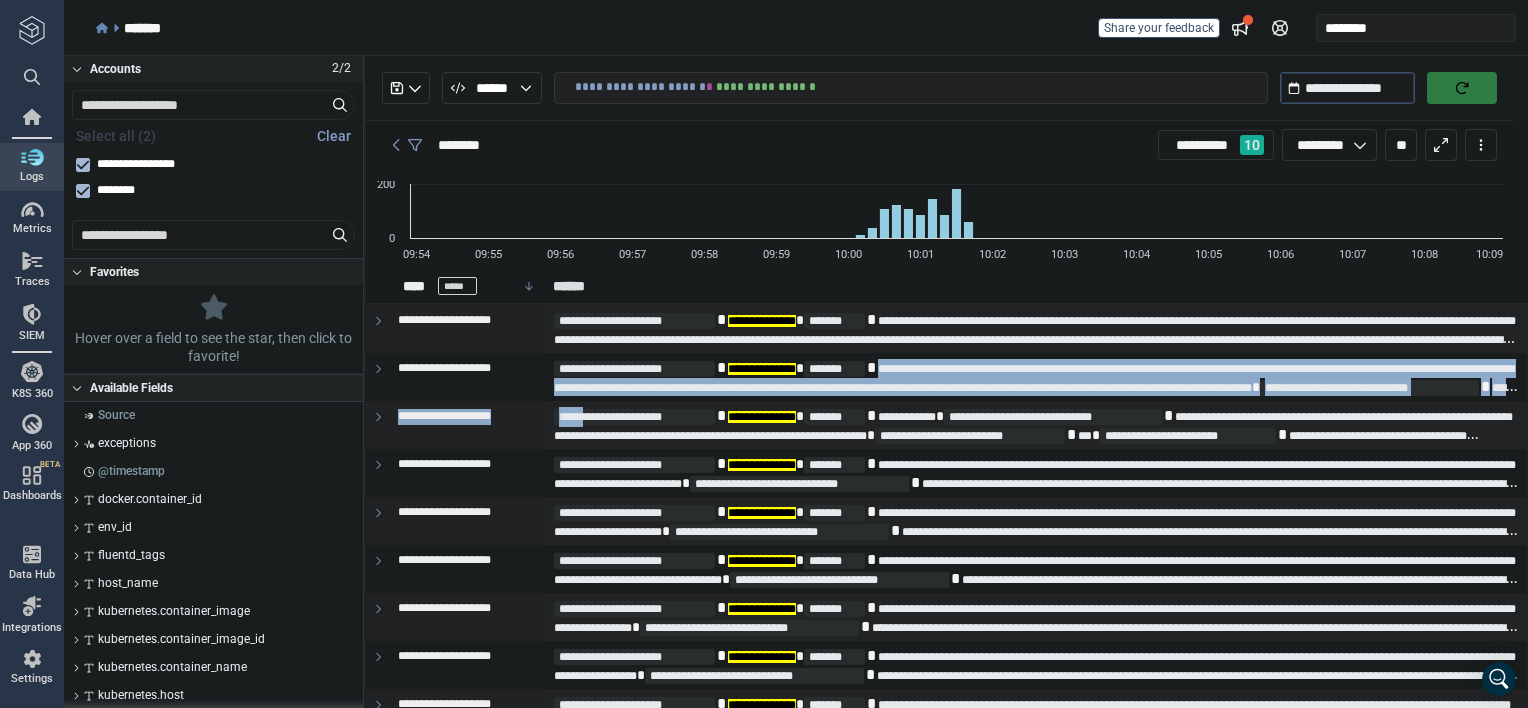 click at bounding box center [1462, 88] 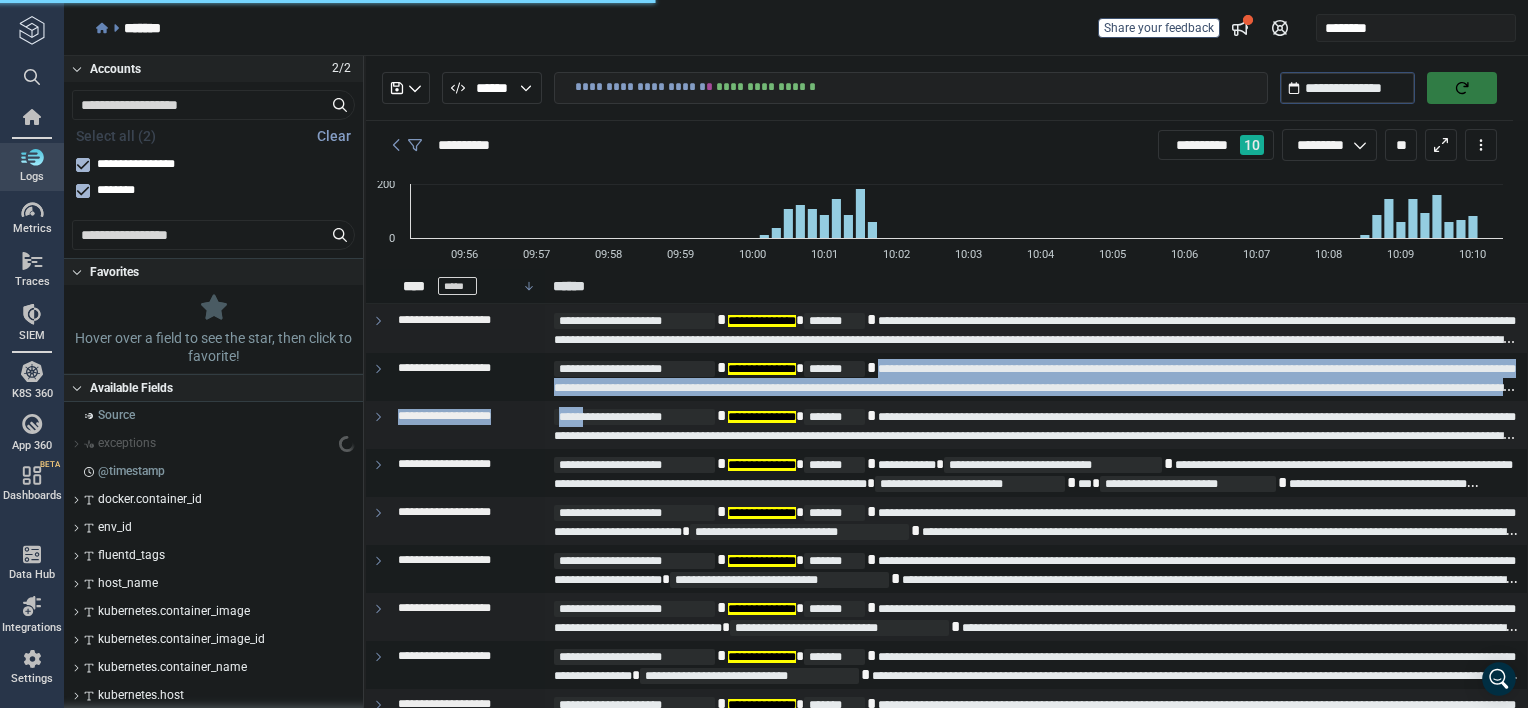 type on "*" 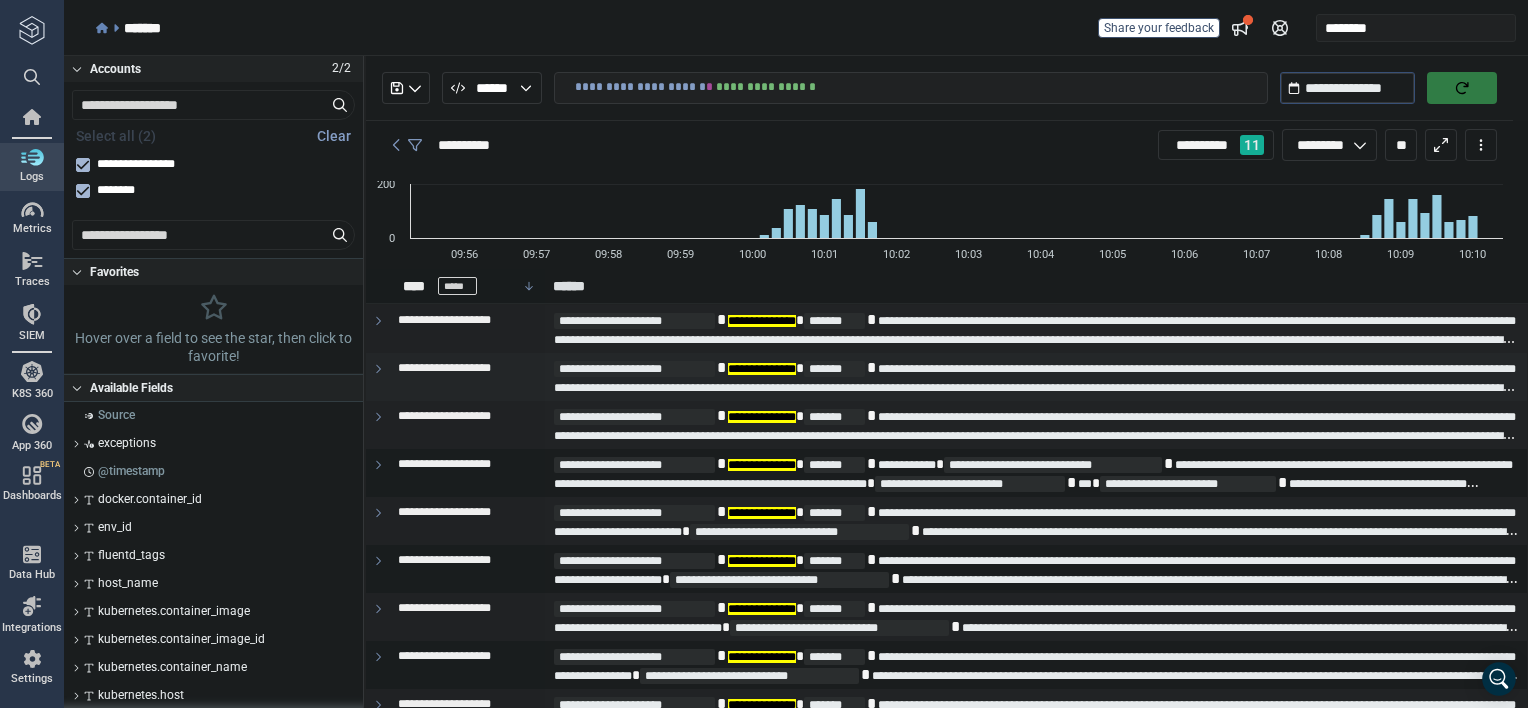 click at bounding box center [378, 377] 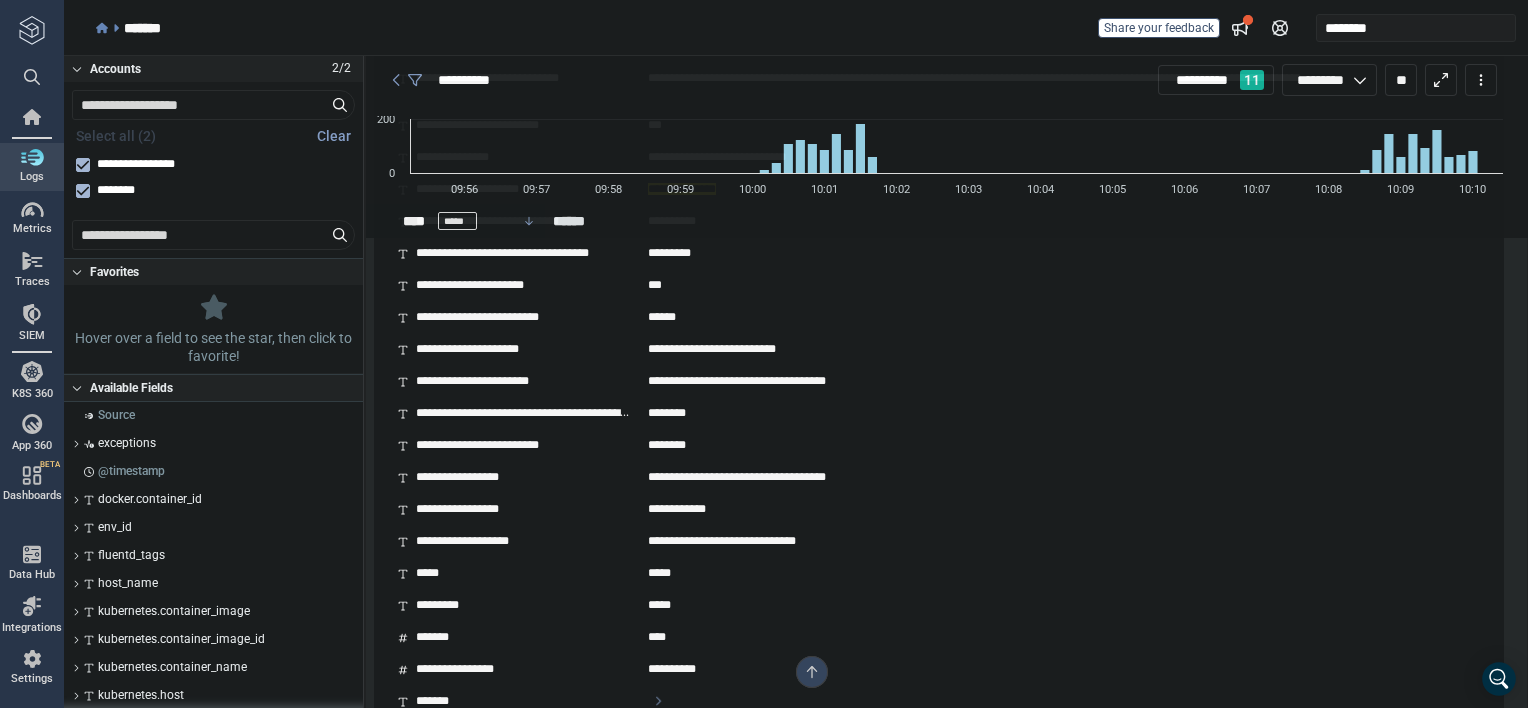 scroll, scrollTop: 1080, scrollLeft: 0, axis: vertical 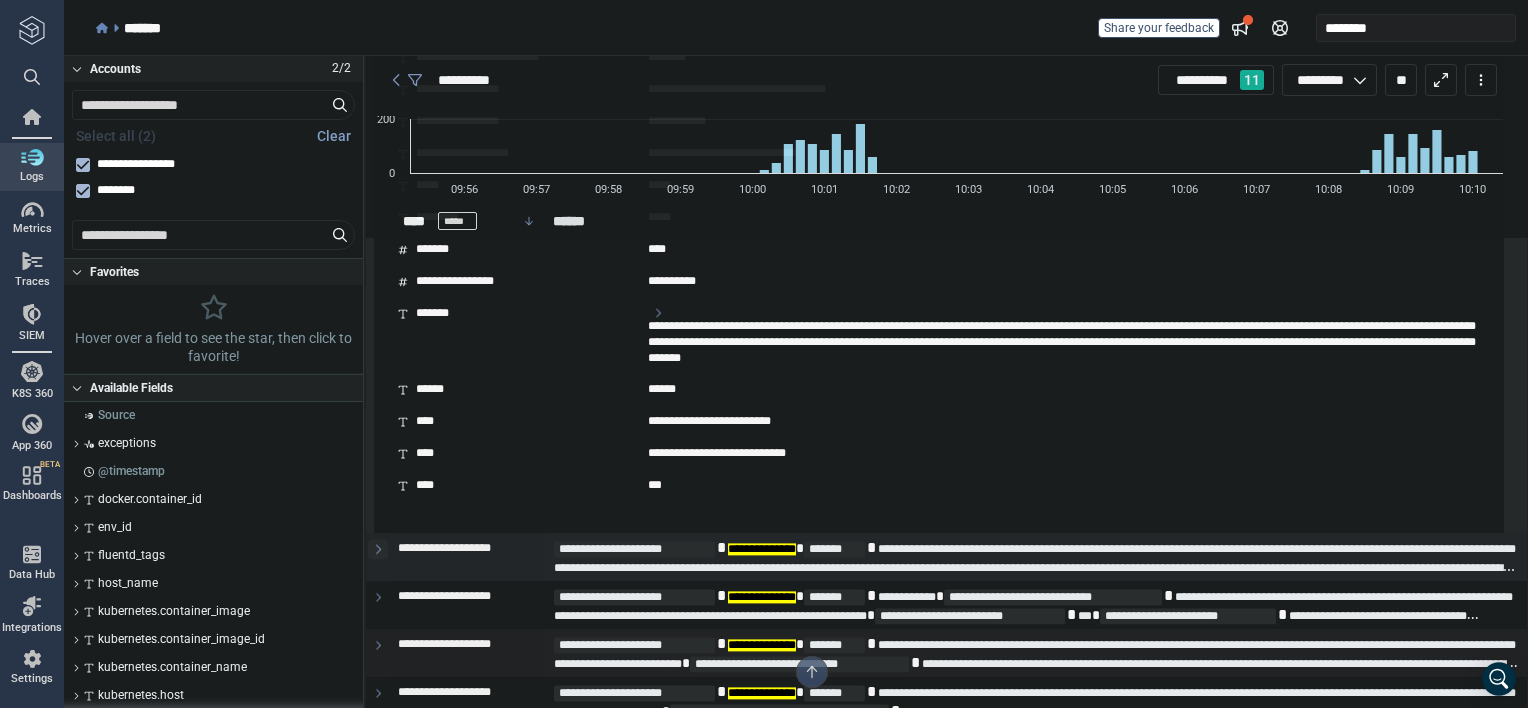 click 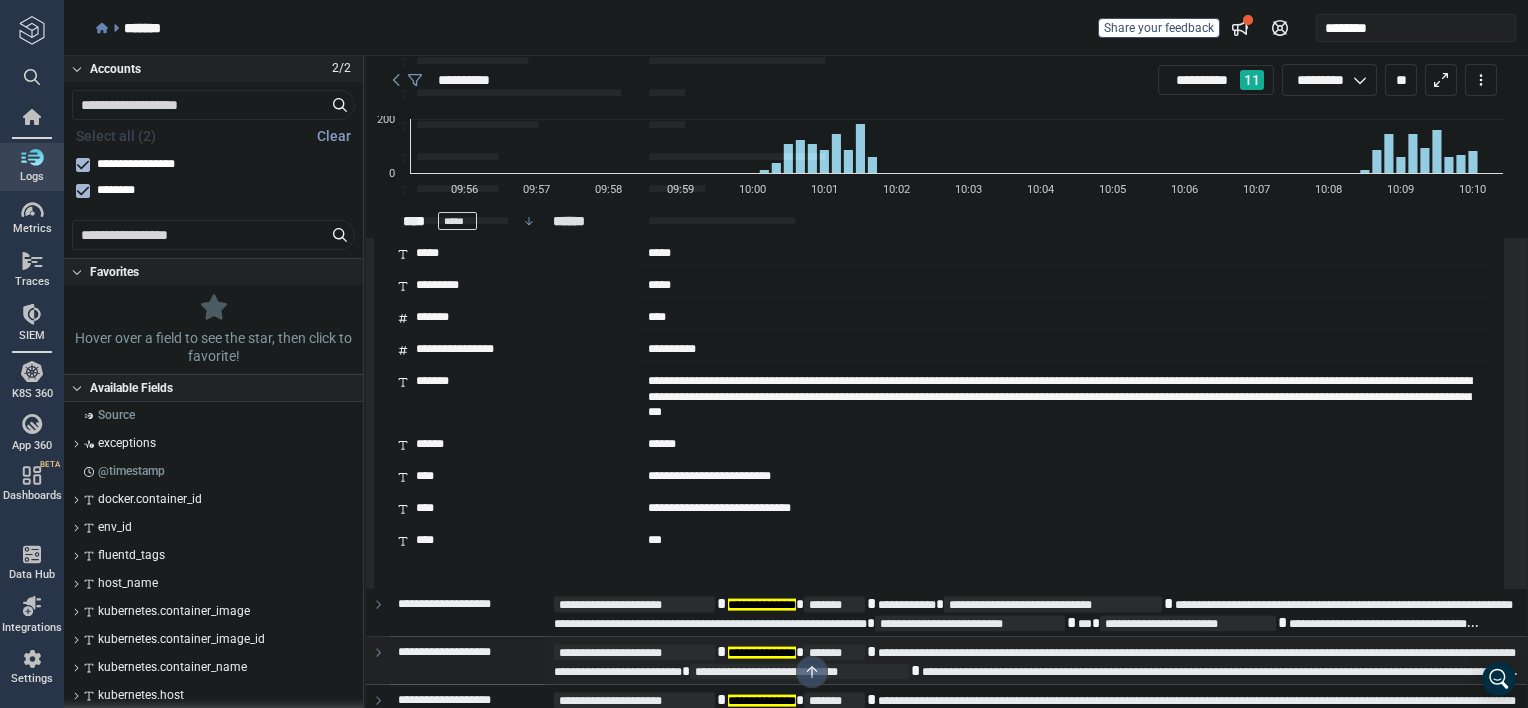scroll, scrollTop: 2543, scrollLeft: 0, axis: vertical 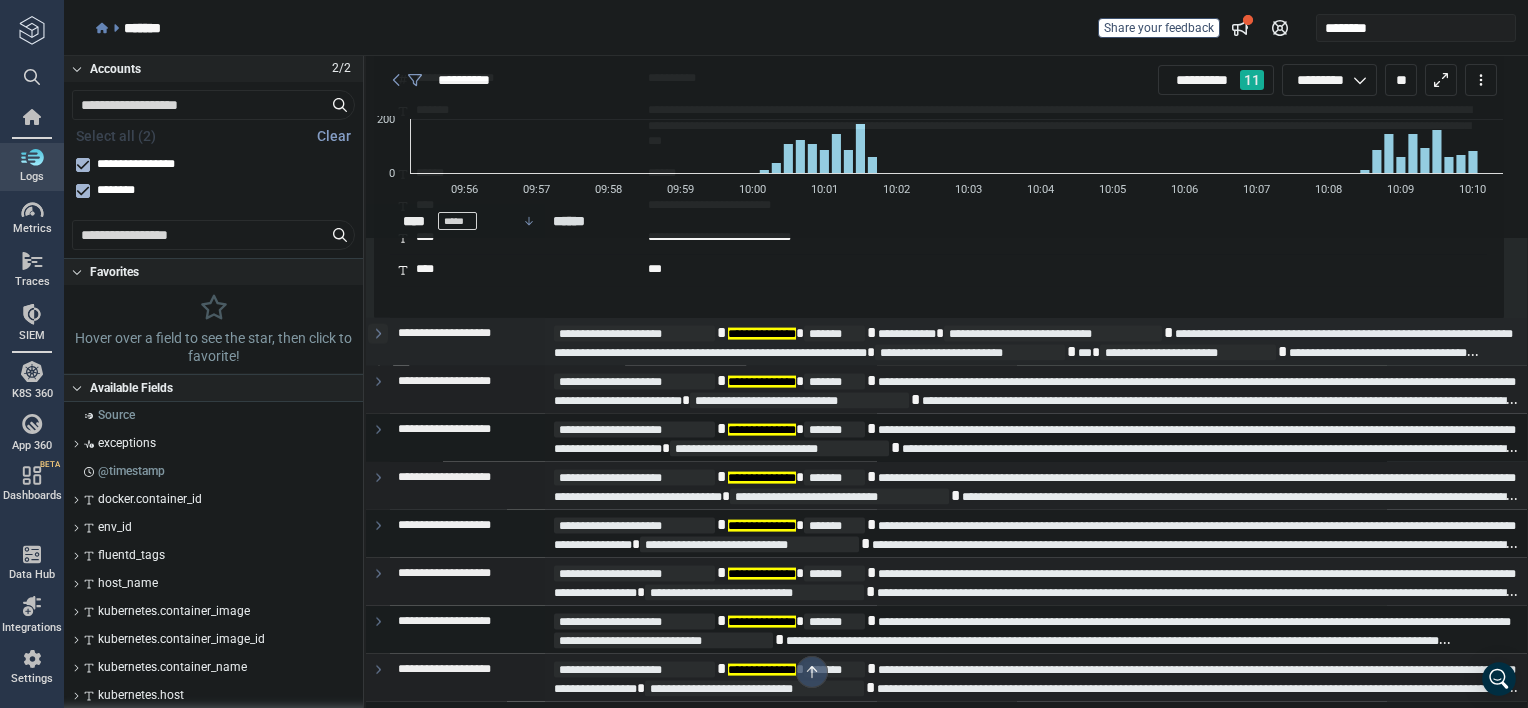 click 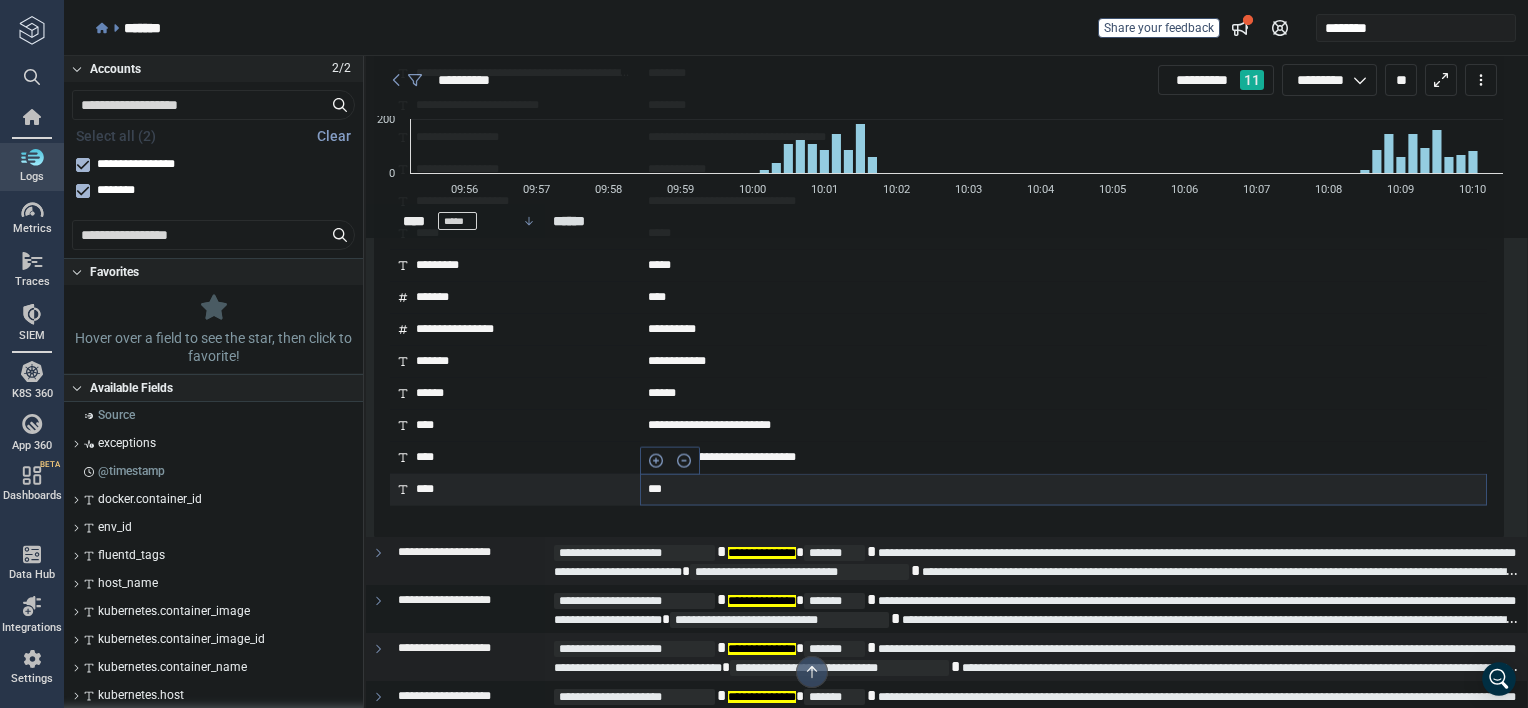 scroll, scrollTop: 3790, scrollLeft: 0, axis: vertical 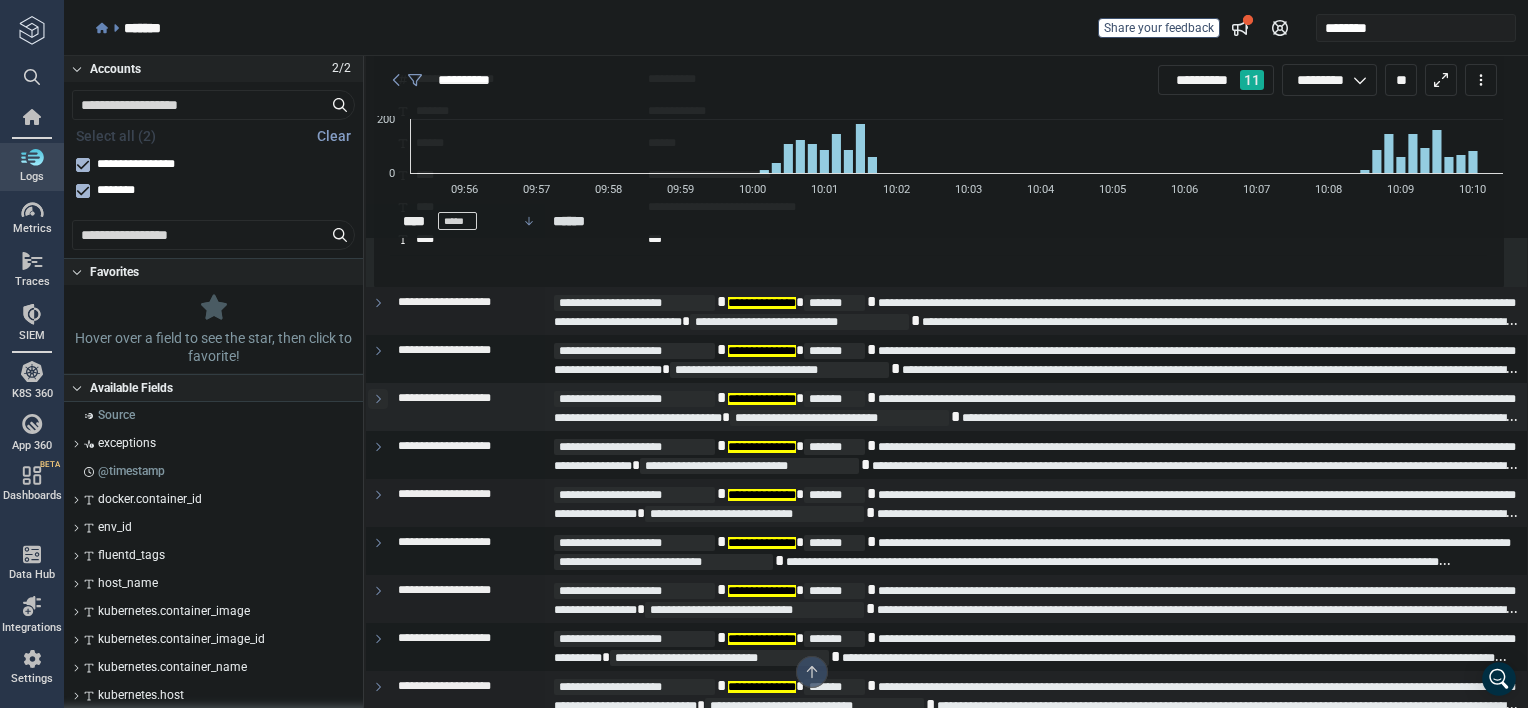 click at bounding box center (378, 399) 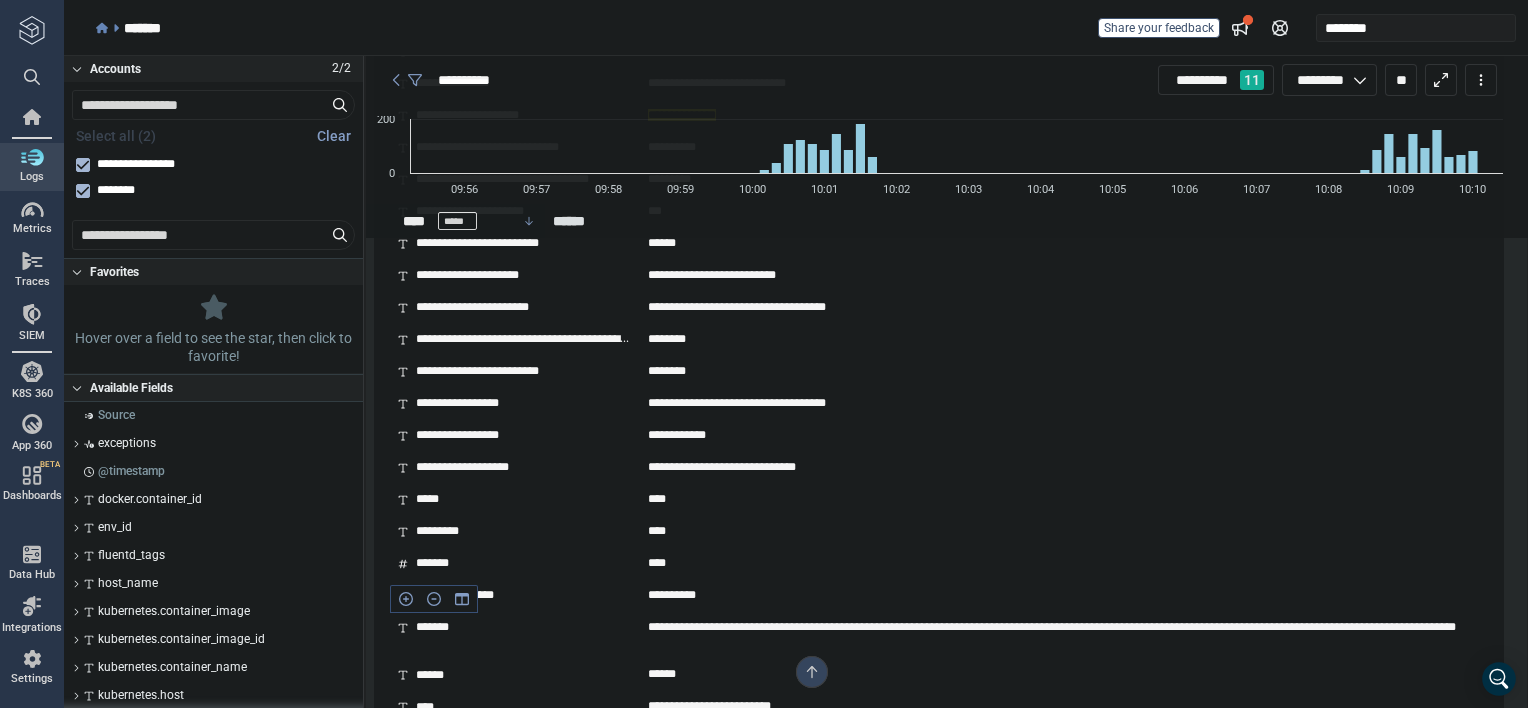 scroll, scrollTop: 4690, scrollLeft: 0, axis: vertical 